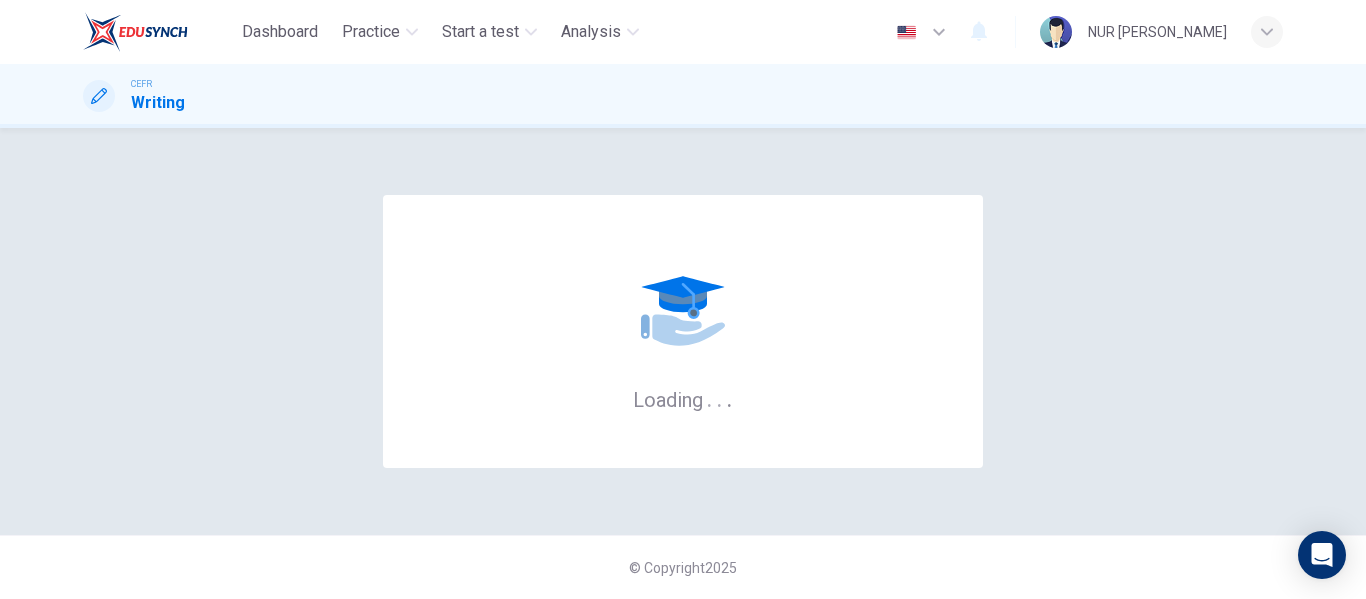 scroll, scrollTop: 0, scrollLeft: 0, axis: both 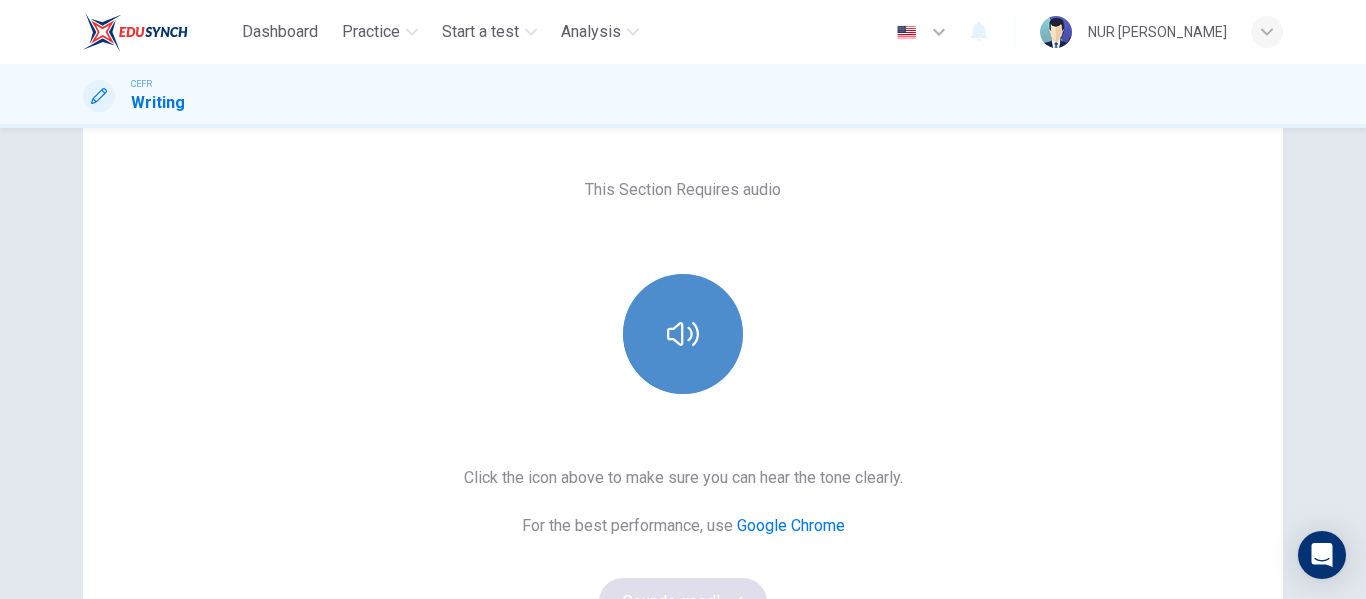 click at bounding box center (683, 334) 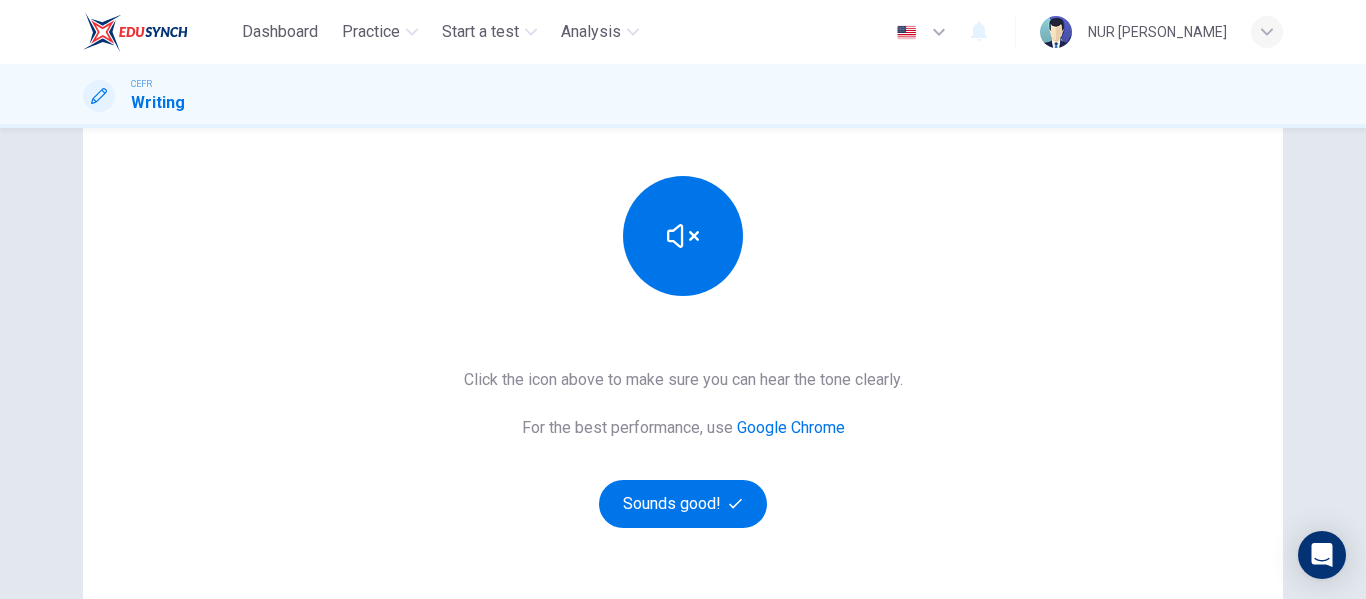scroll, scrollTop: 213, scrollLeft: 0, axis: vertical 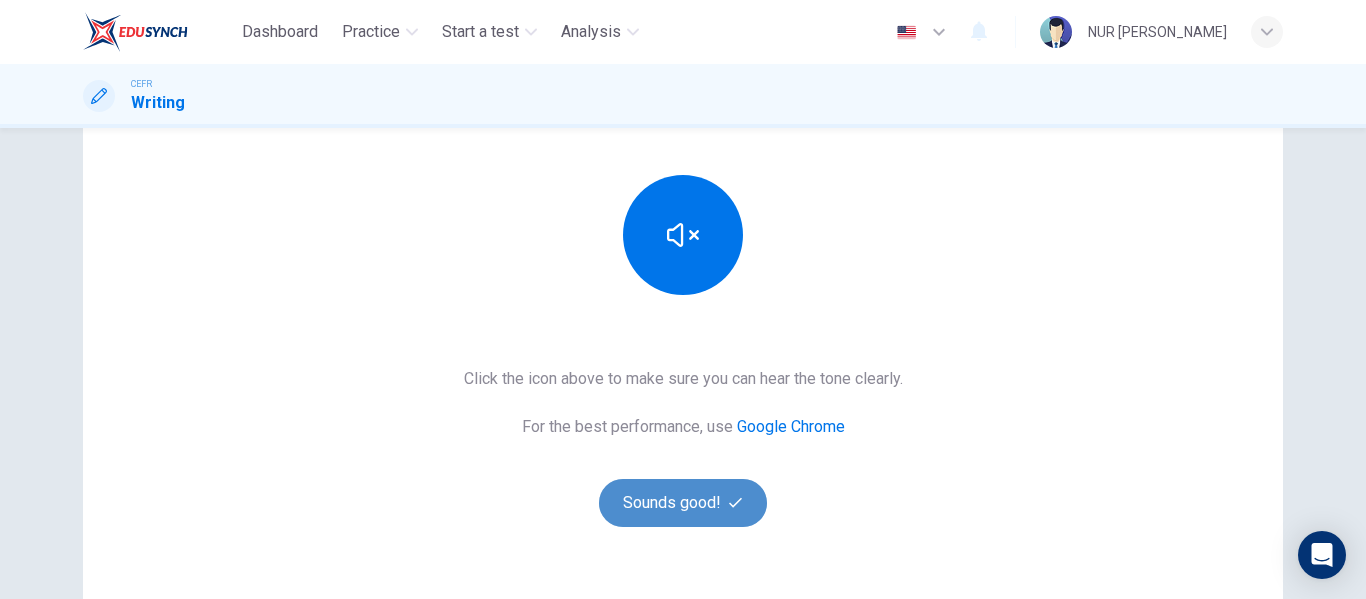 click on "Sounds good!" at bounding box center [683, 503] 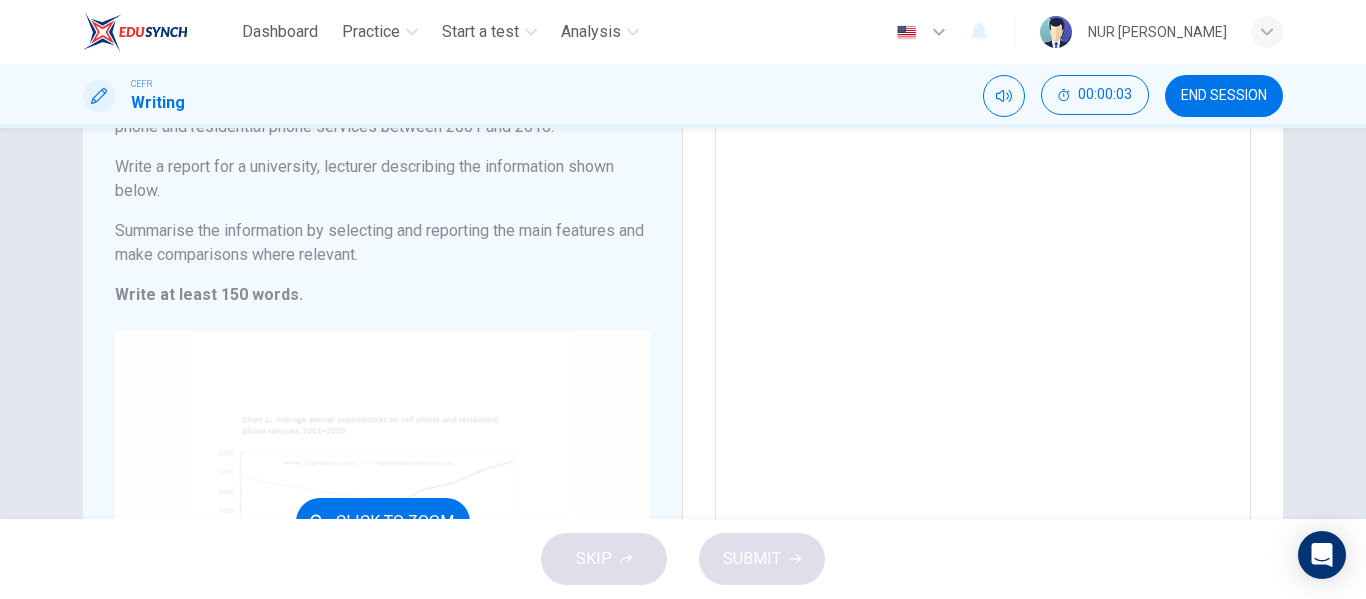click on "Click to Zoom" at bounding box center (382, 521) 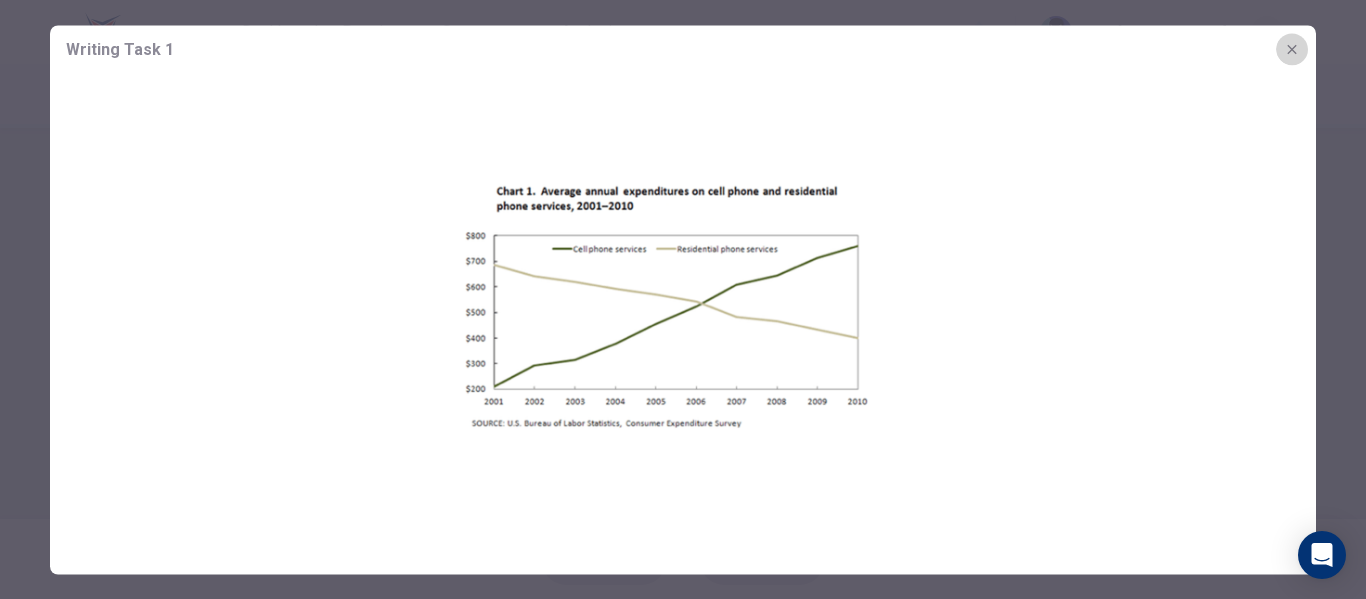 click at bounding box center [1292, 49] 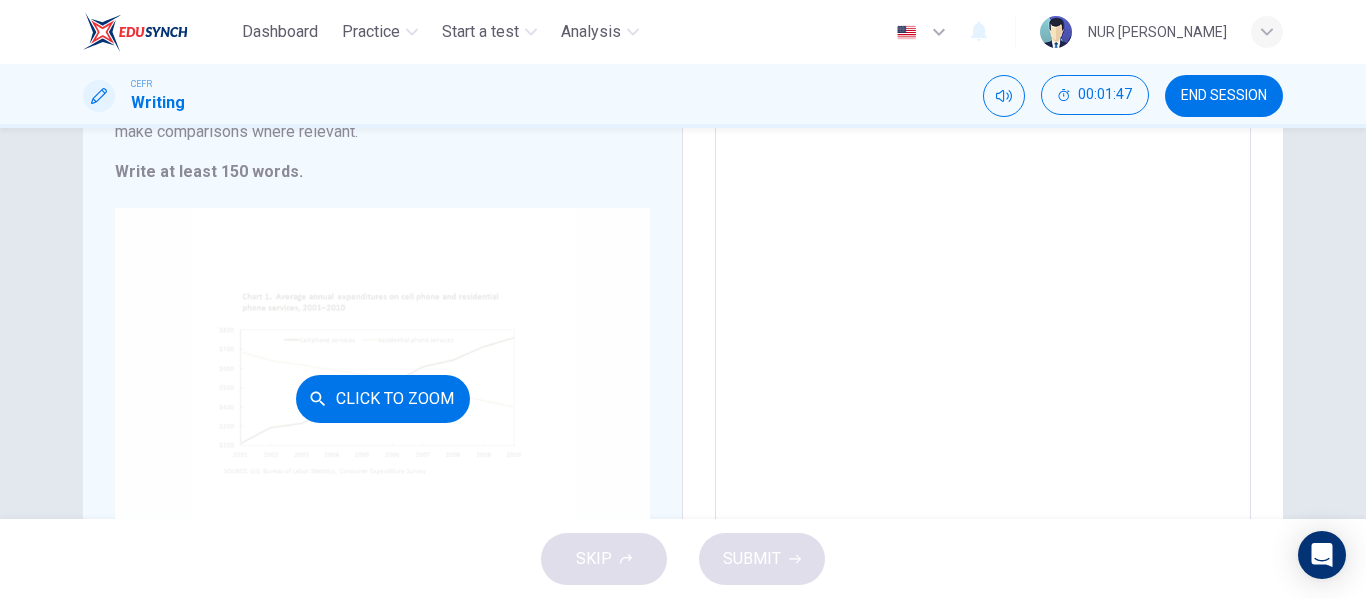 scroll, scrollTop: 337, scrollLeft: 0, axis: vertical 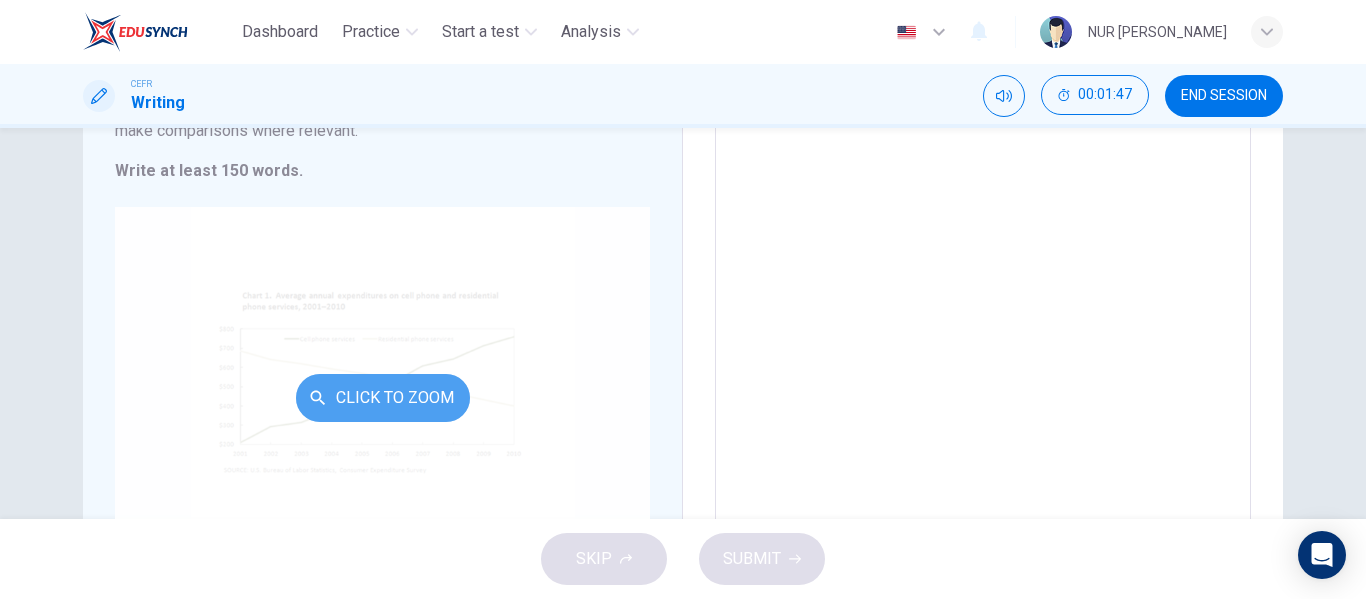 click on "Click to Zoom" at bounding box center (383, 398) 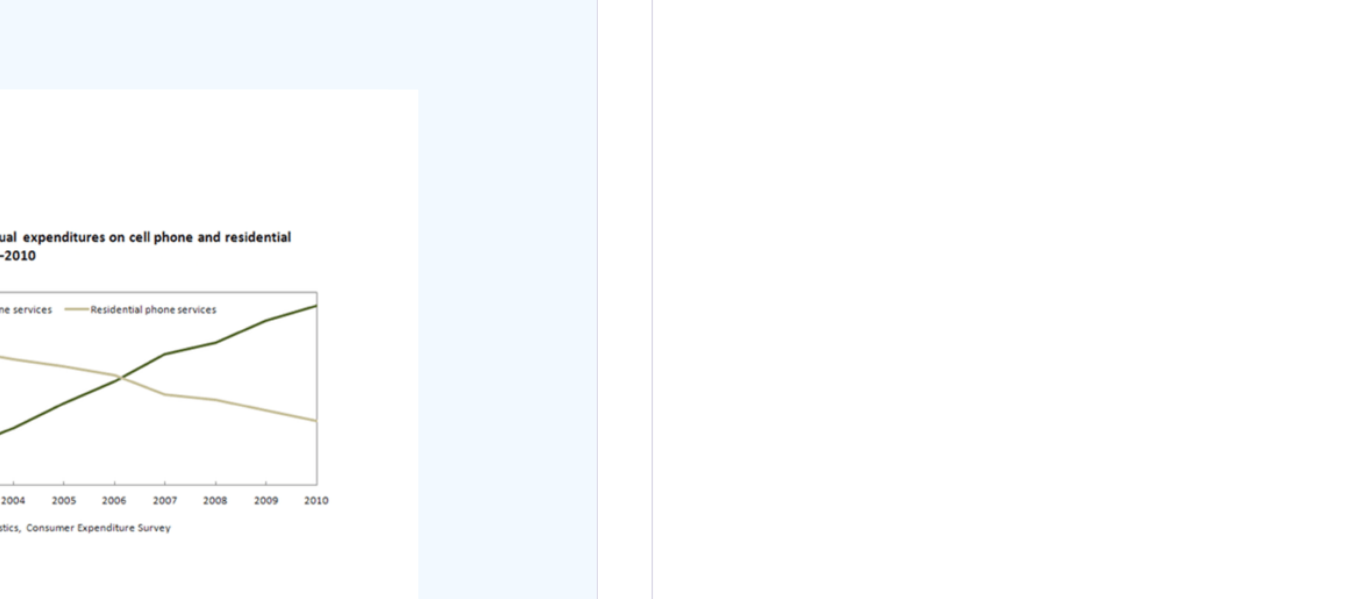 type 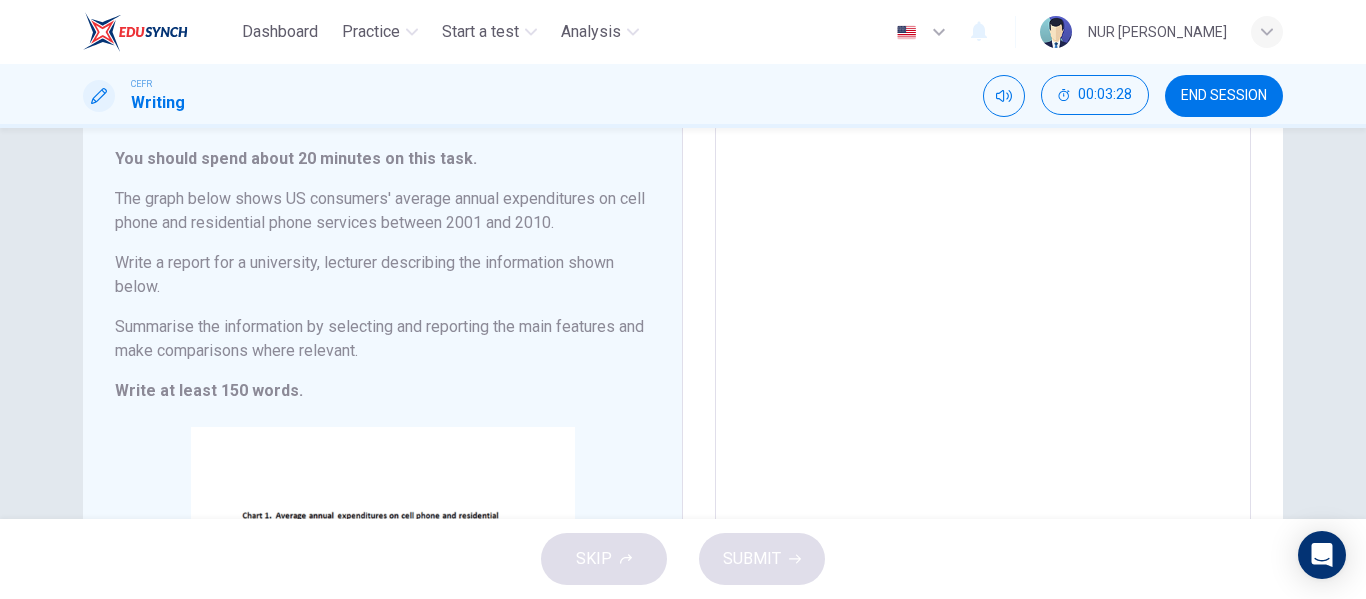 scroll, scrollTop: 0, scrollLeft: 0, axis: both 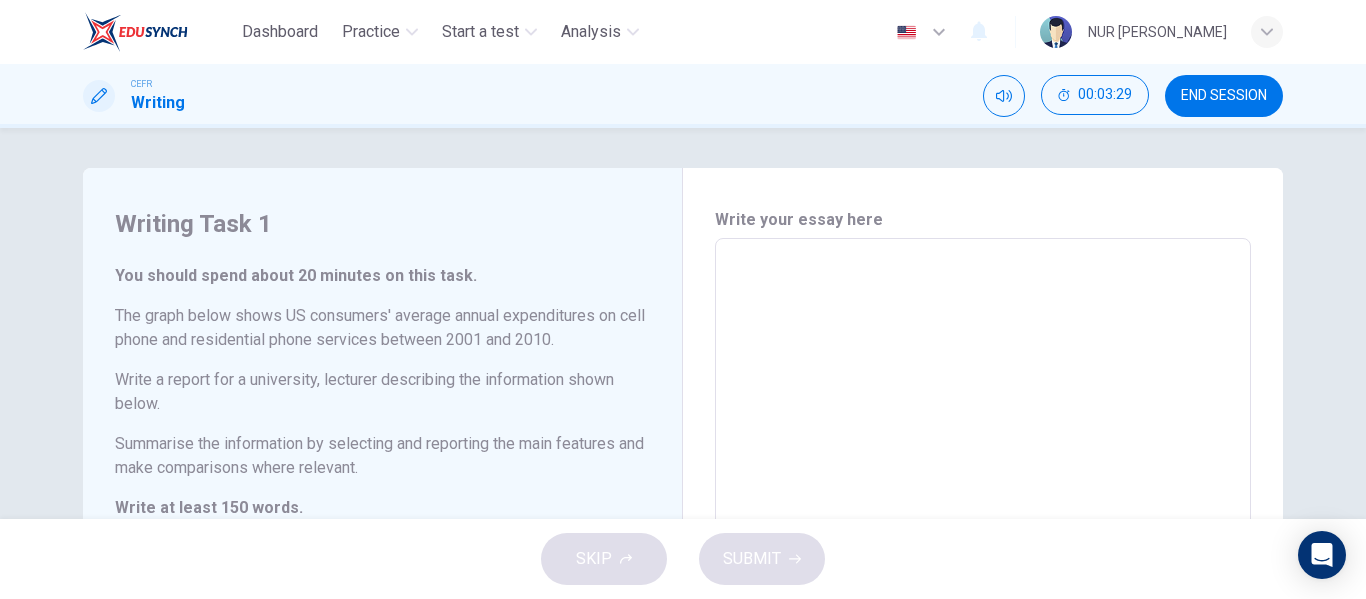 click at bounding box center [983, 566] 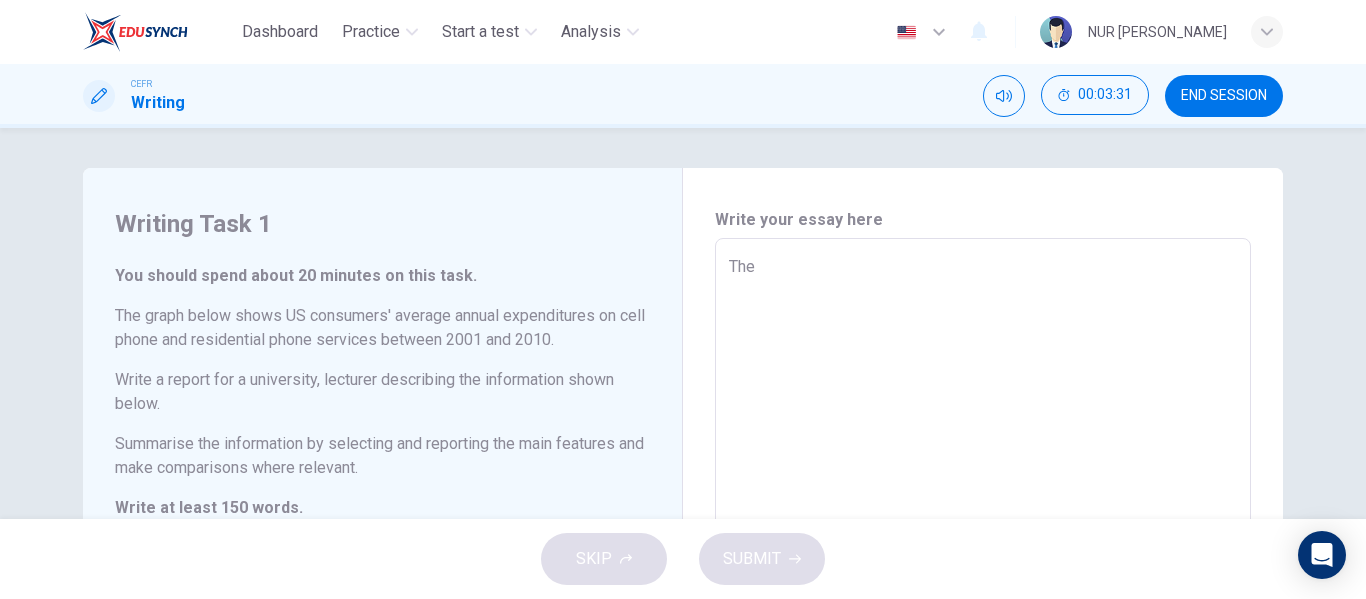 type on "The" 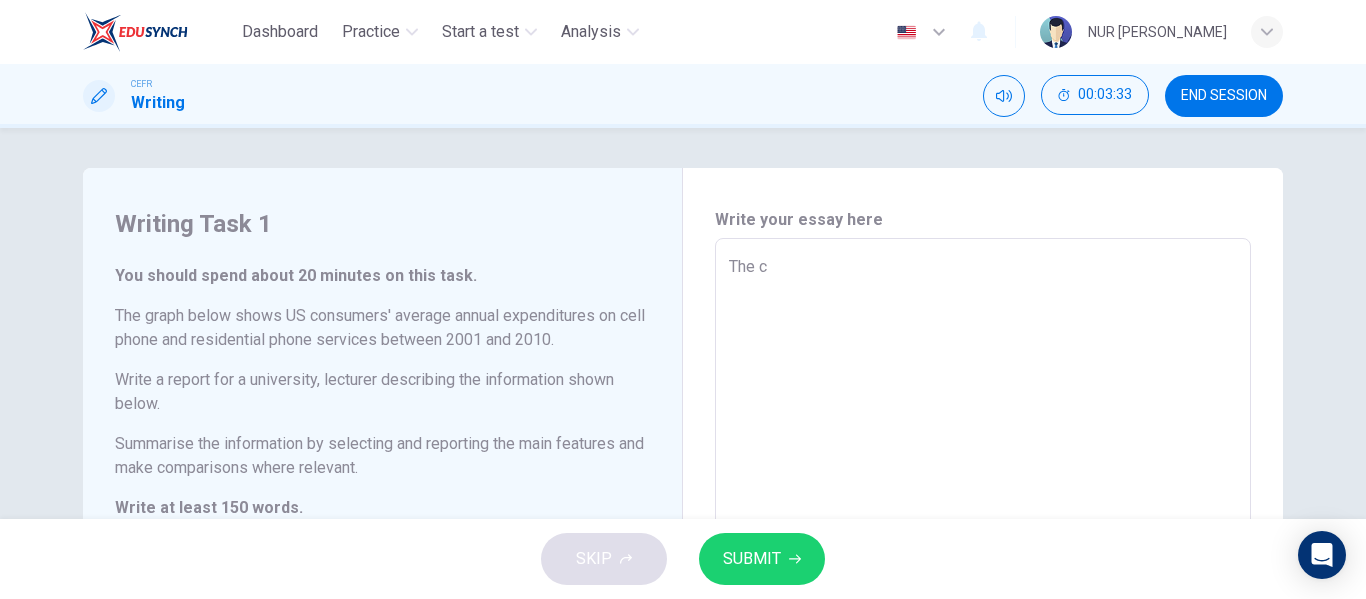 type on "The ch" 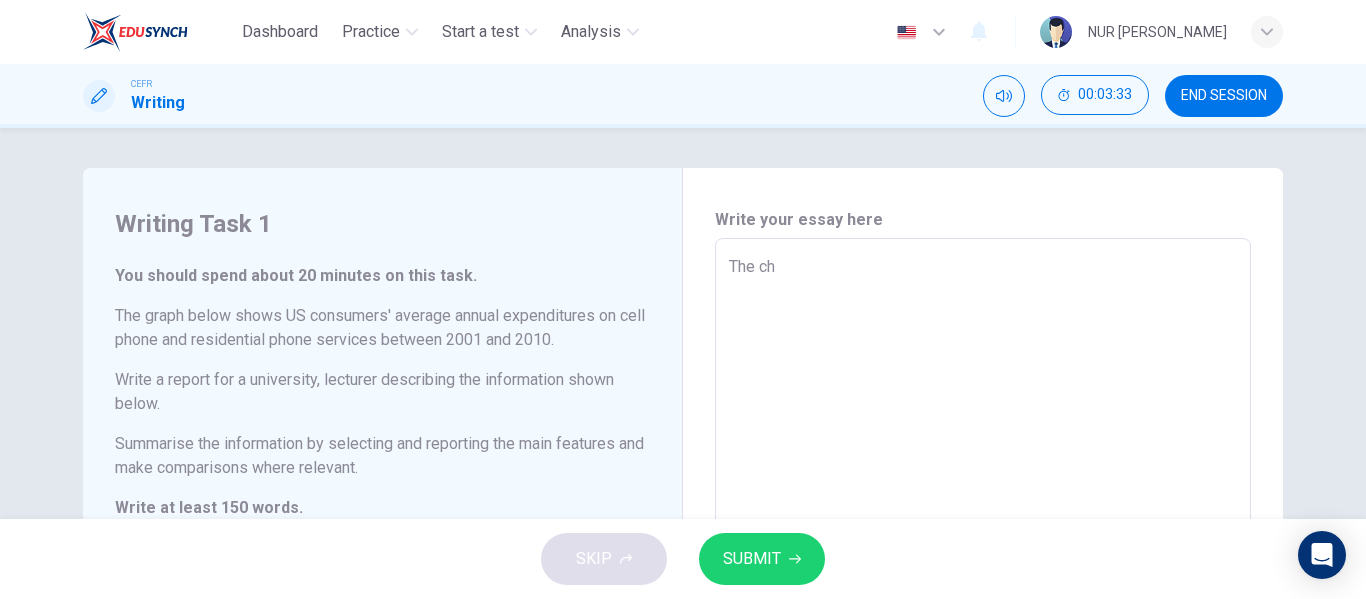type on "x" 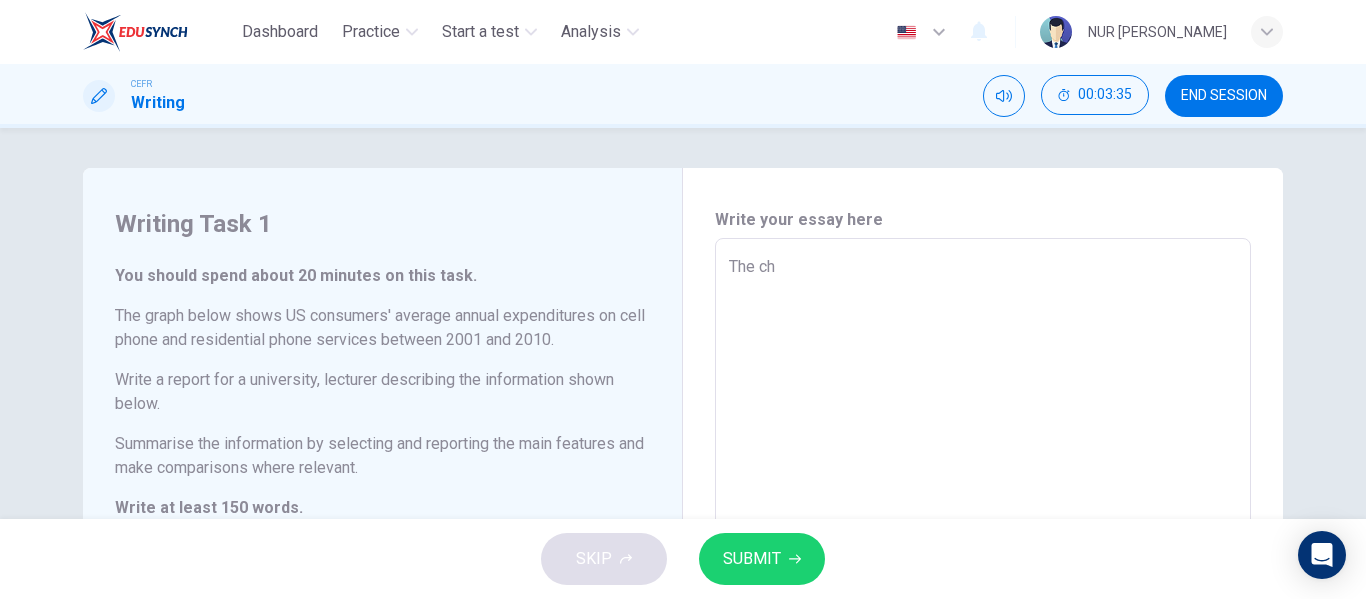 type on "The cha" 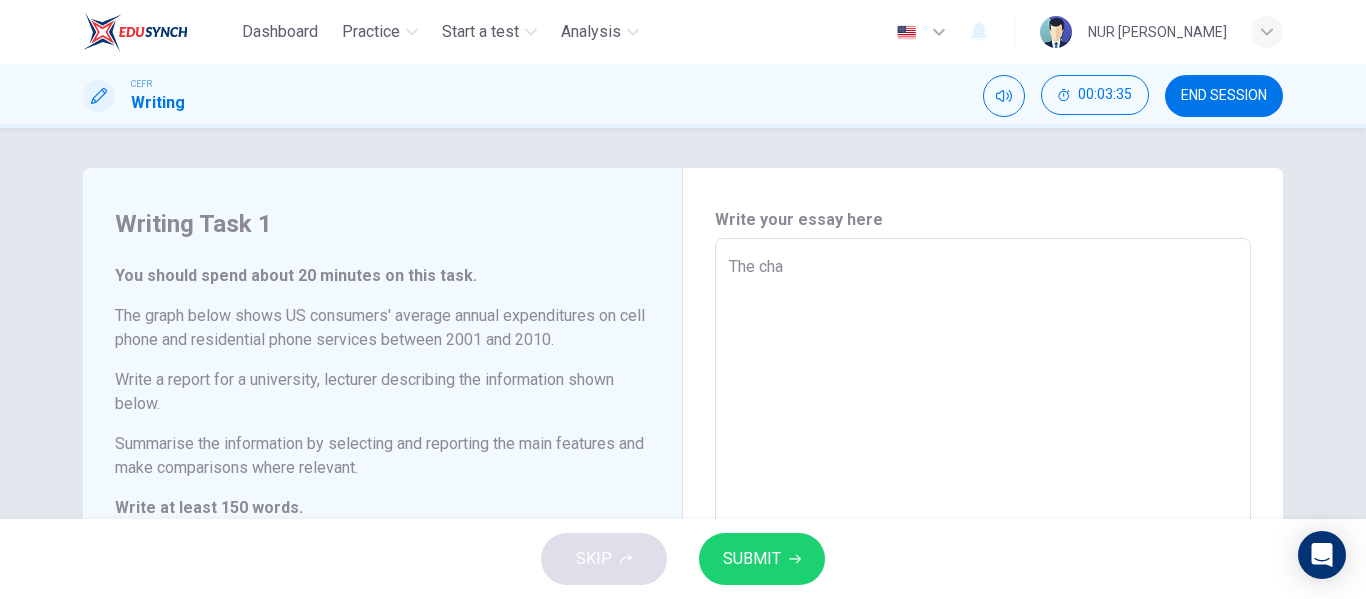 type on "x" 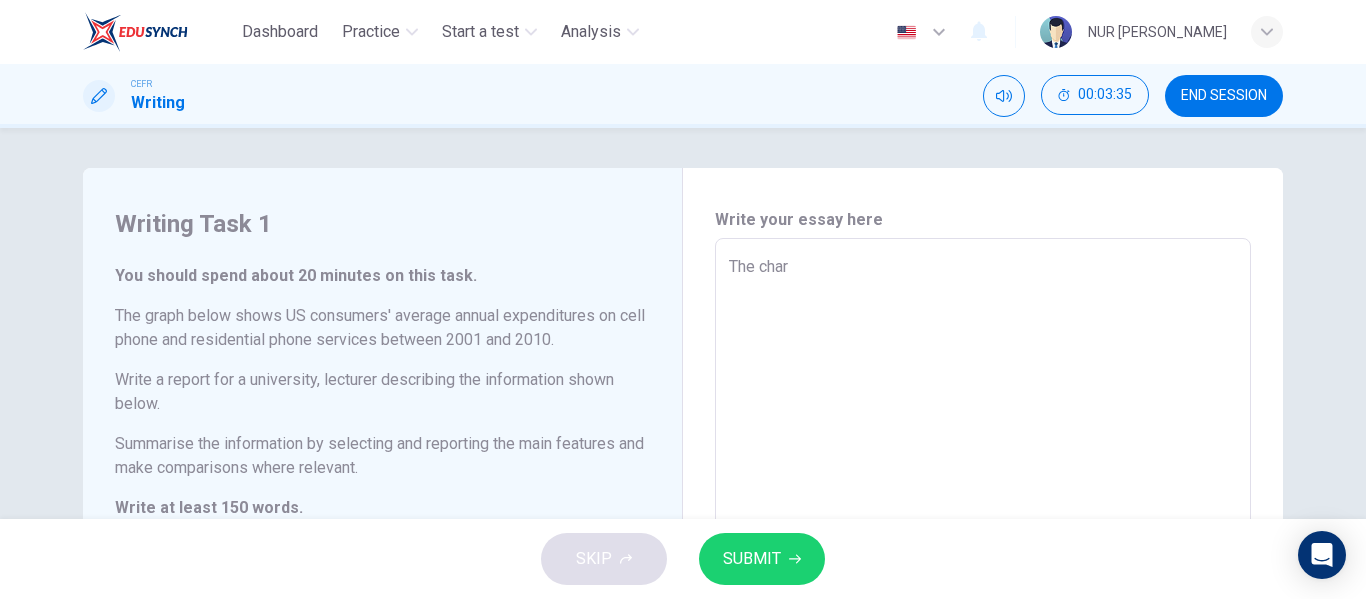 type on "x" 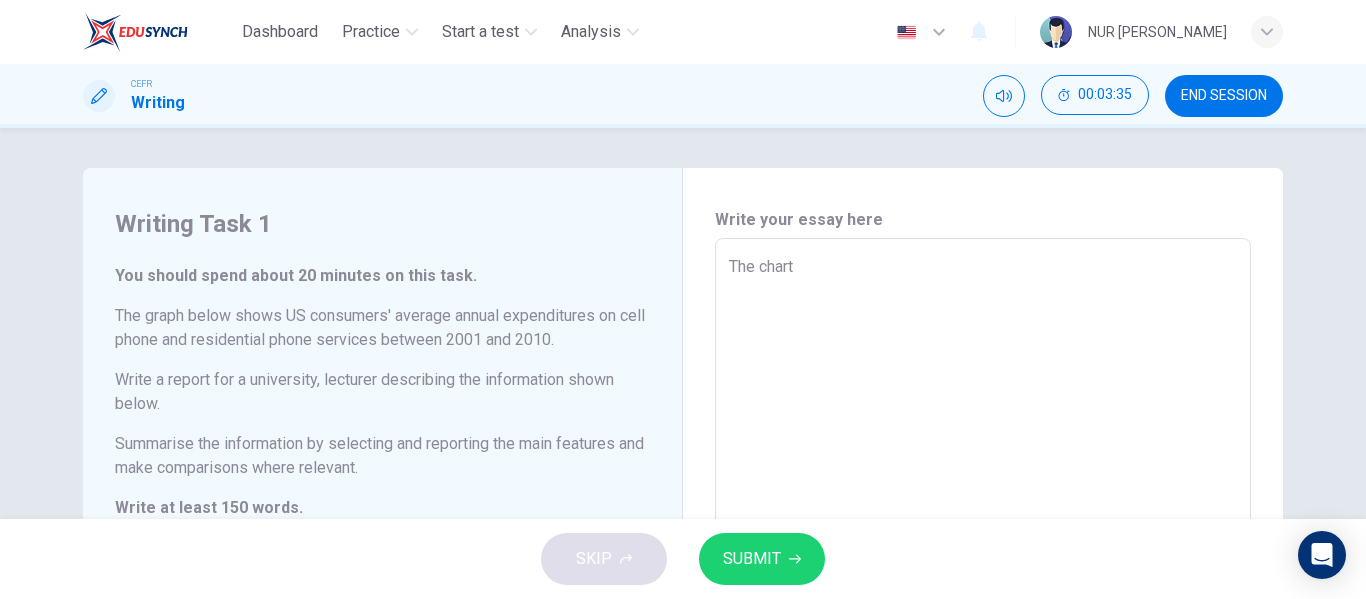 type on "The chart" 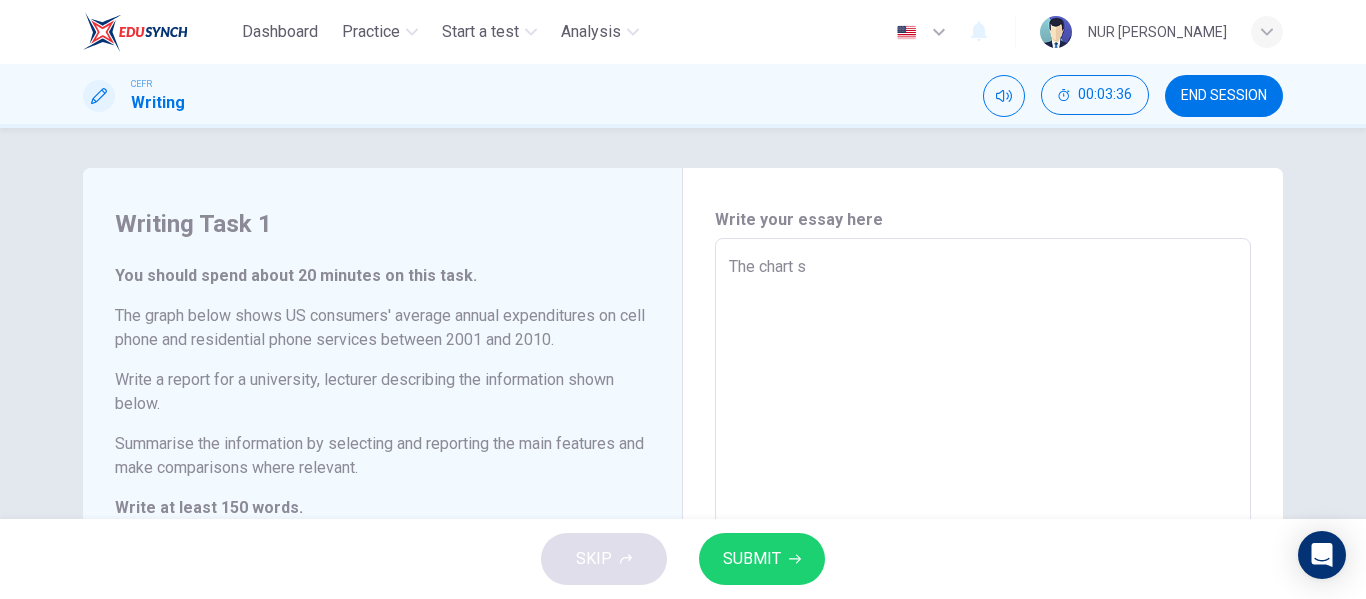 type on "The chart sh" 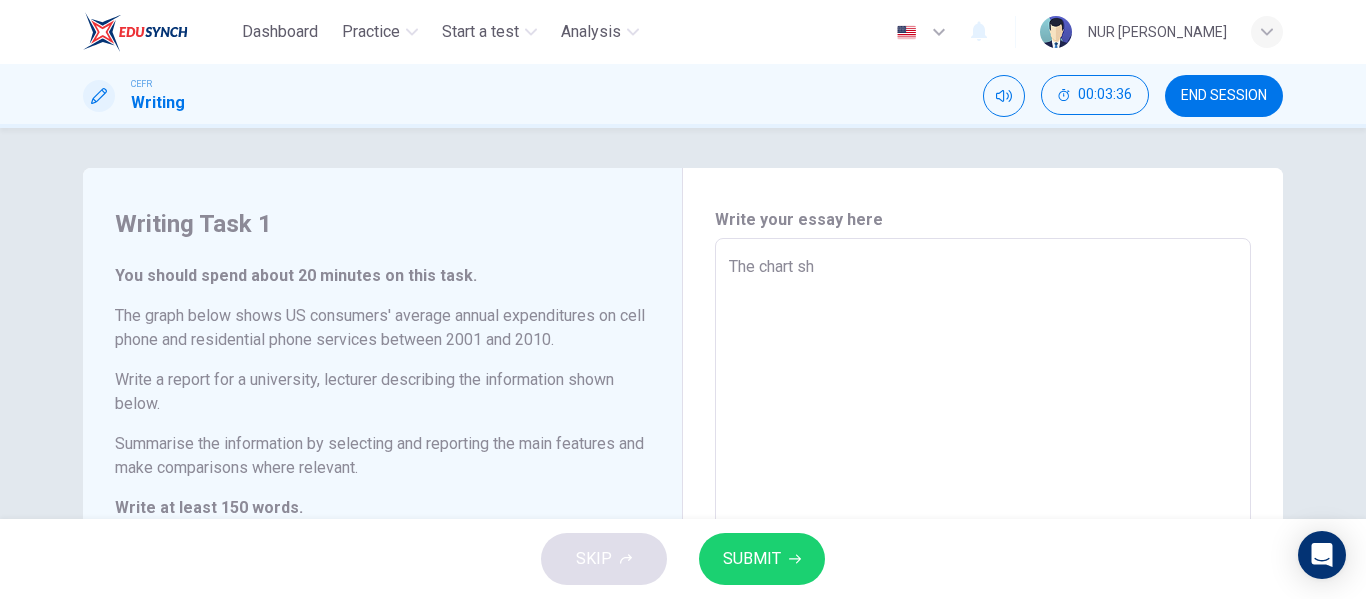 type on "x" 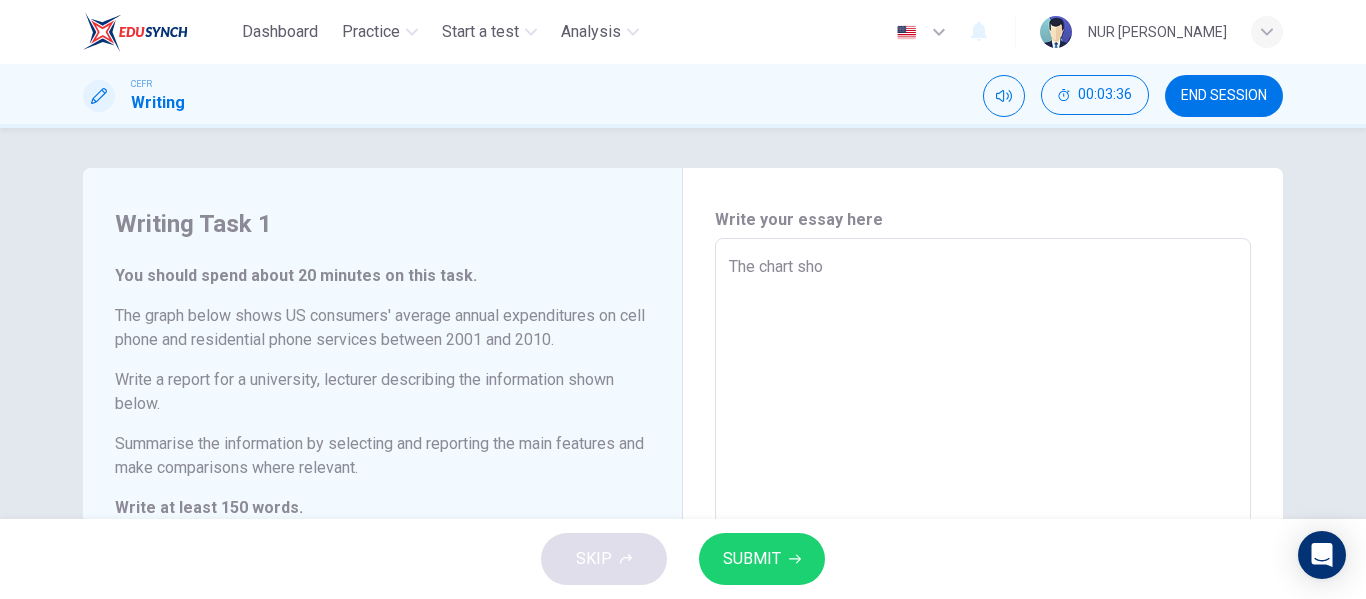type on "The chart show" 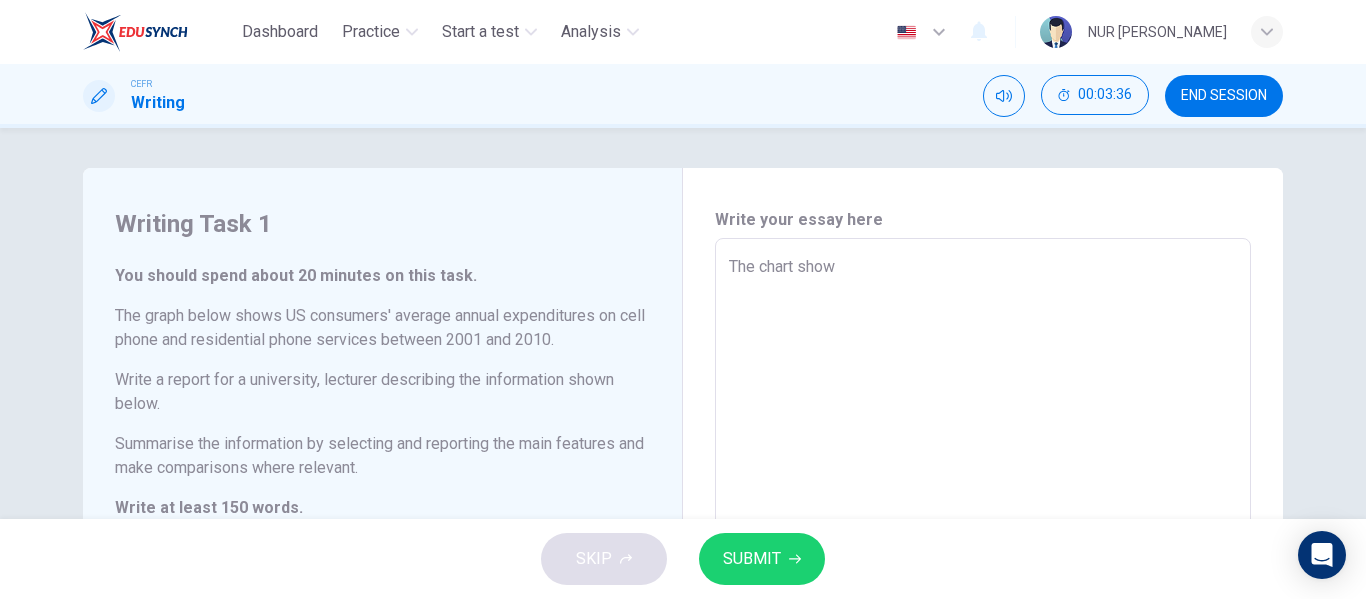 type on "x" 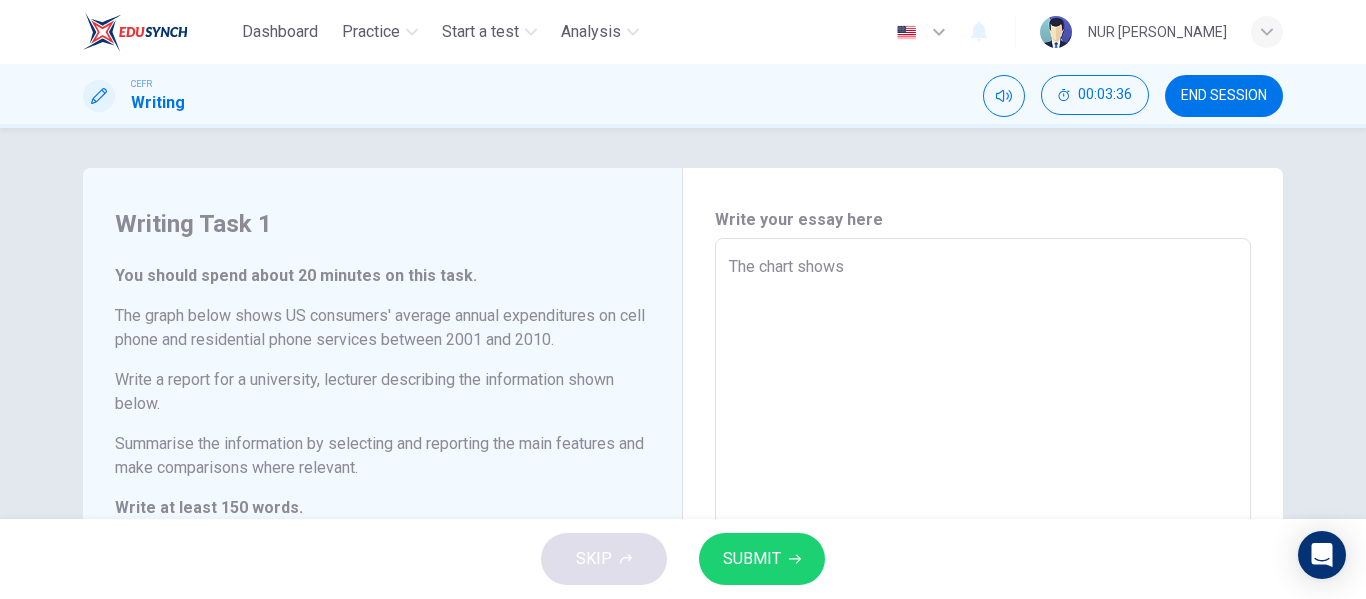 type on "The chart shows" 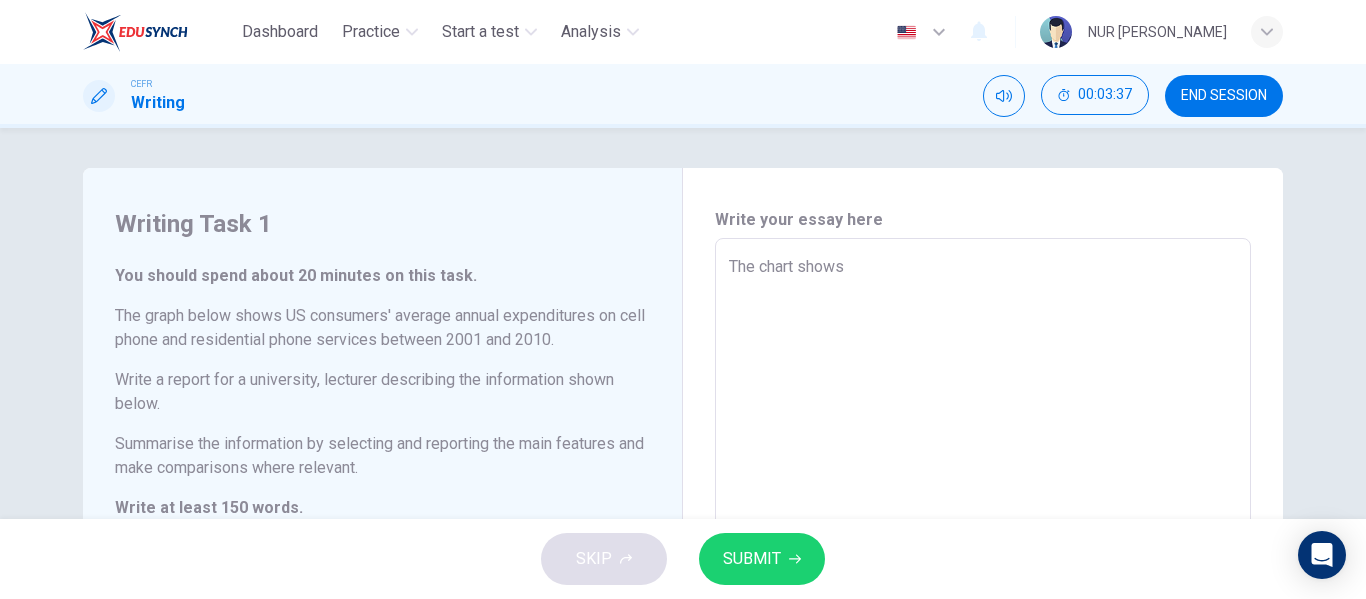 type on "x" 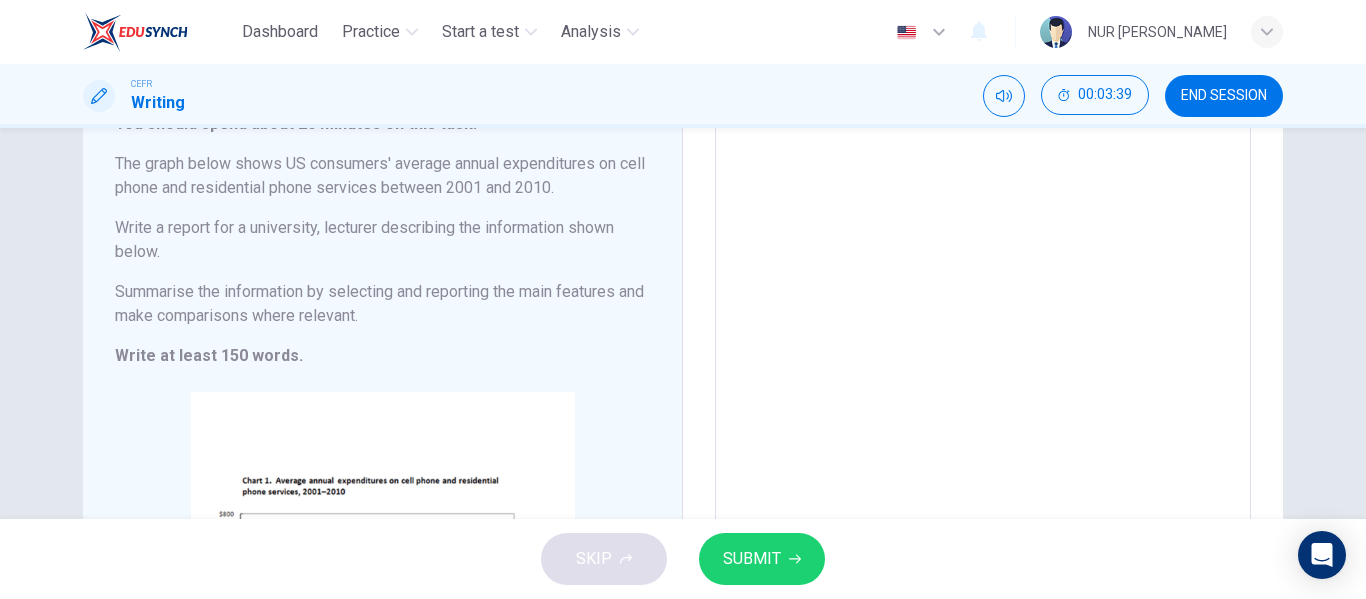scroll, scrollTop: 133, scrollLeft: 0, axis: vertical 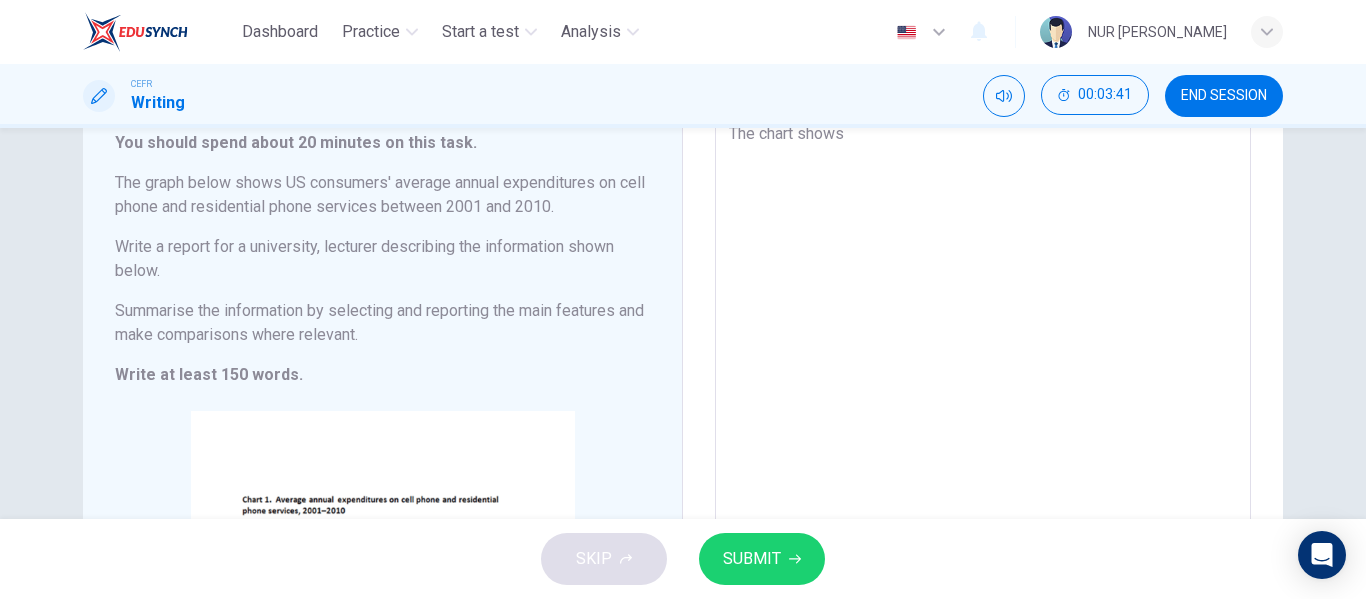 type on "The chart shows a" 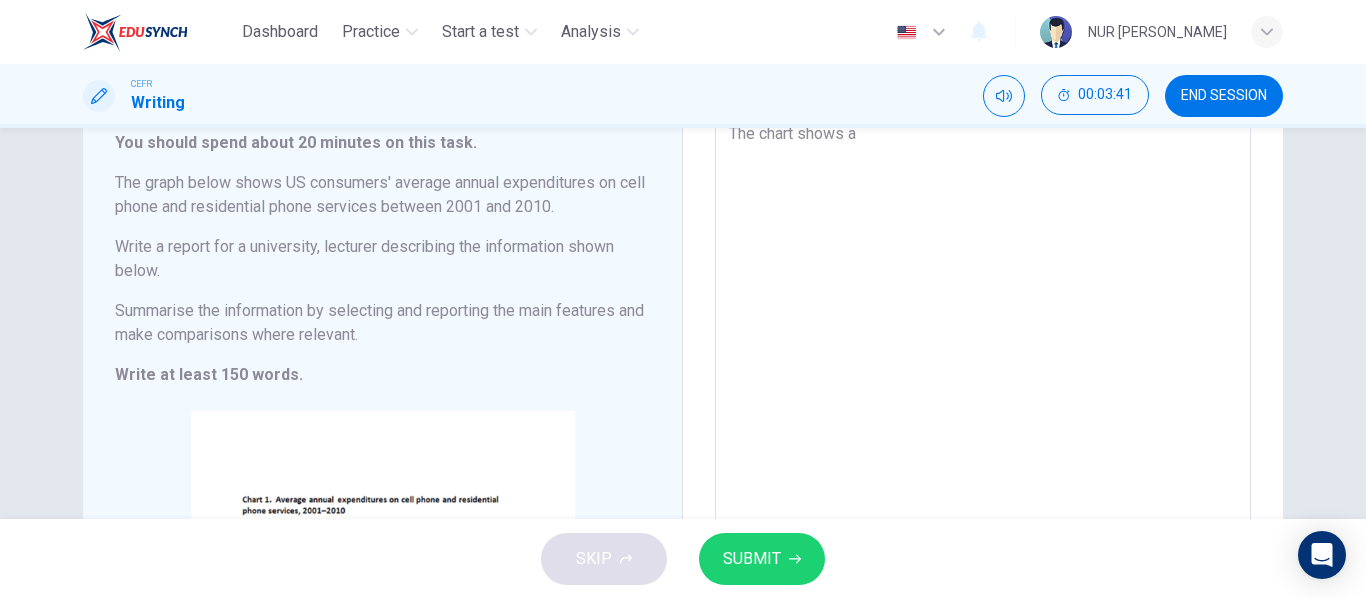 type on "x" 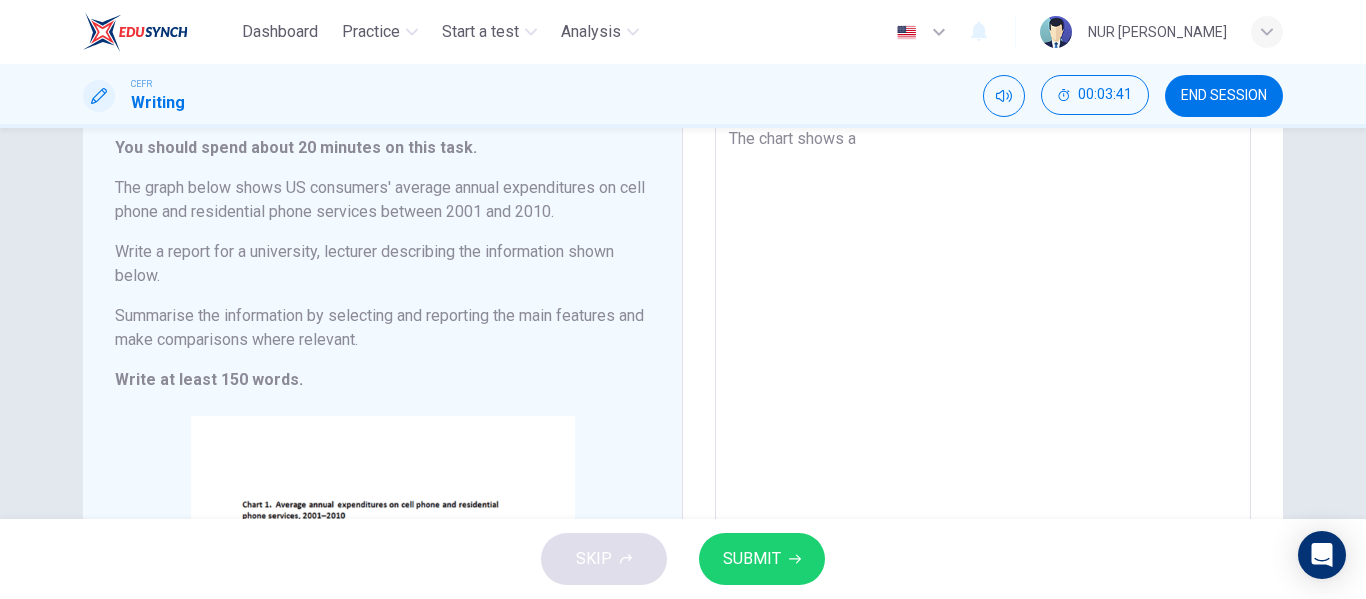 type on "The chart shows av" 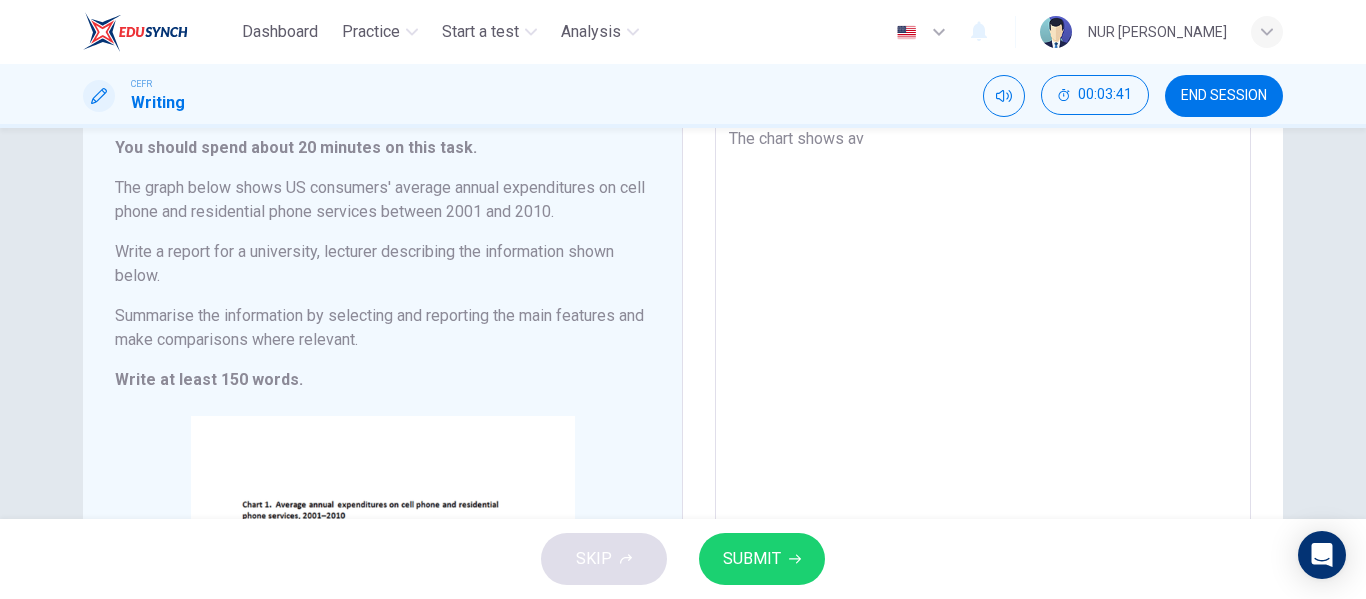type on "x" 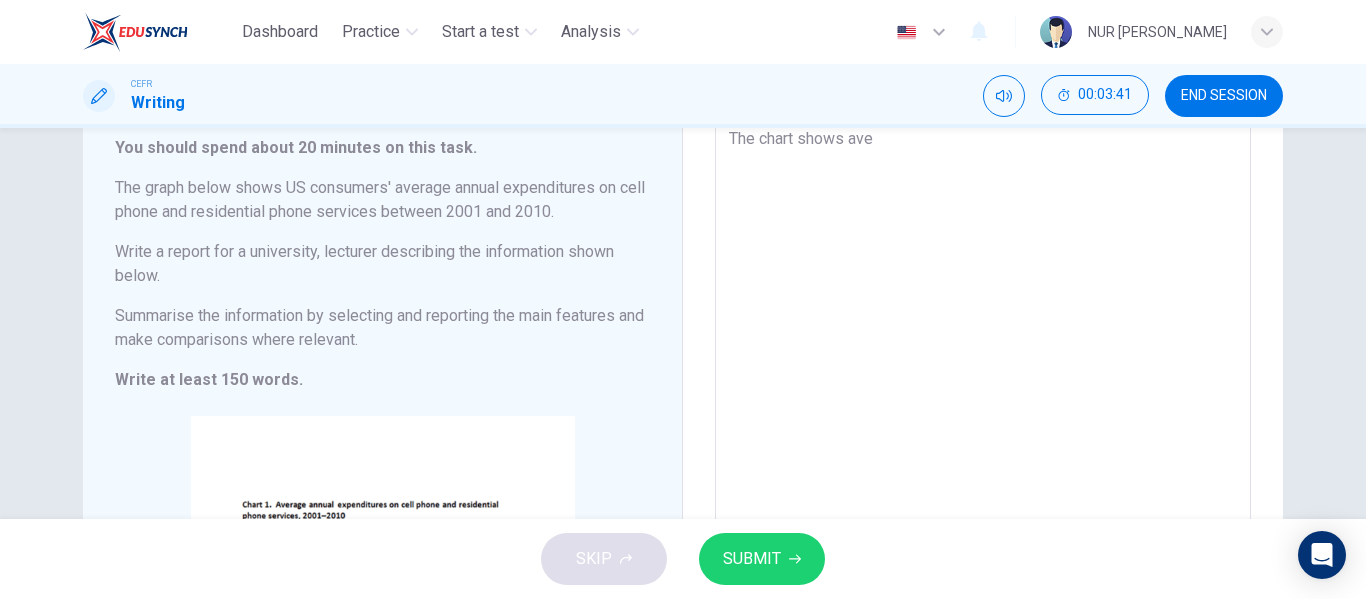 type on "x" 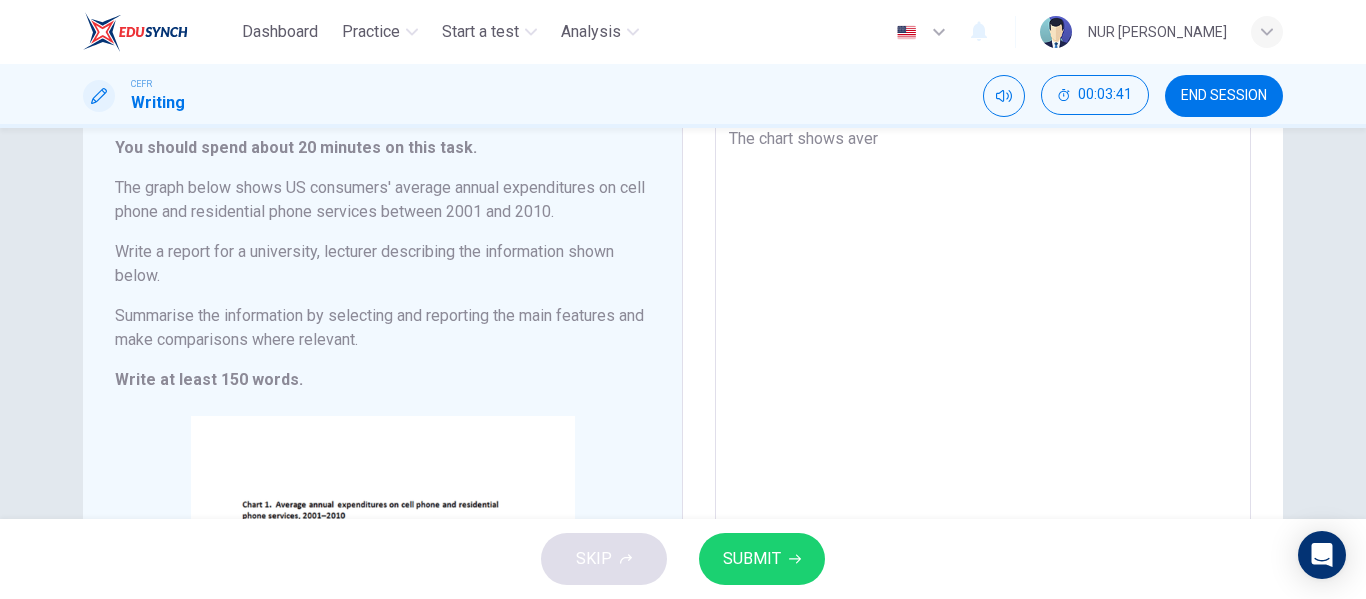 type on "x" 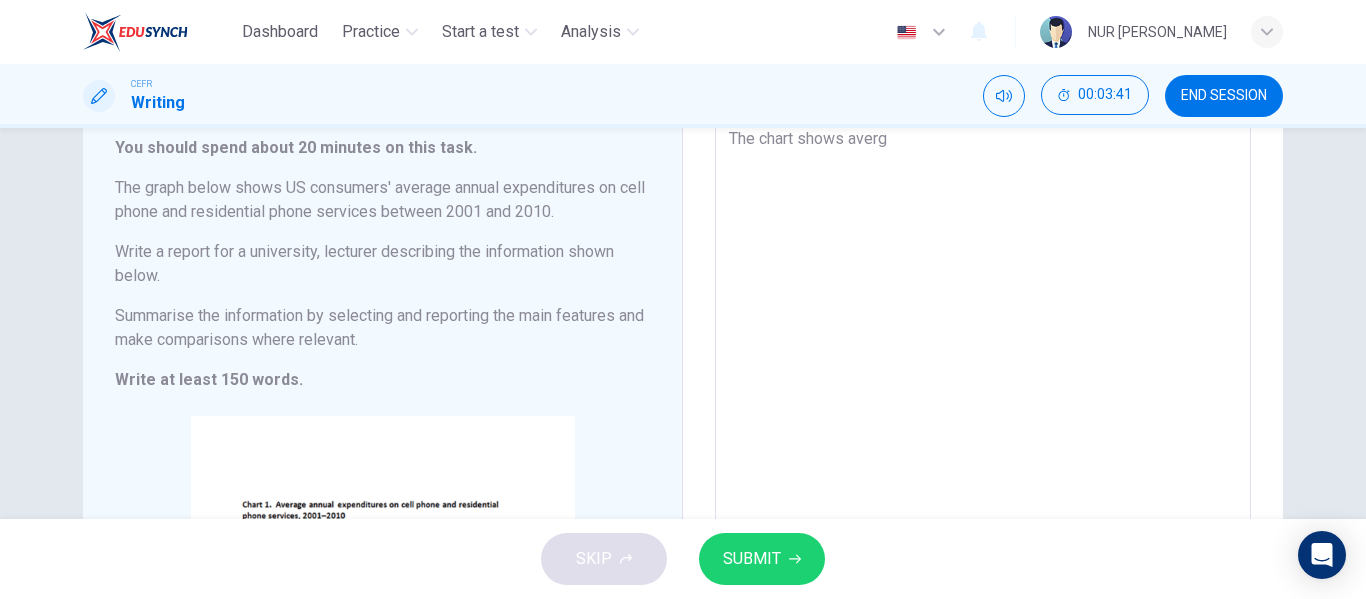 type on "x" 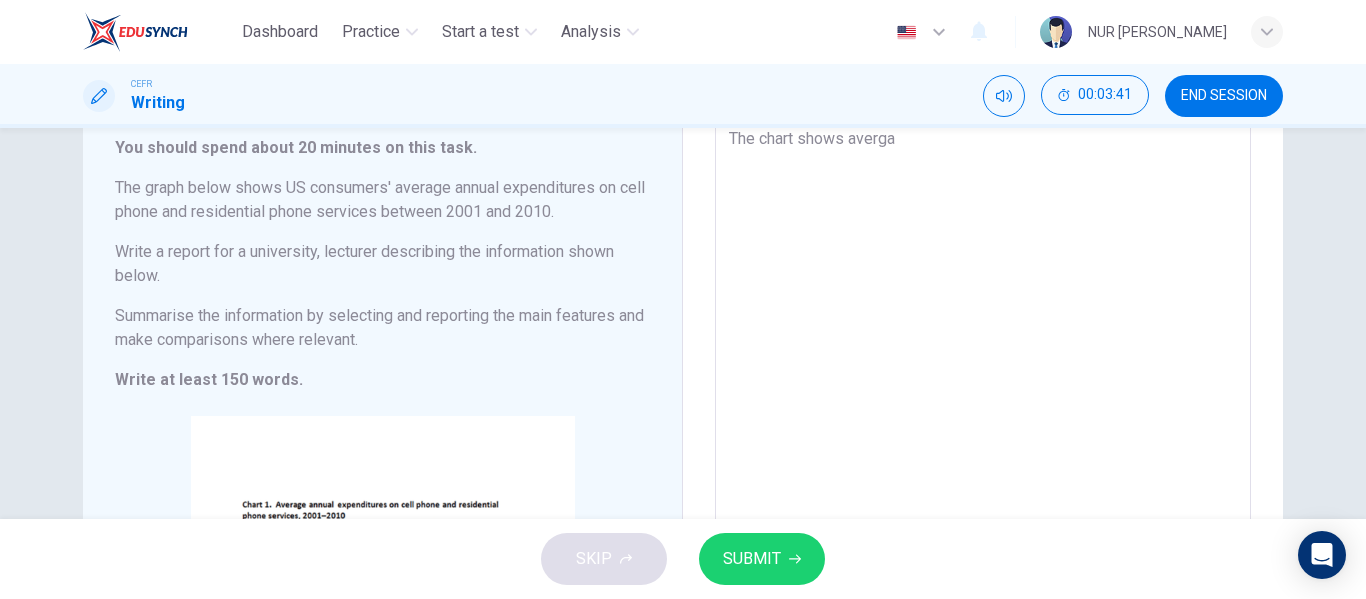 type on "x" 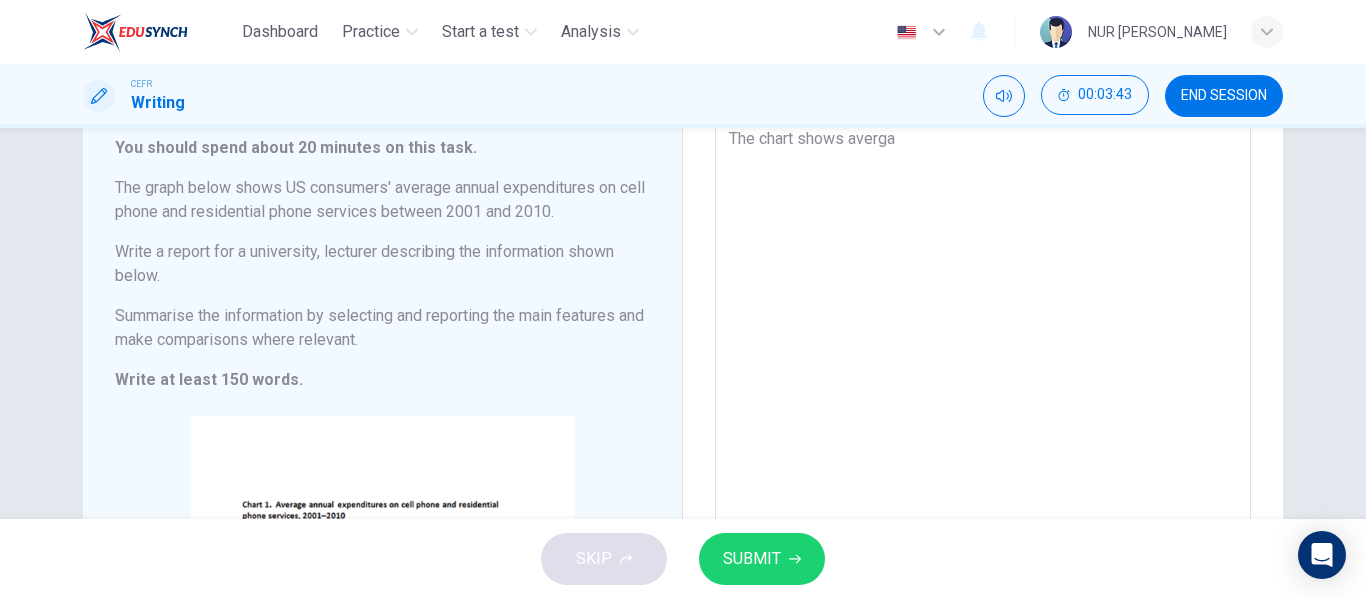 type on "The chart shows averg" 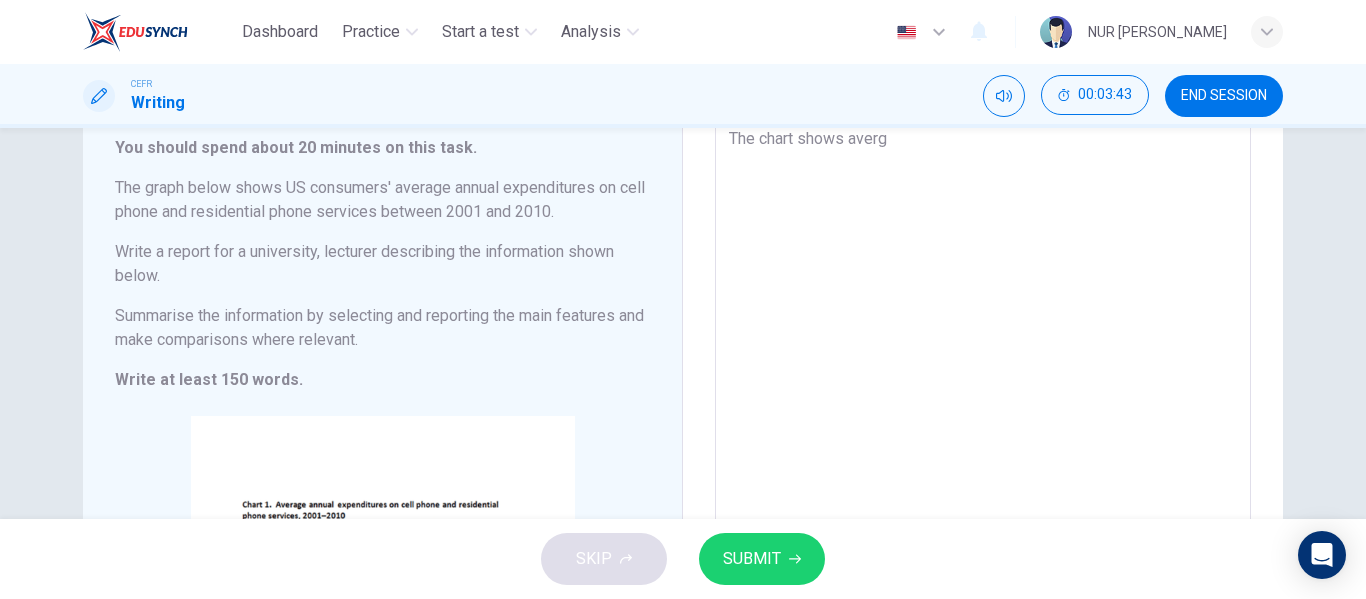 type on "x" 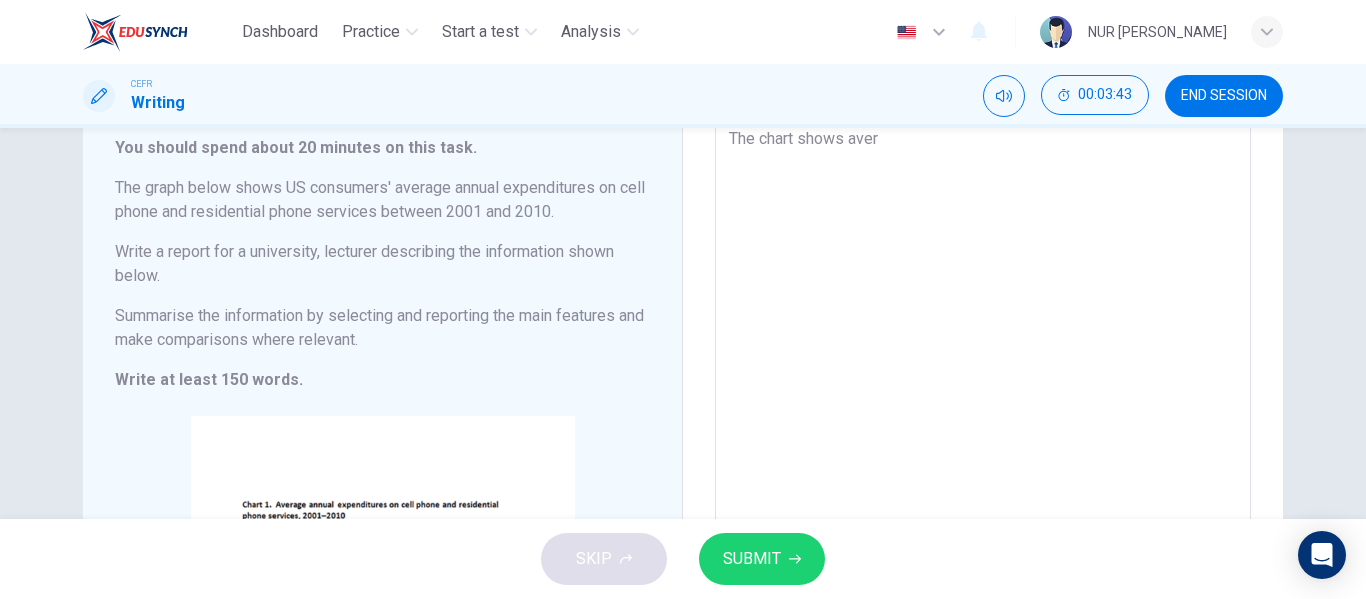 type on "x" 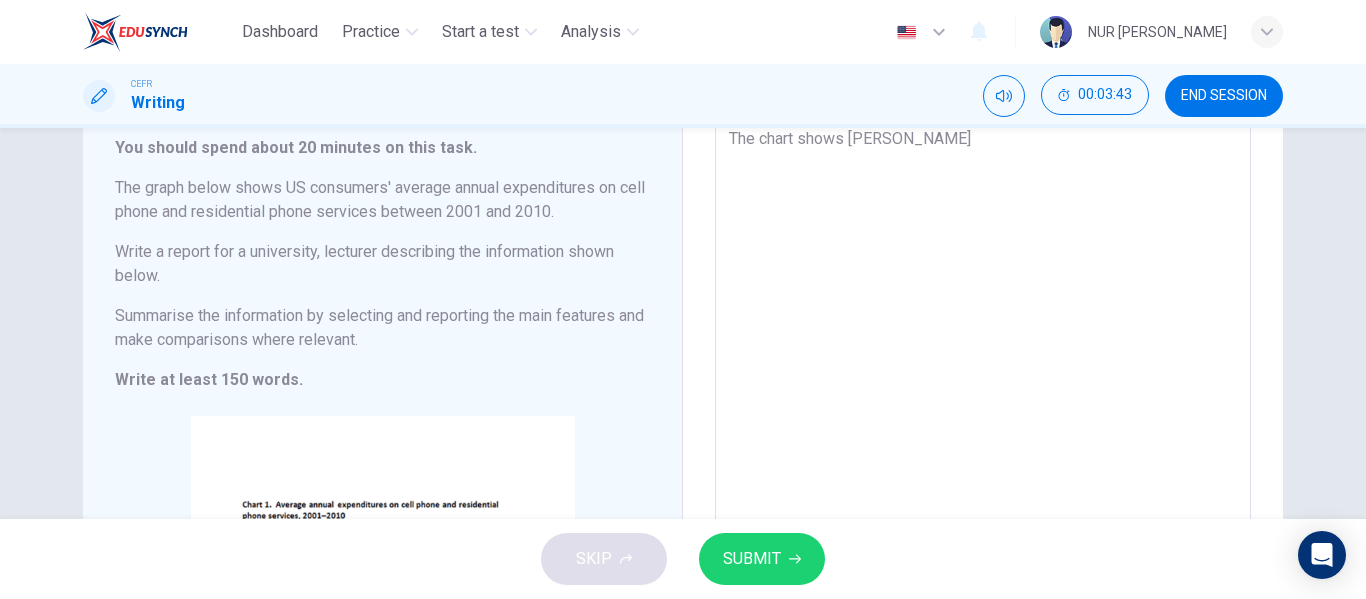 type on "x" 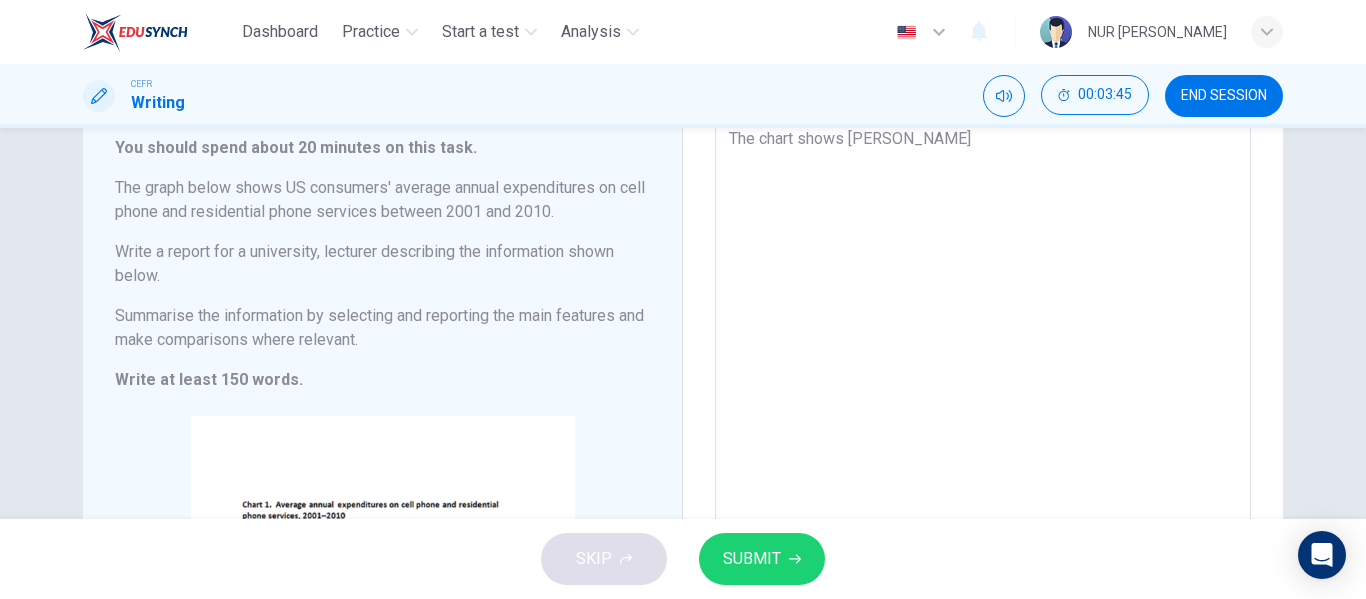 type on "The chart shows averag" 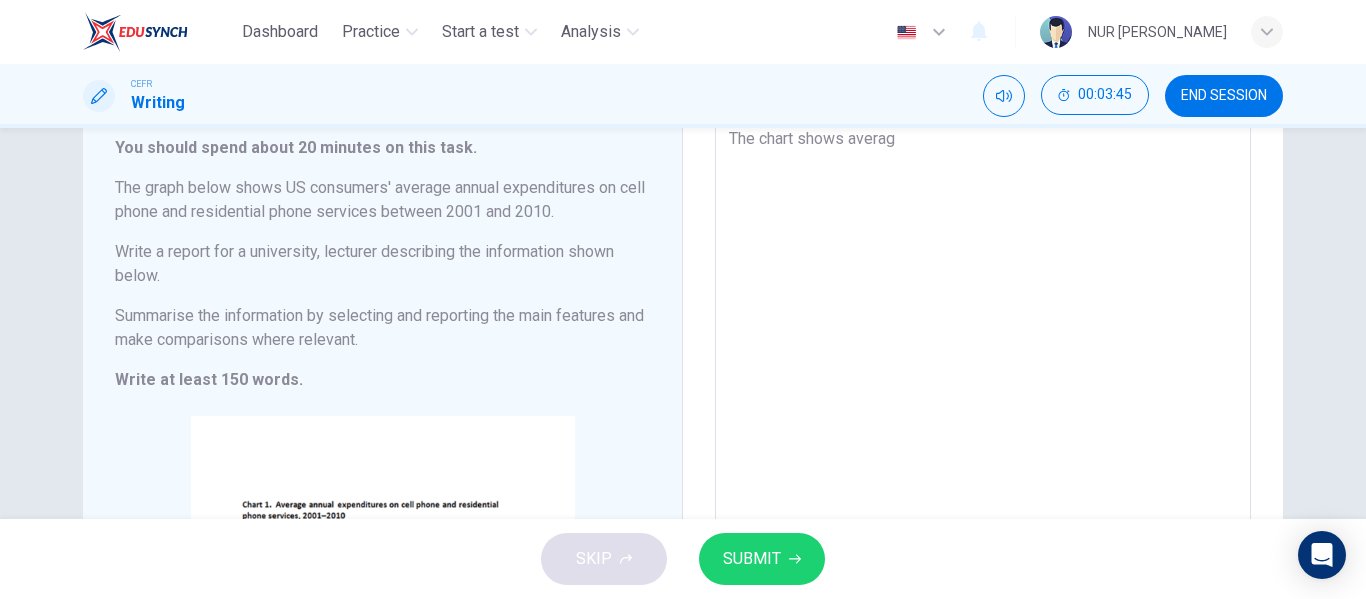 type on "x" 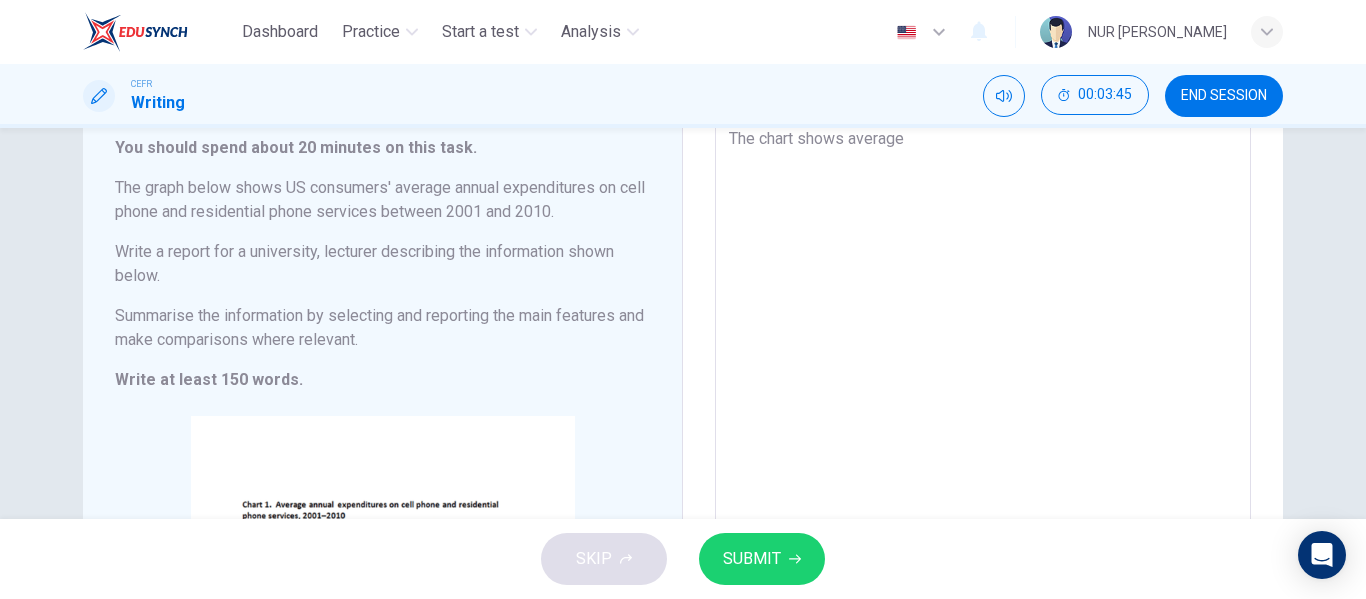 type on "x" 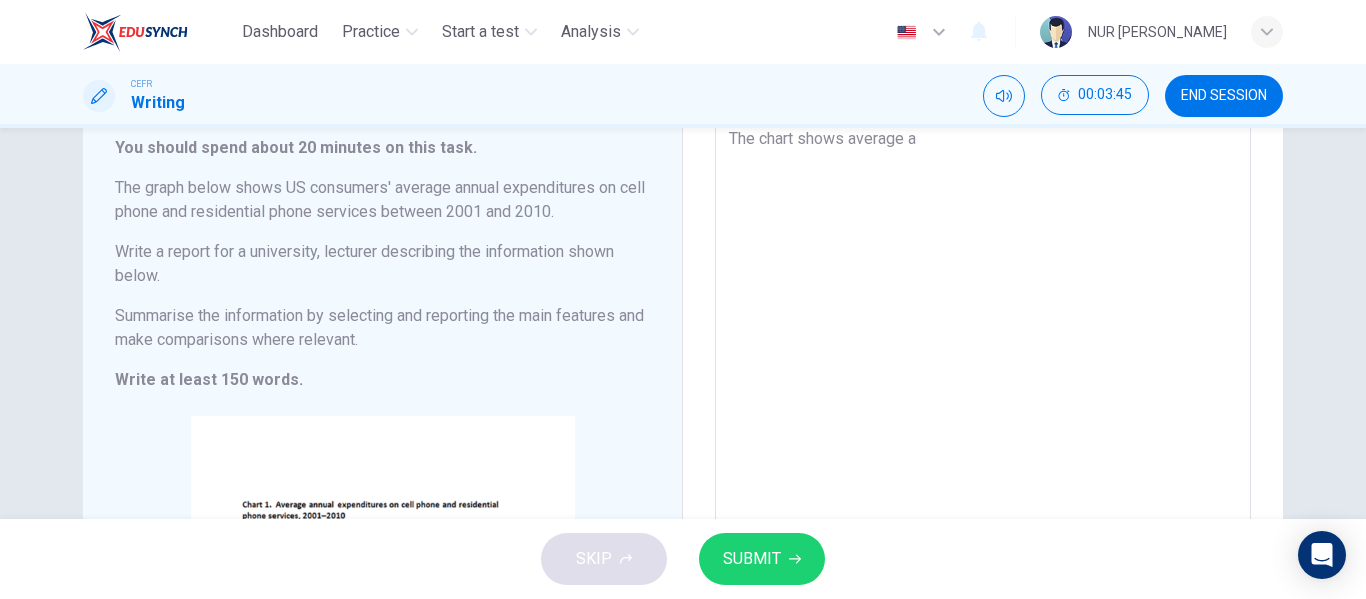 type on "x" 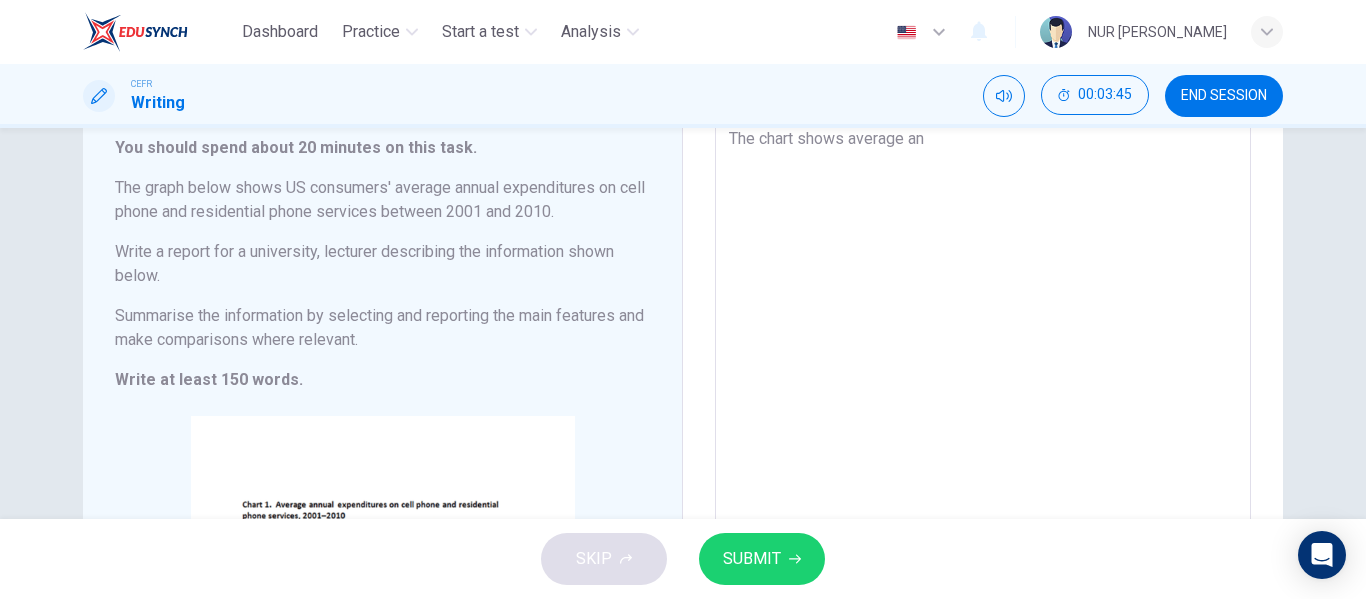 type on "x" 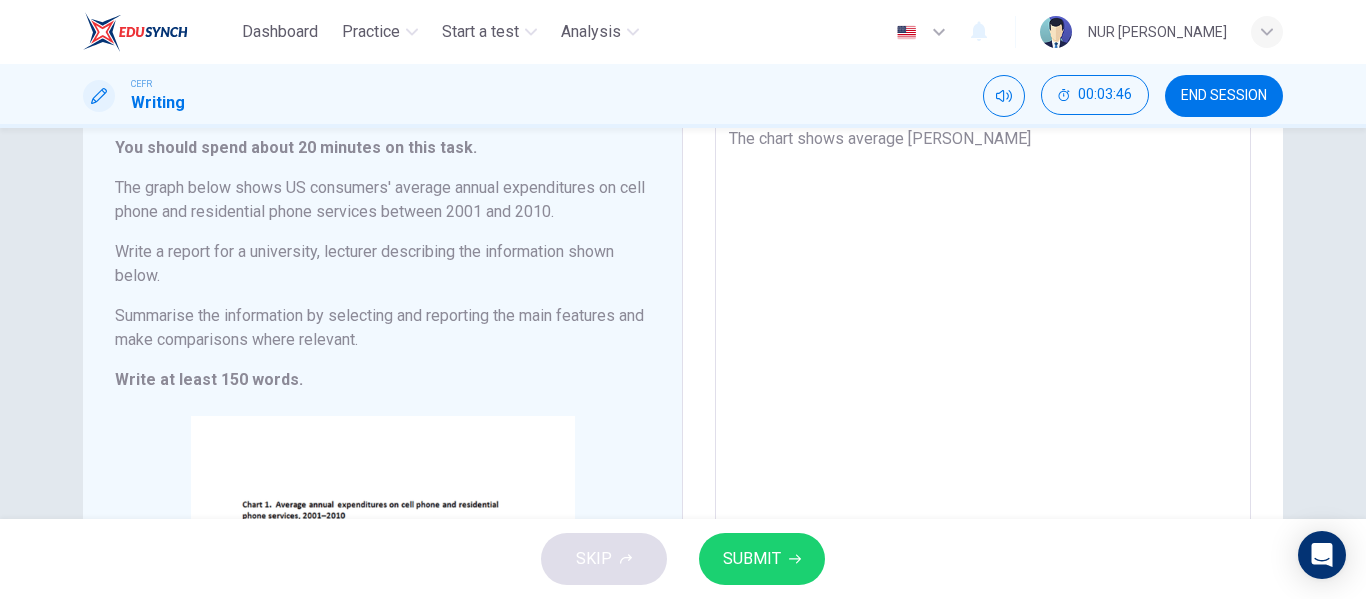 type on "x" 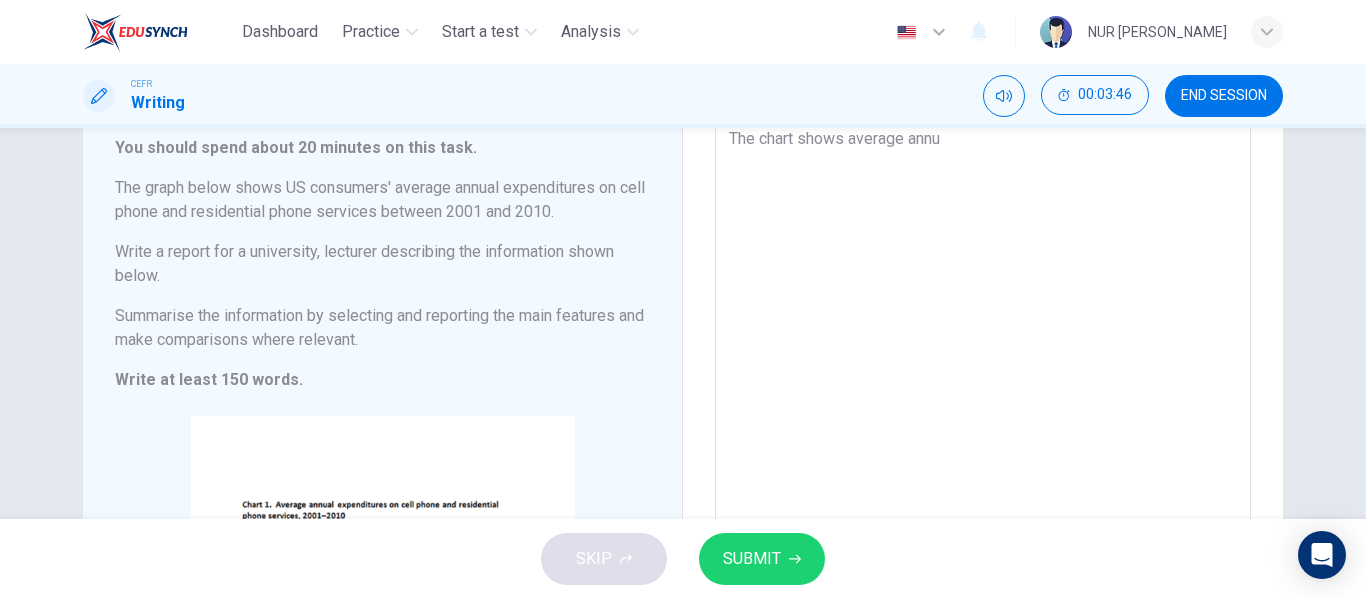 type on "x" 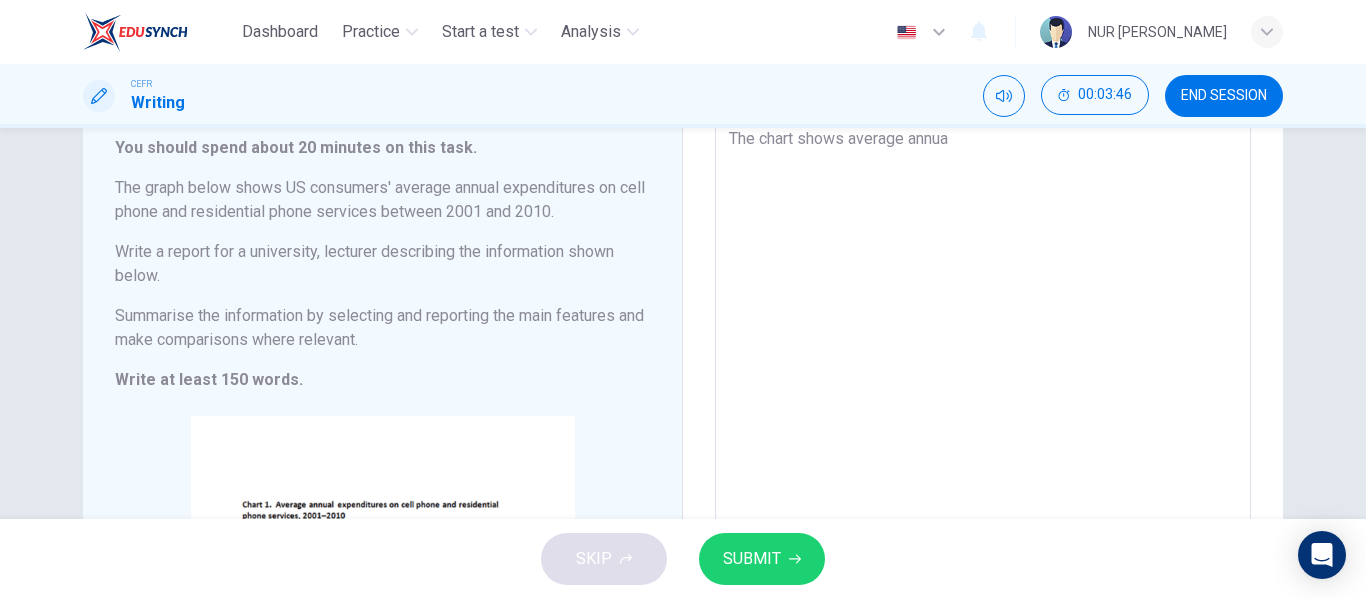 type on "x" 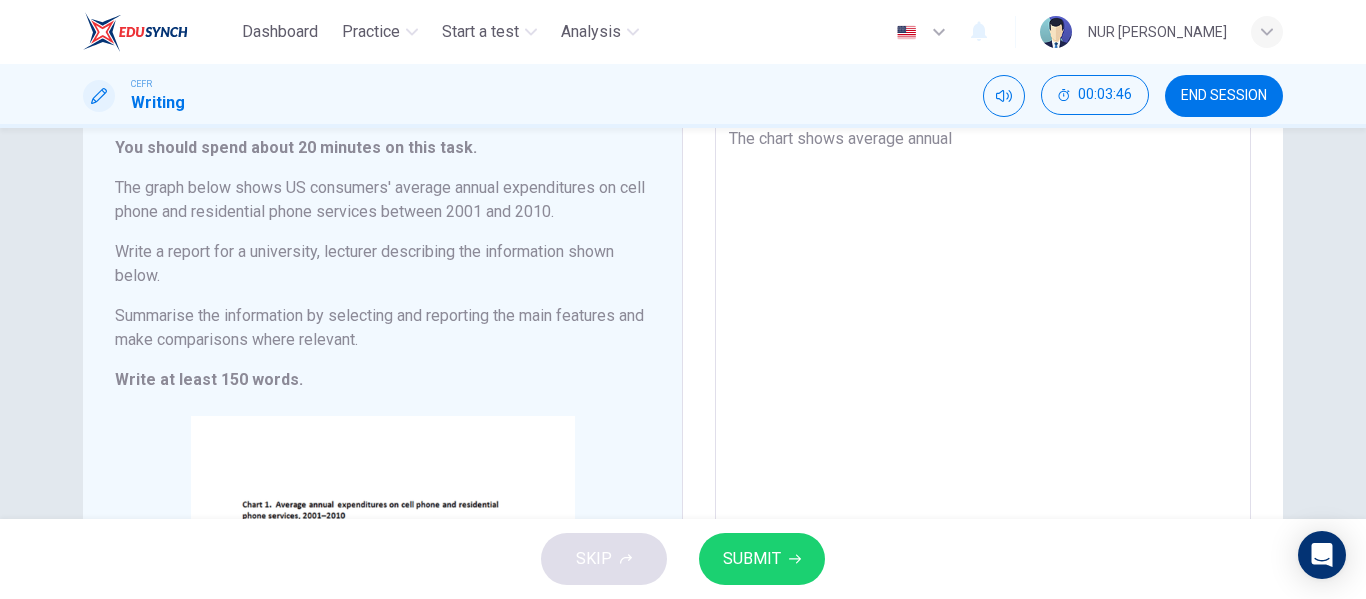 type on "x" 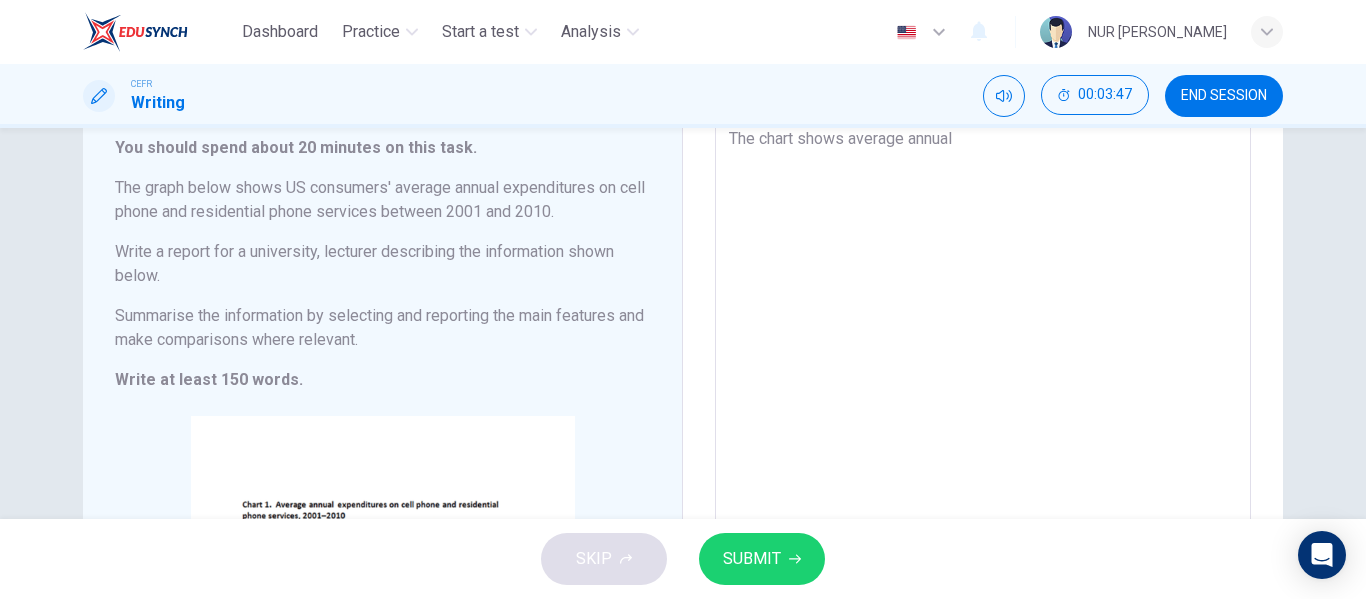 type on "The chart shows average annual" 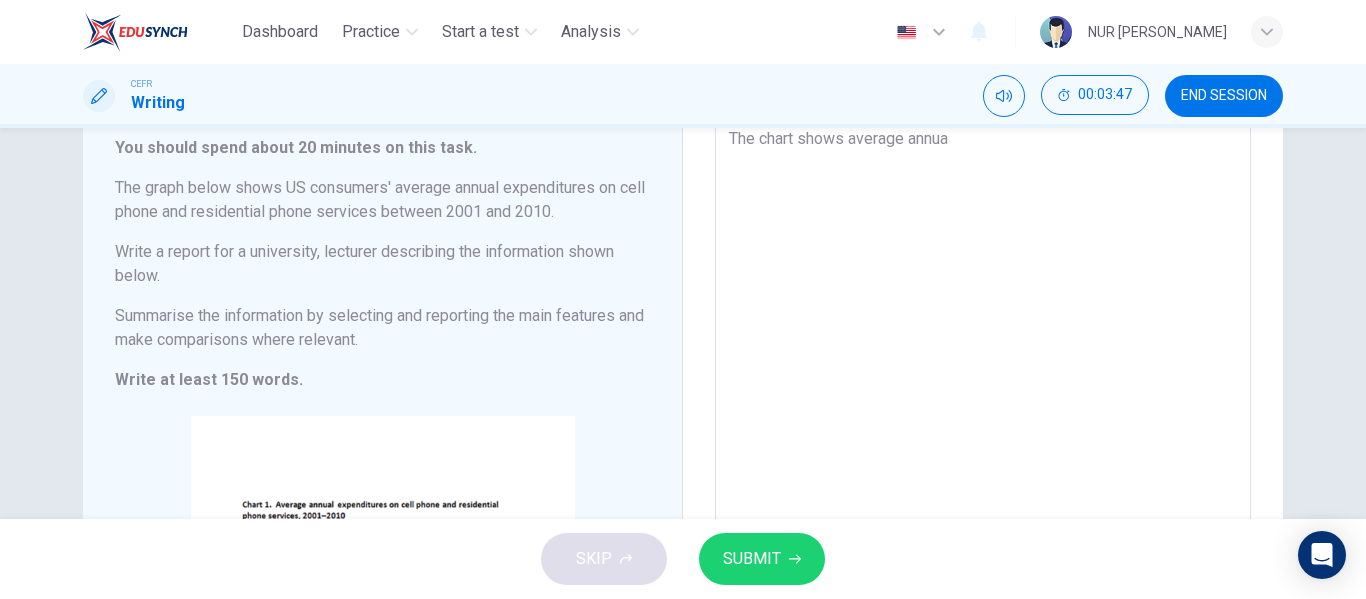 type on "x" 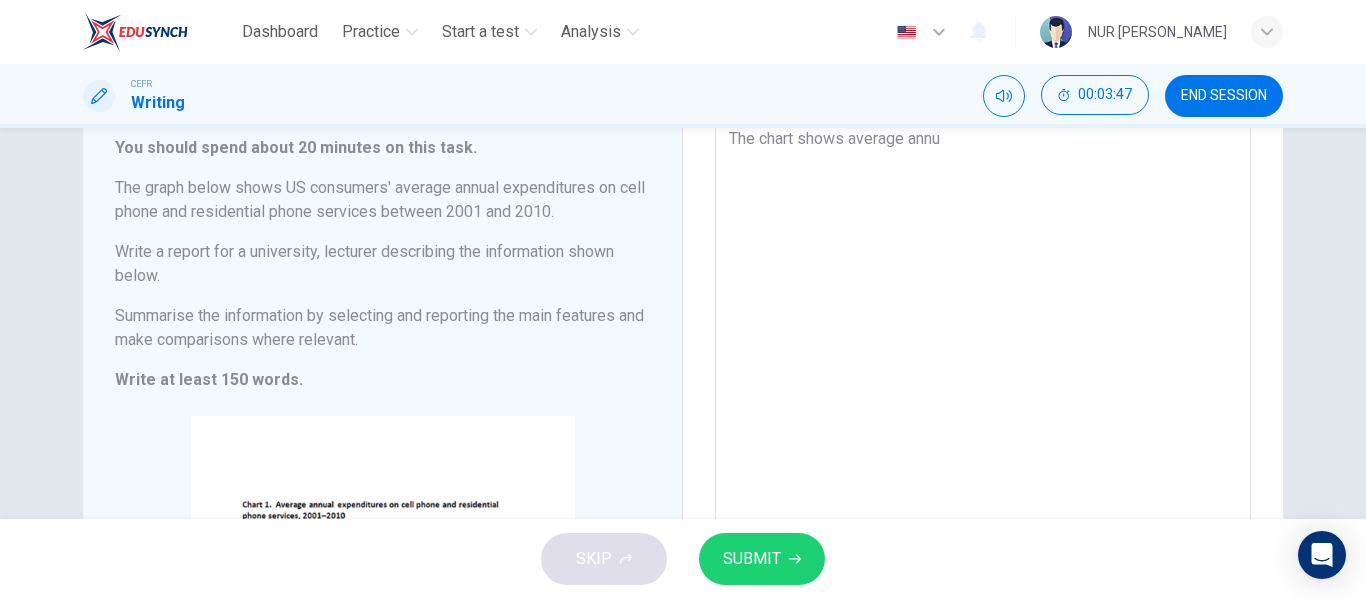 type on "The chart shows average [PERSON_NAME]" 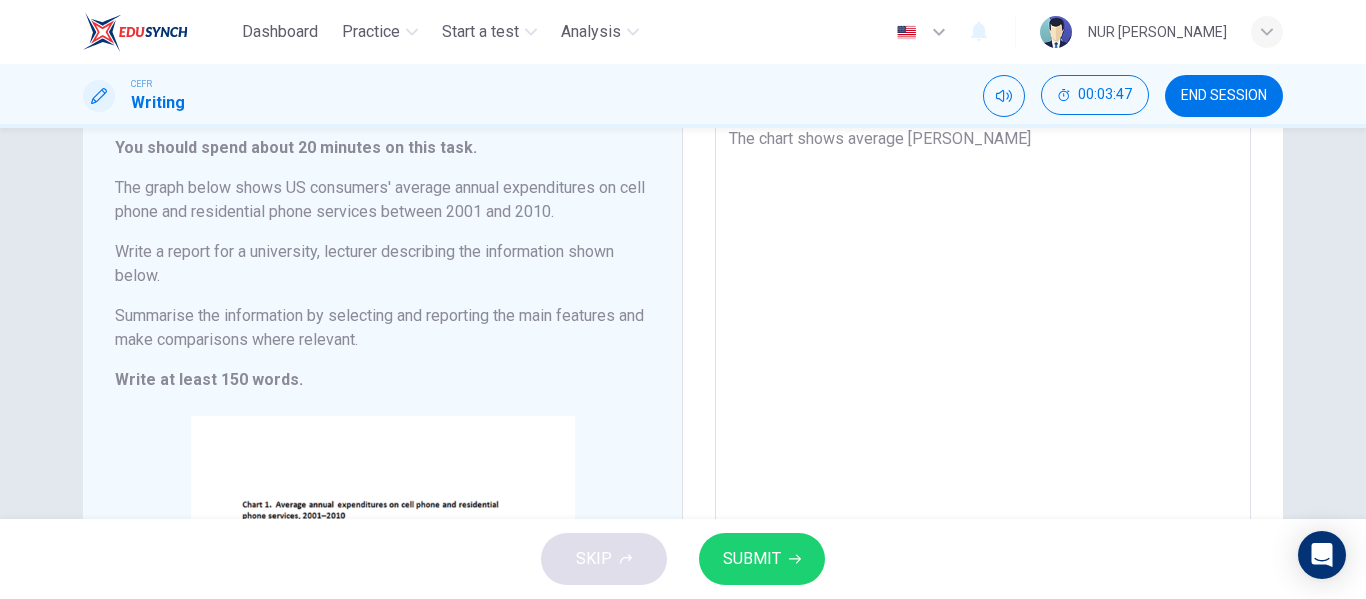 type on "The chart shows average an" 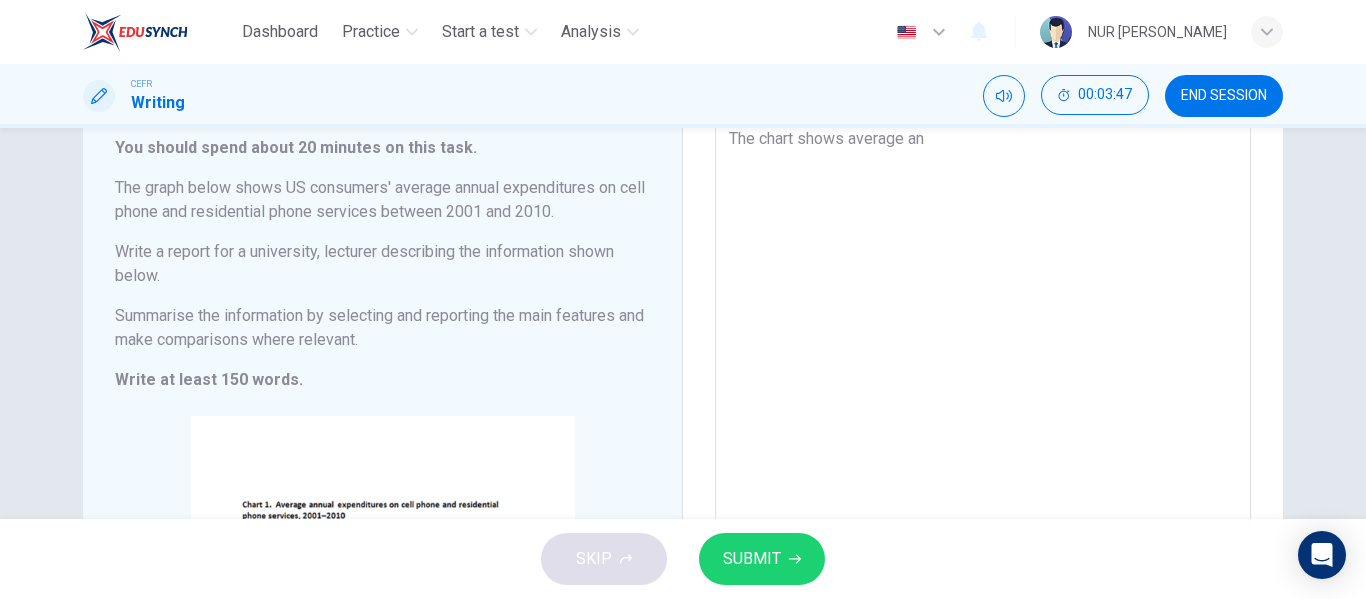 type on "x" 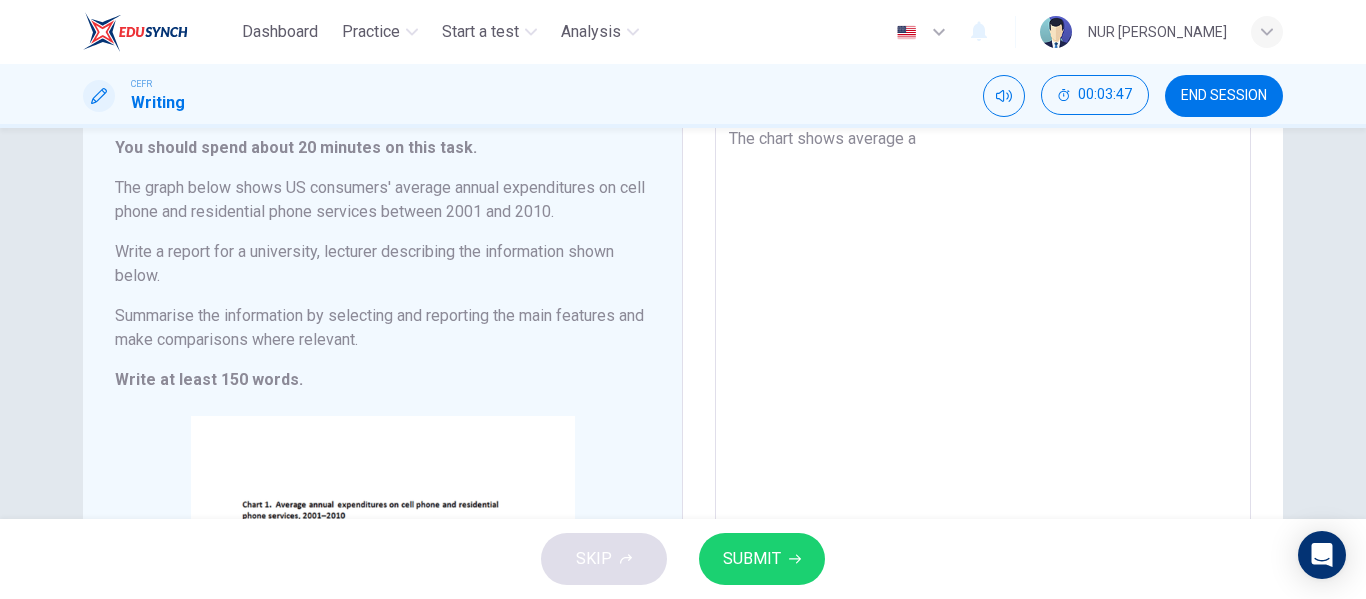 type on "x" 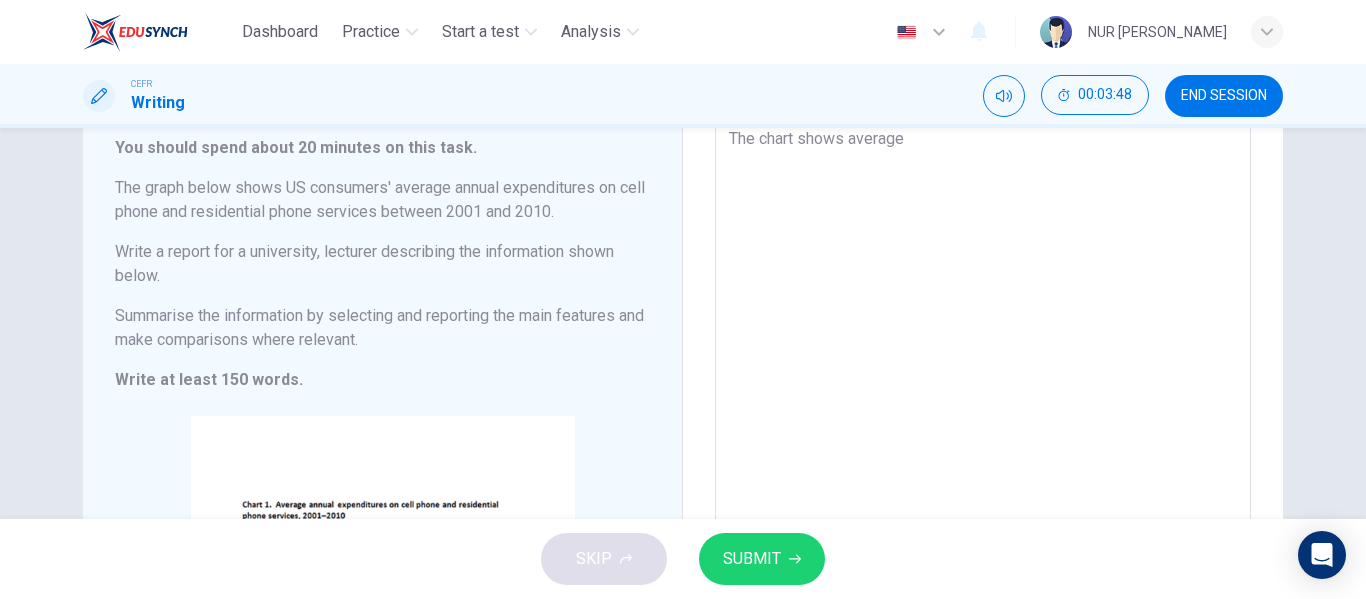 type on "x" 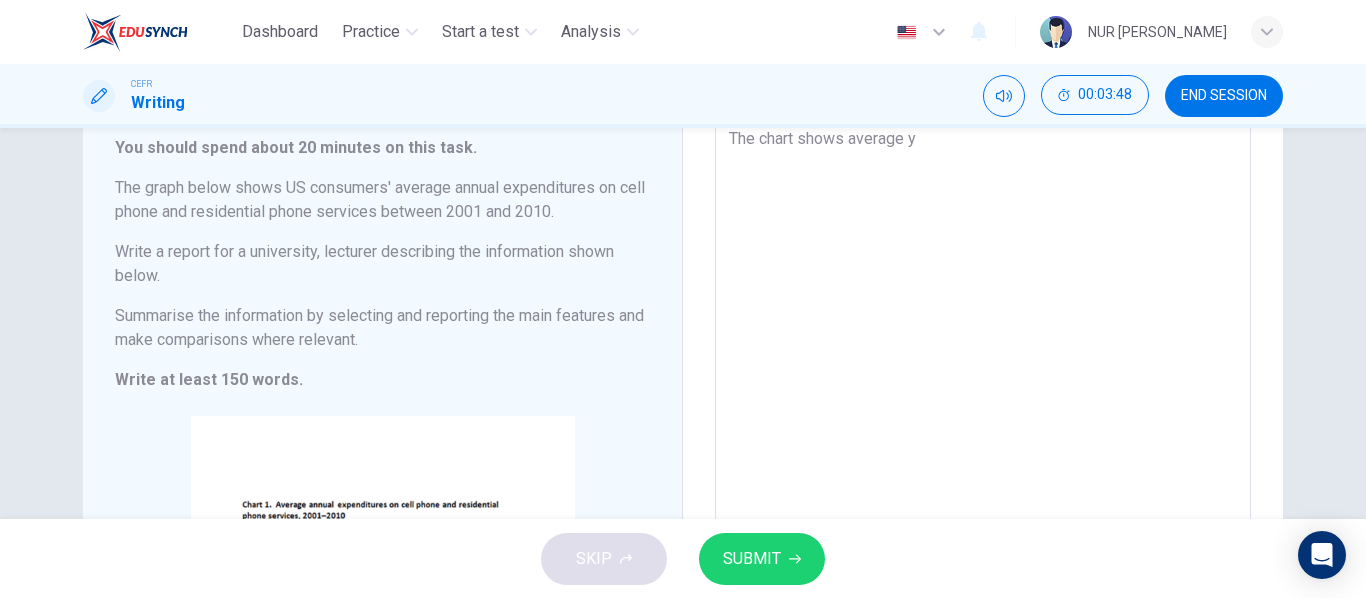 type on "x" 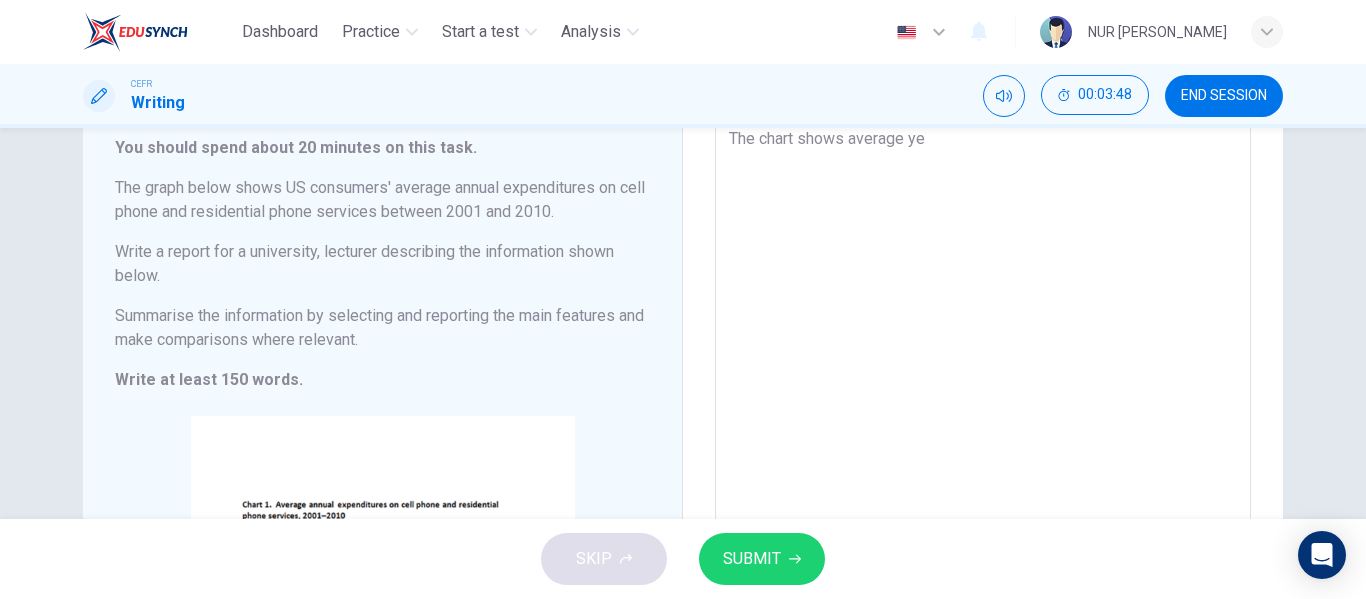 type on "x" 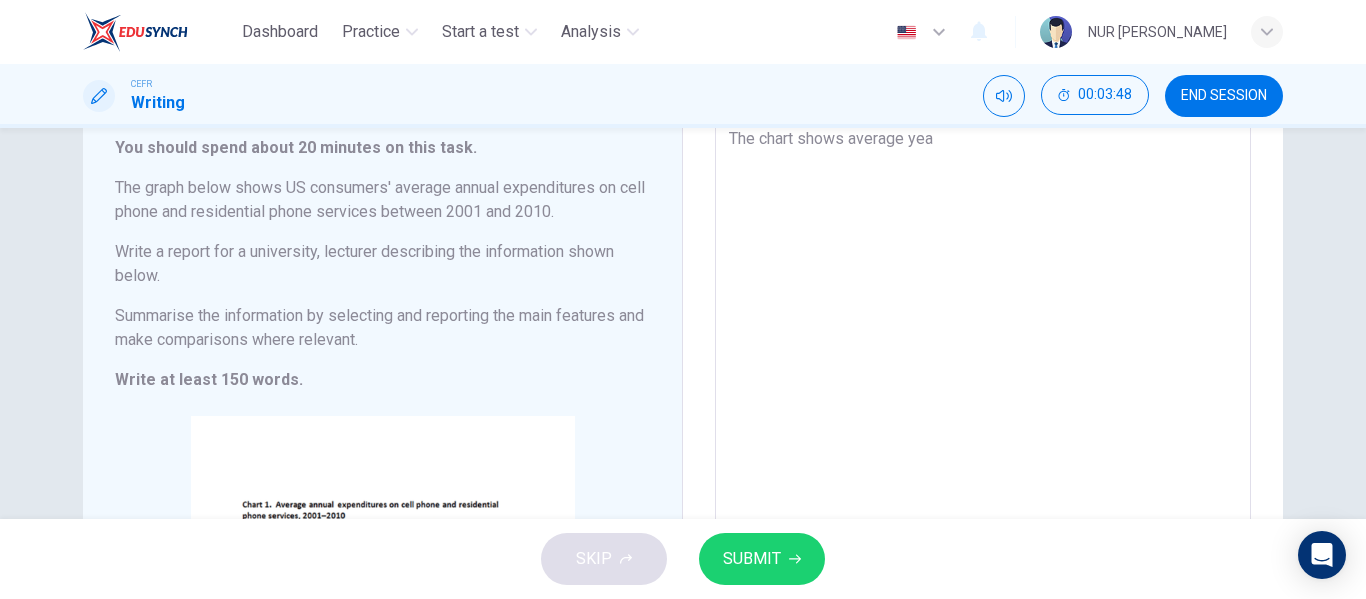 type on "x" 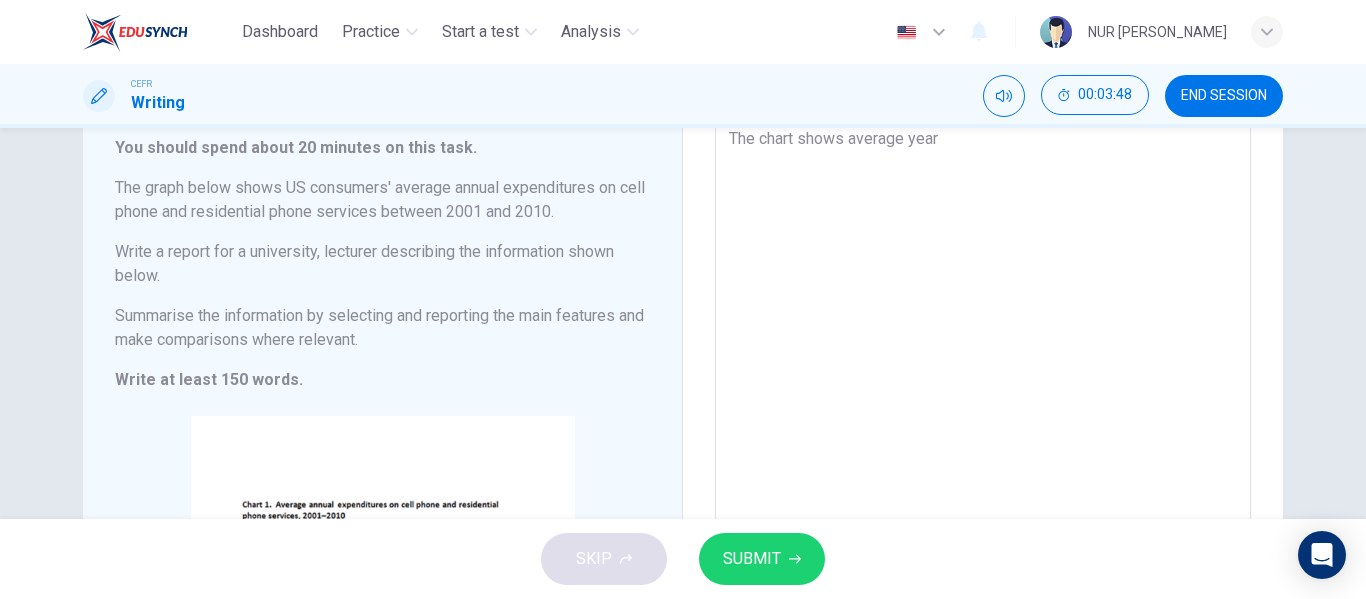 type on "The chart shows average yearl" 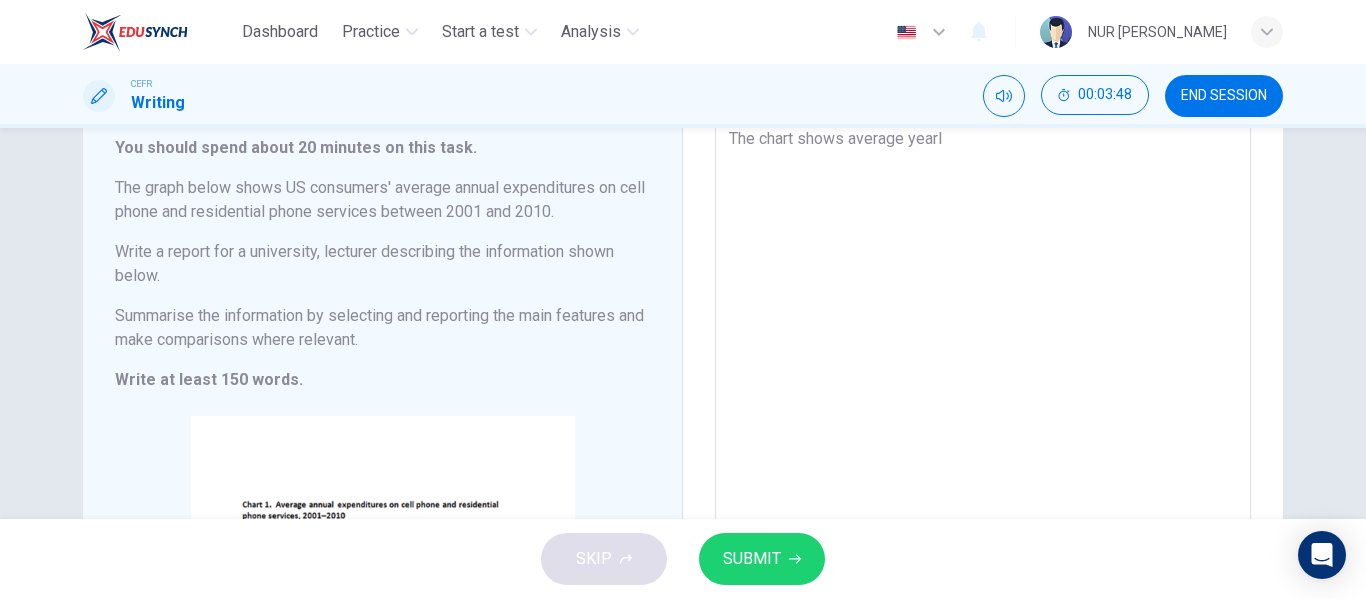type on "x" 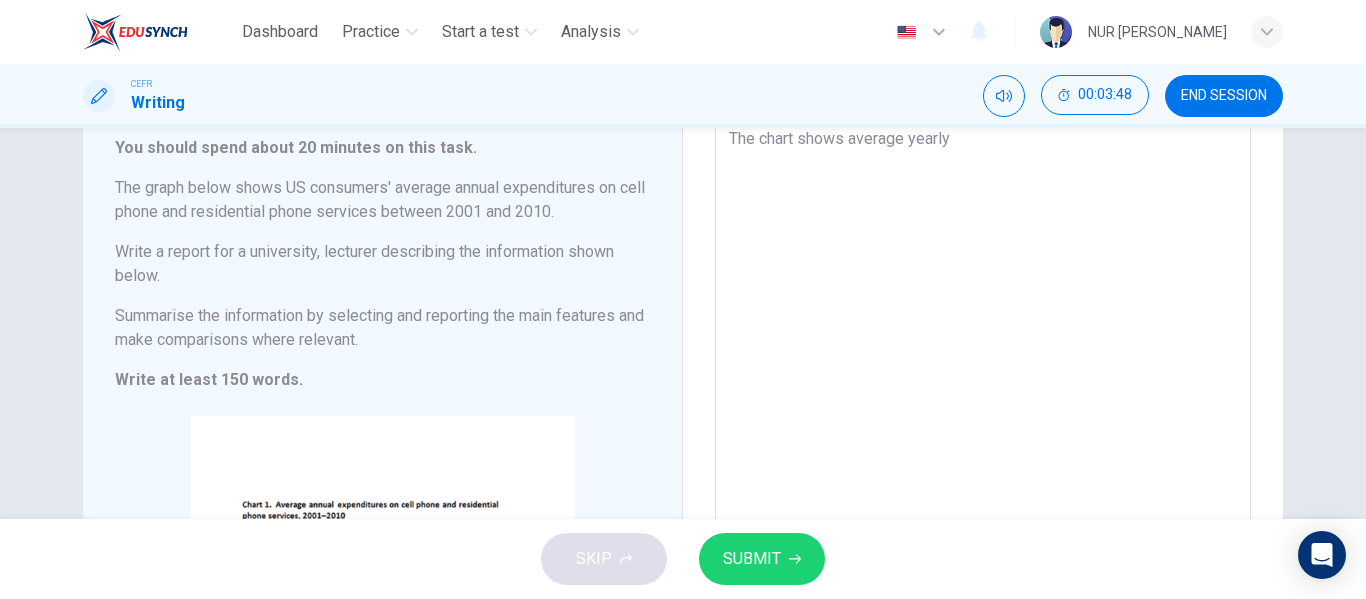 type on "x" 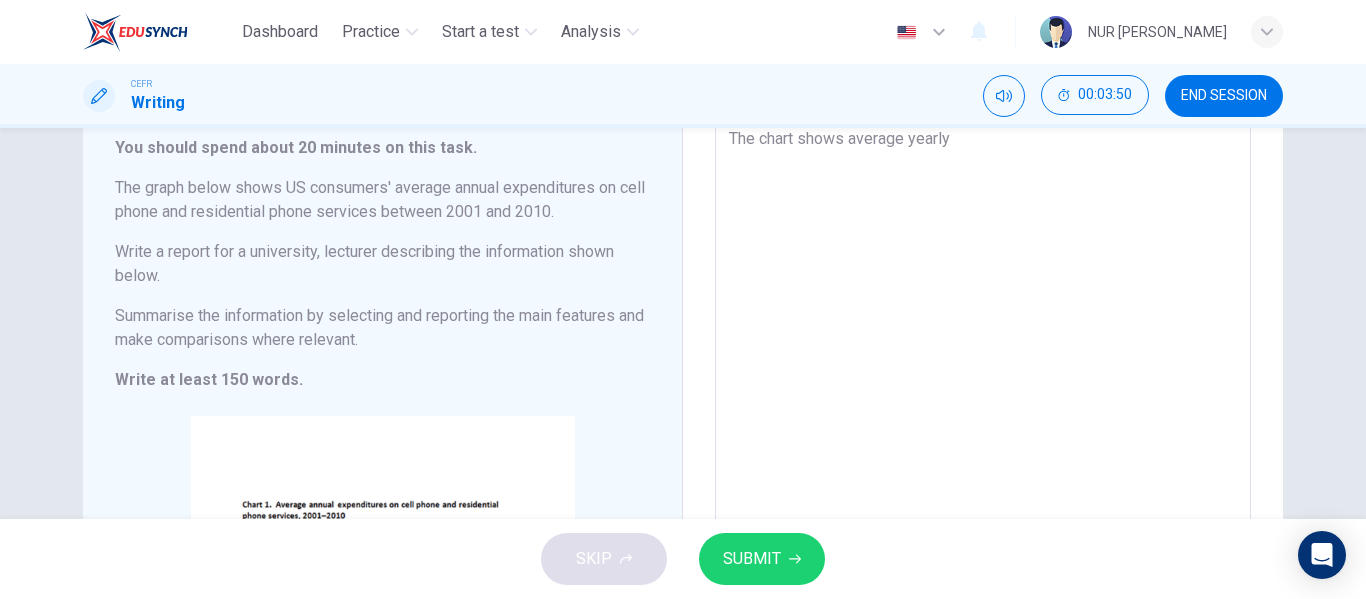 type on "The chart shows average yearly e" 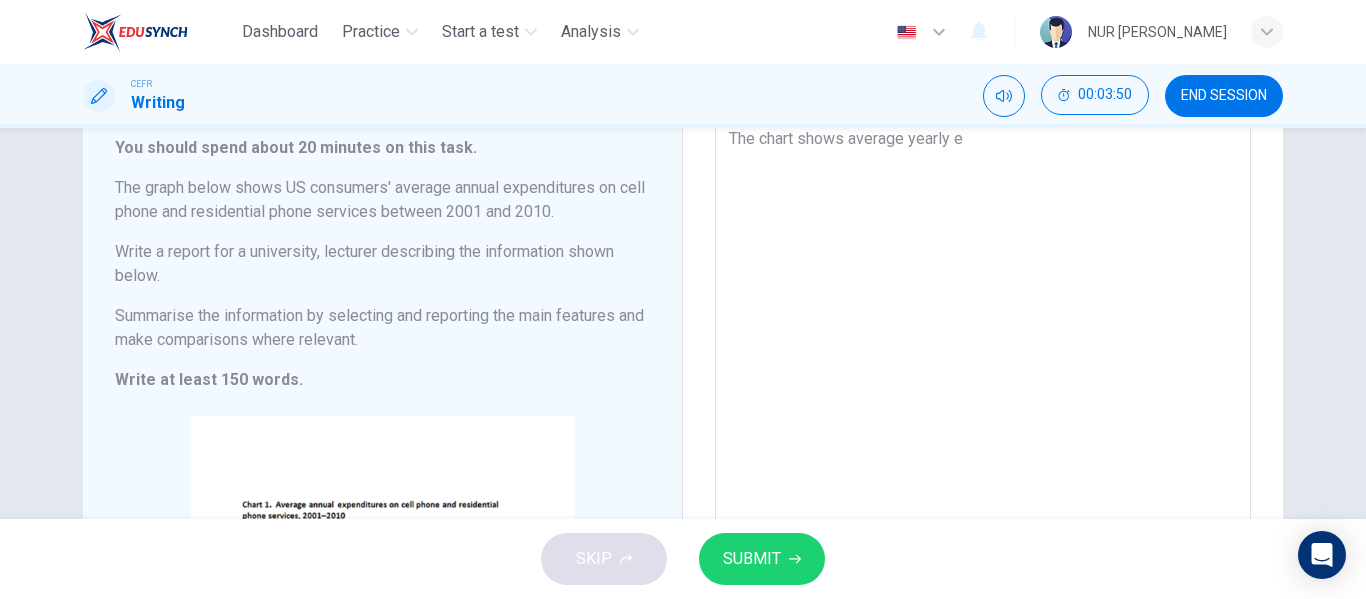 type on "x" 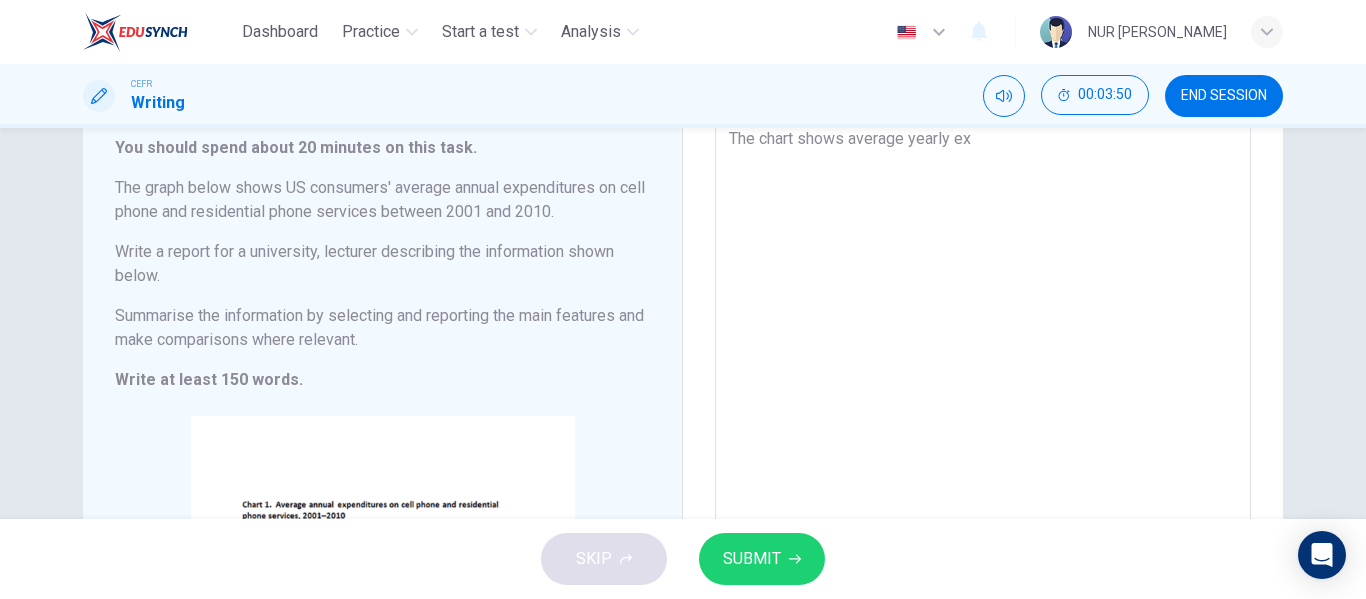 type on "x" 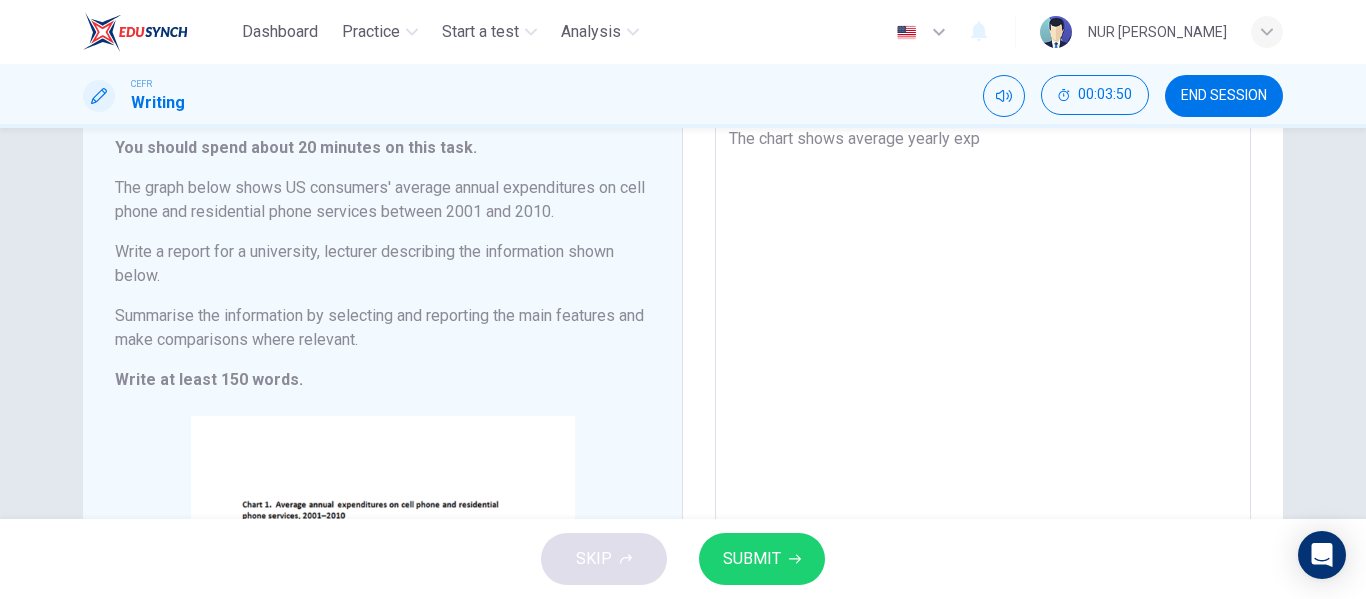 type on "x" 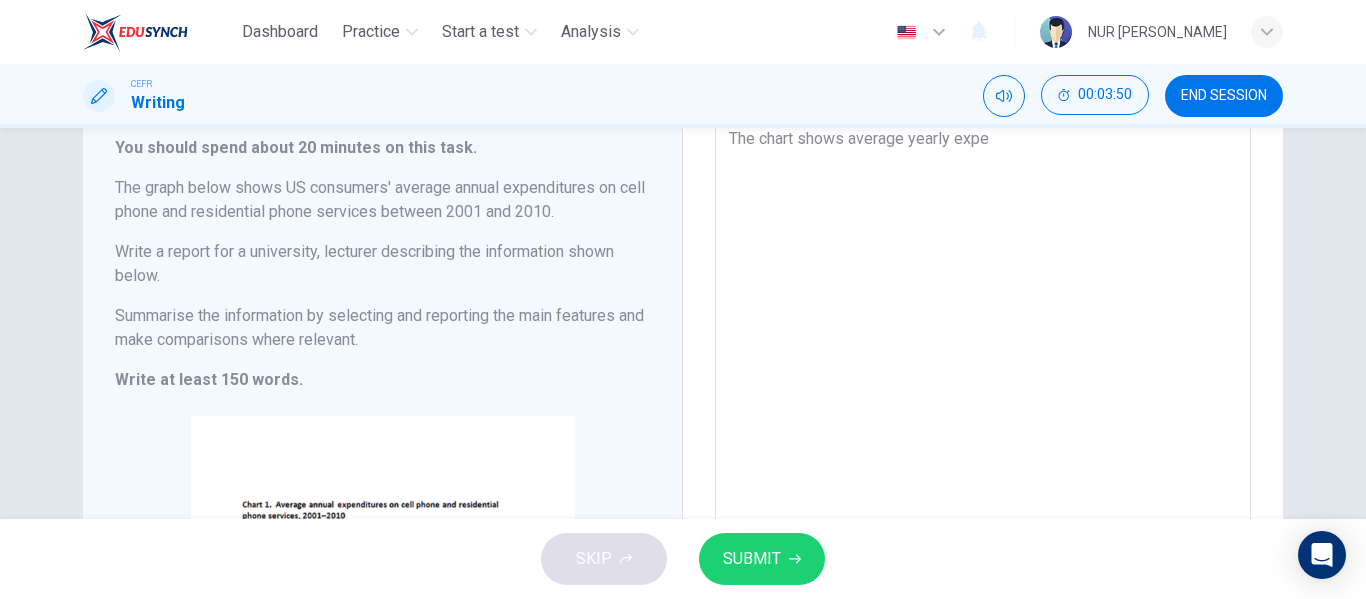 type on "x" 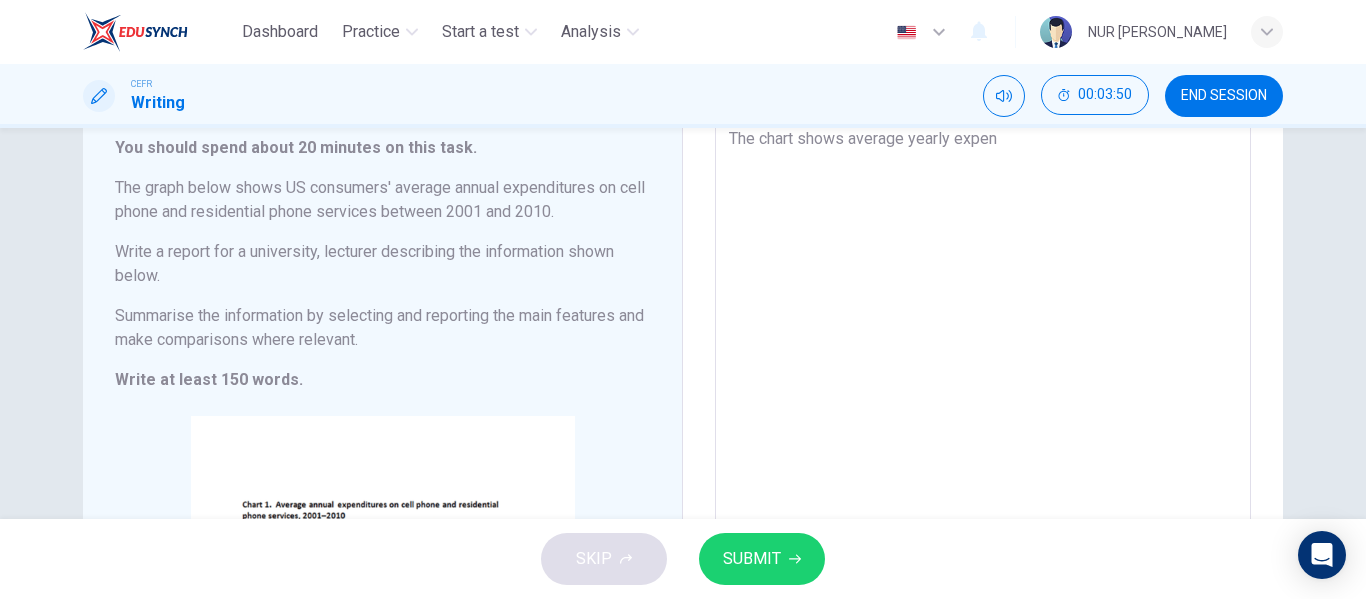 type on "x" 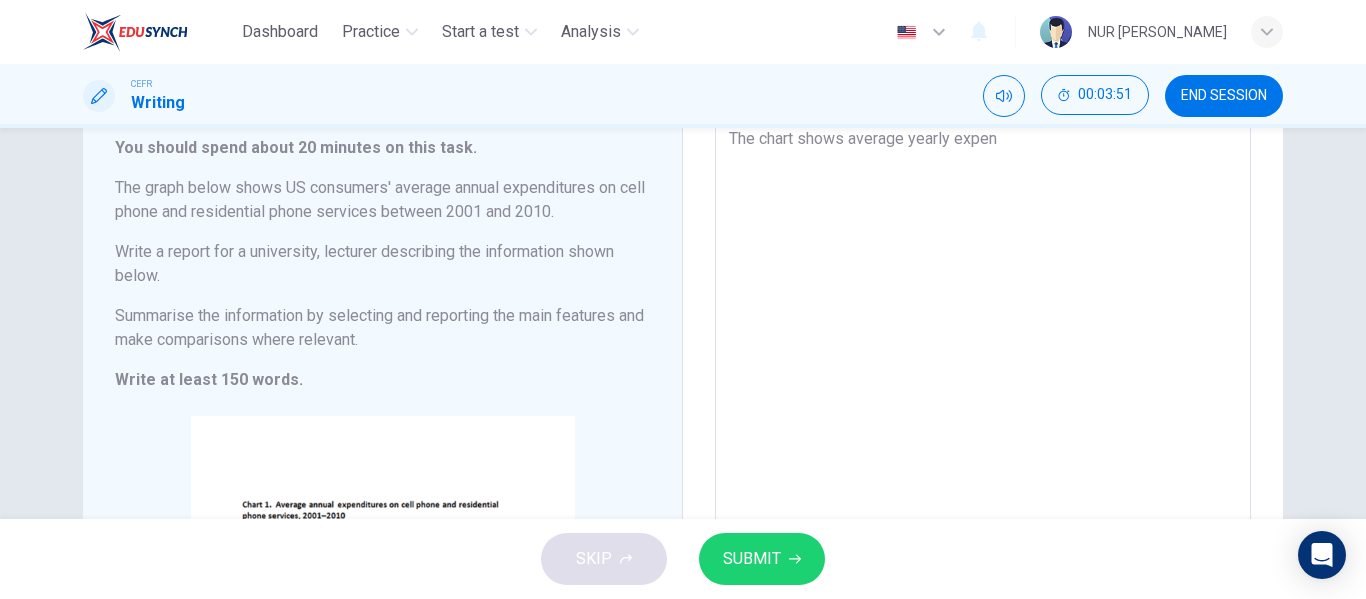 type on "The chart shows average yearly expend" 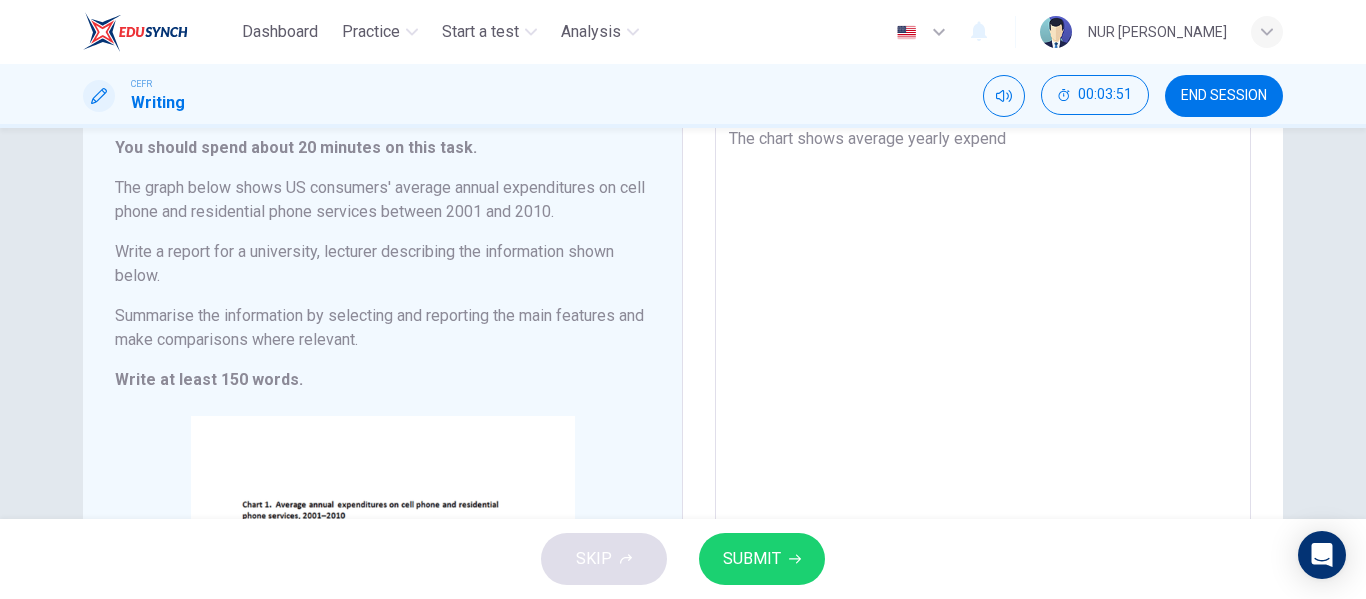 type on "x" 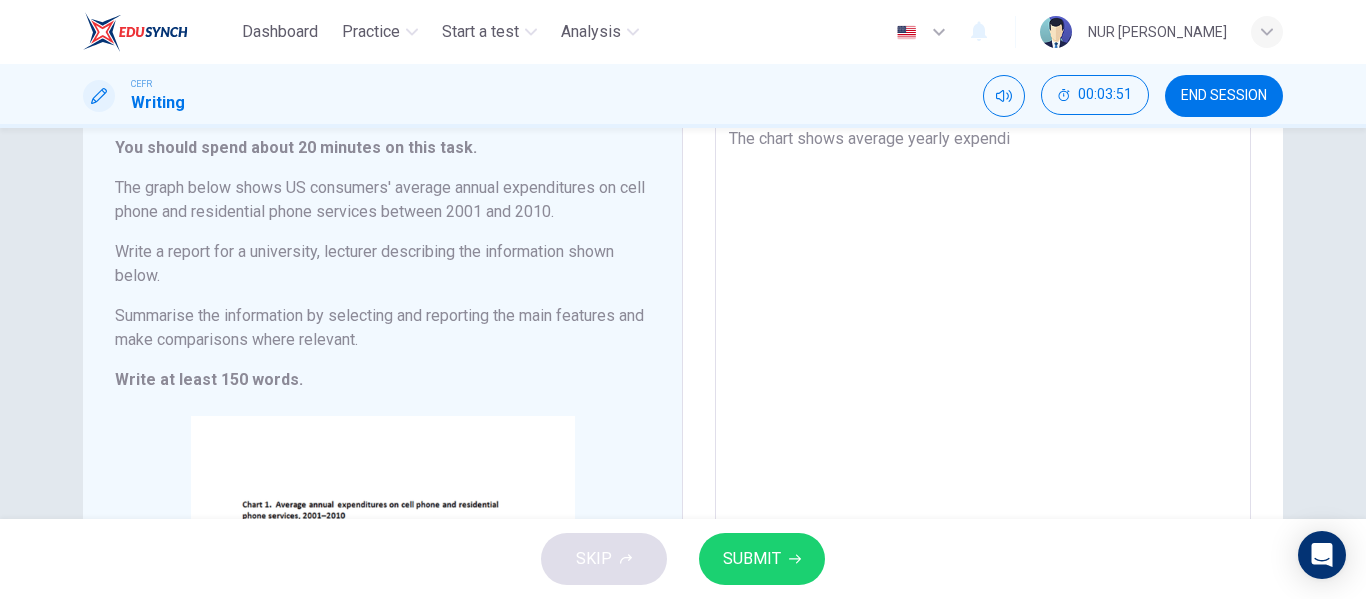 type on "x" 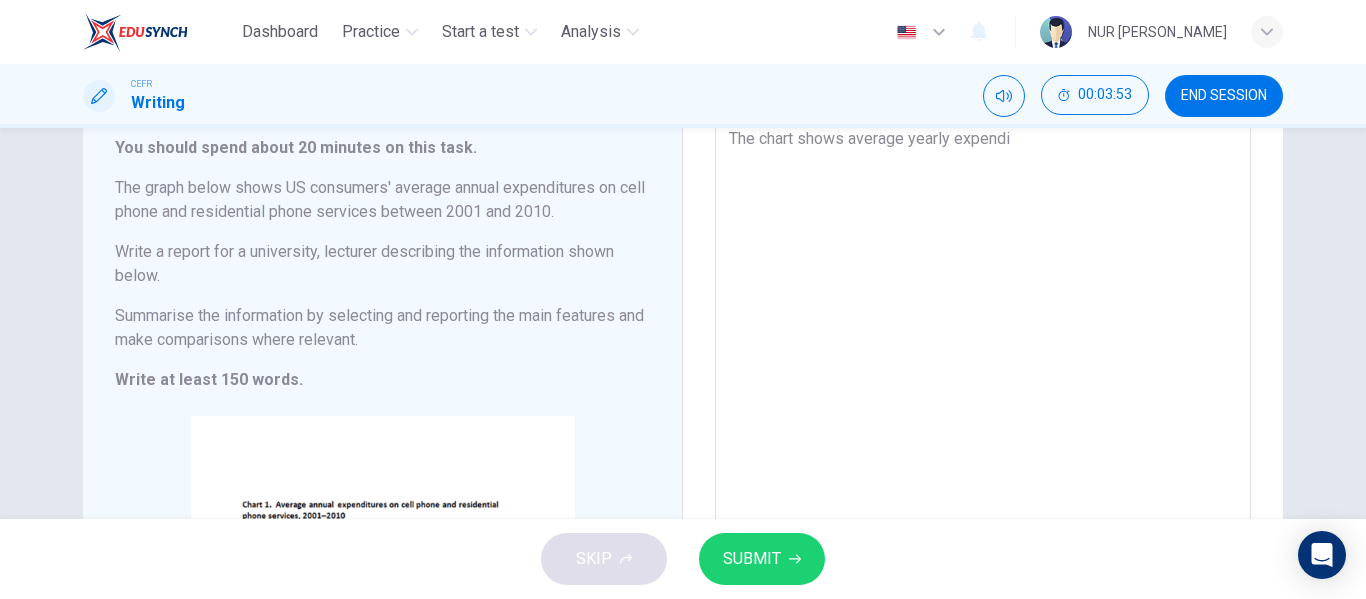 type on "The chart shows average yearly expendit" 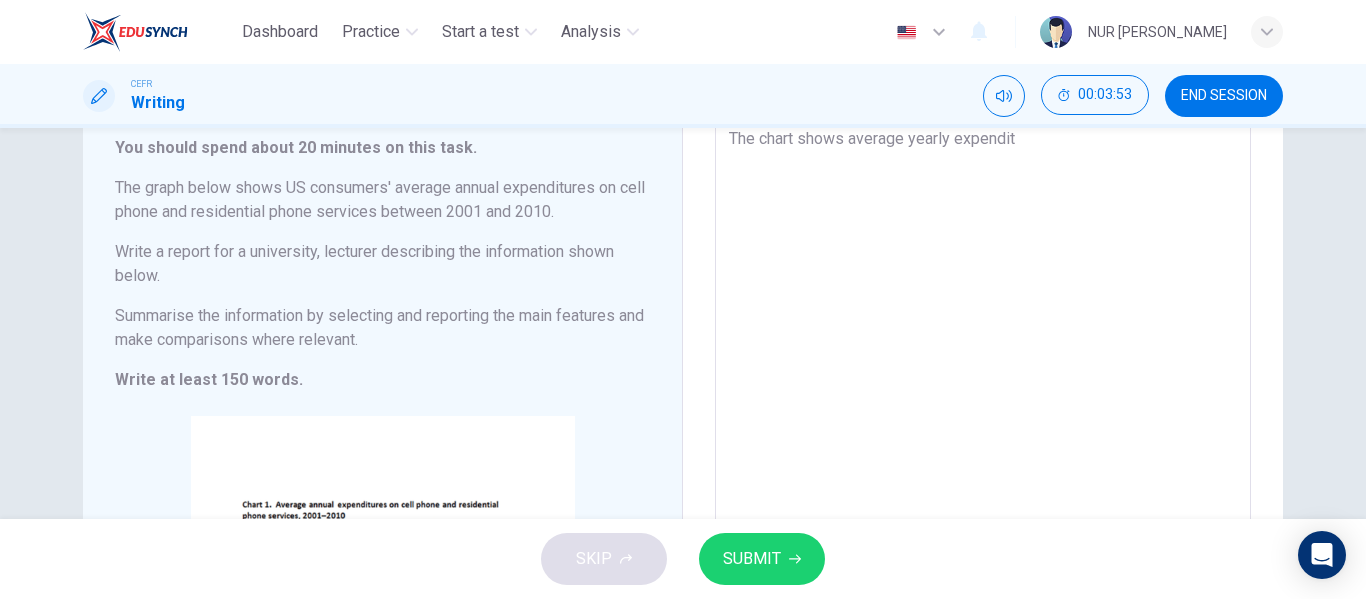 type on "x" 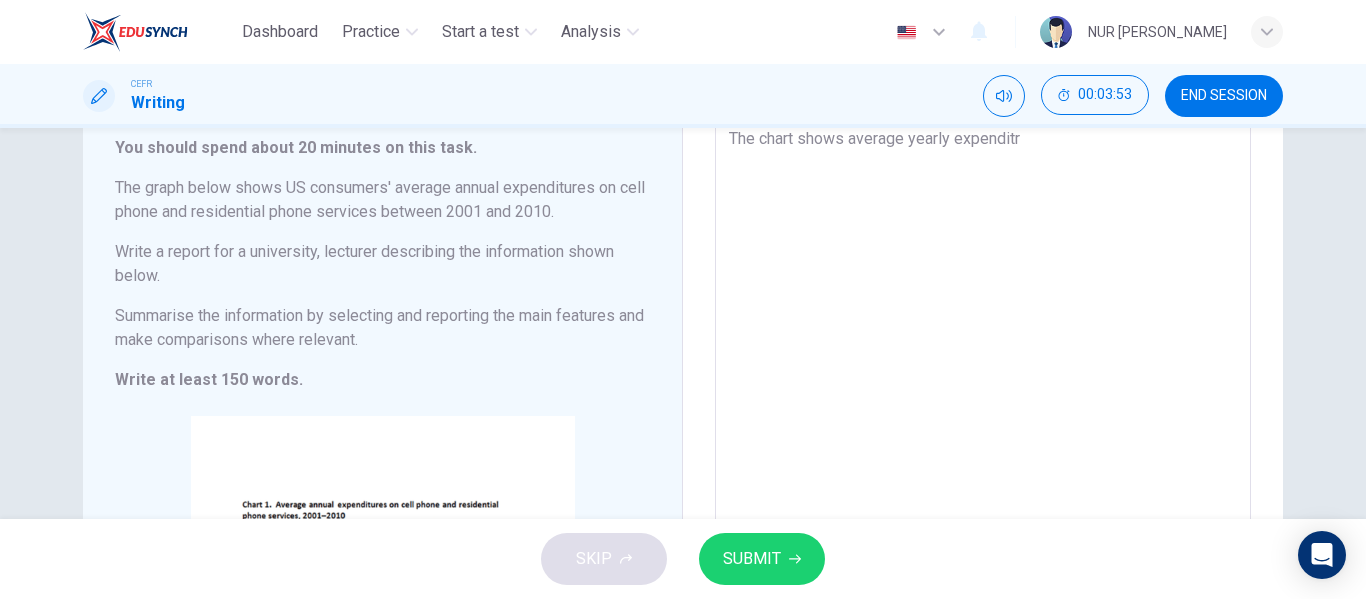 type on "x" 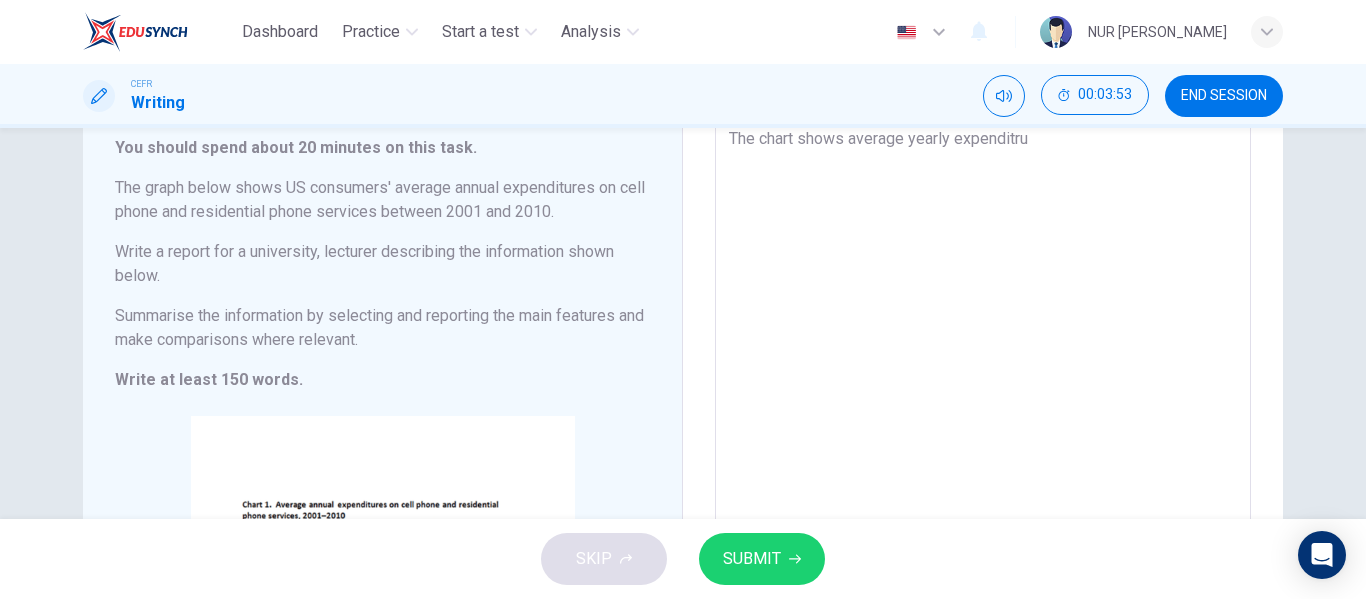 type on "x" 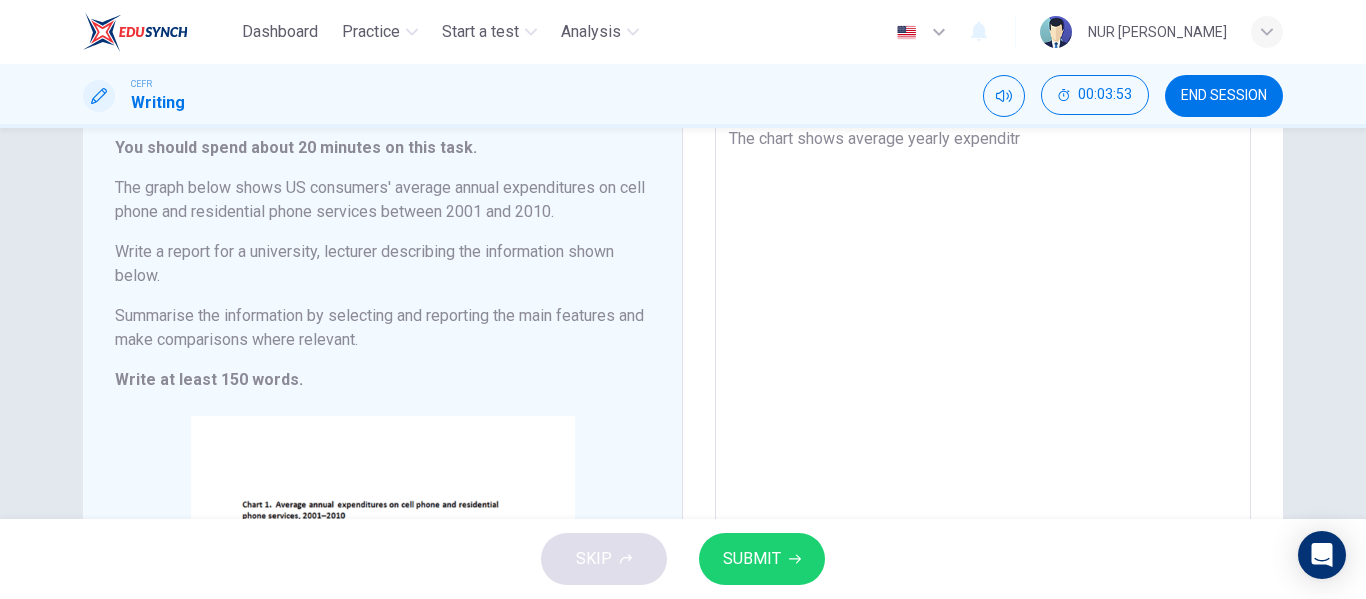 type on "x" 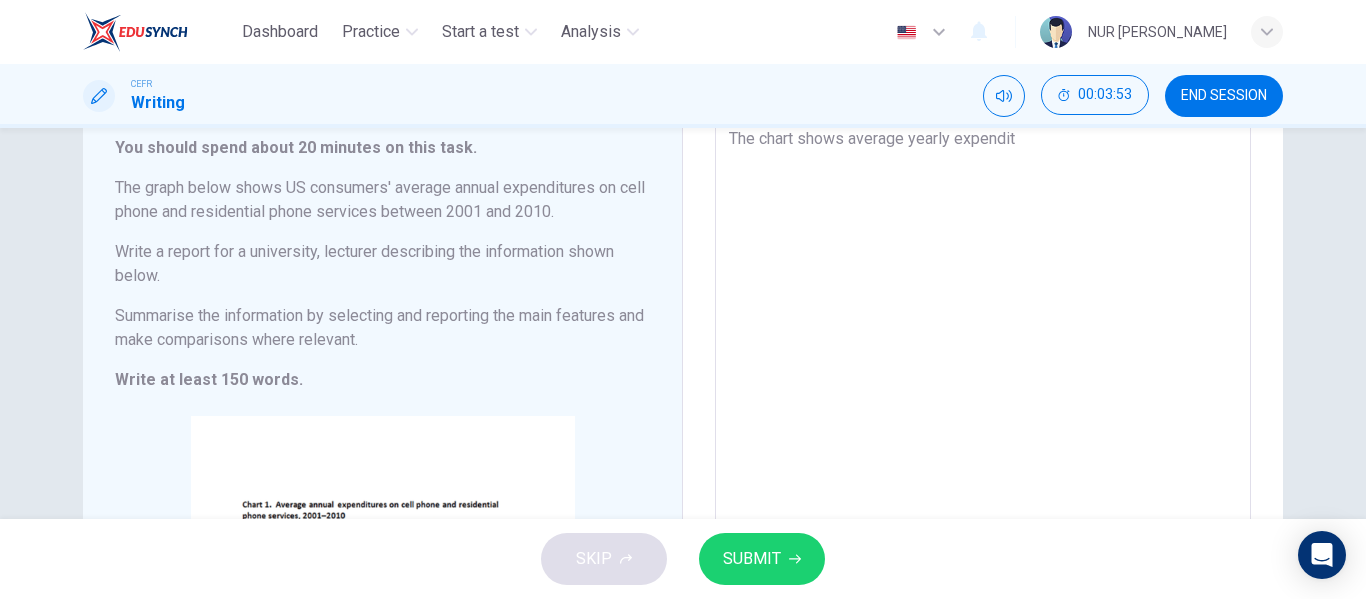 type on "x" 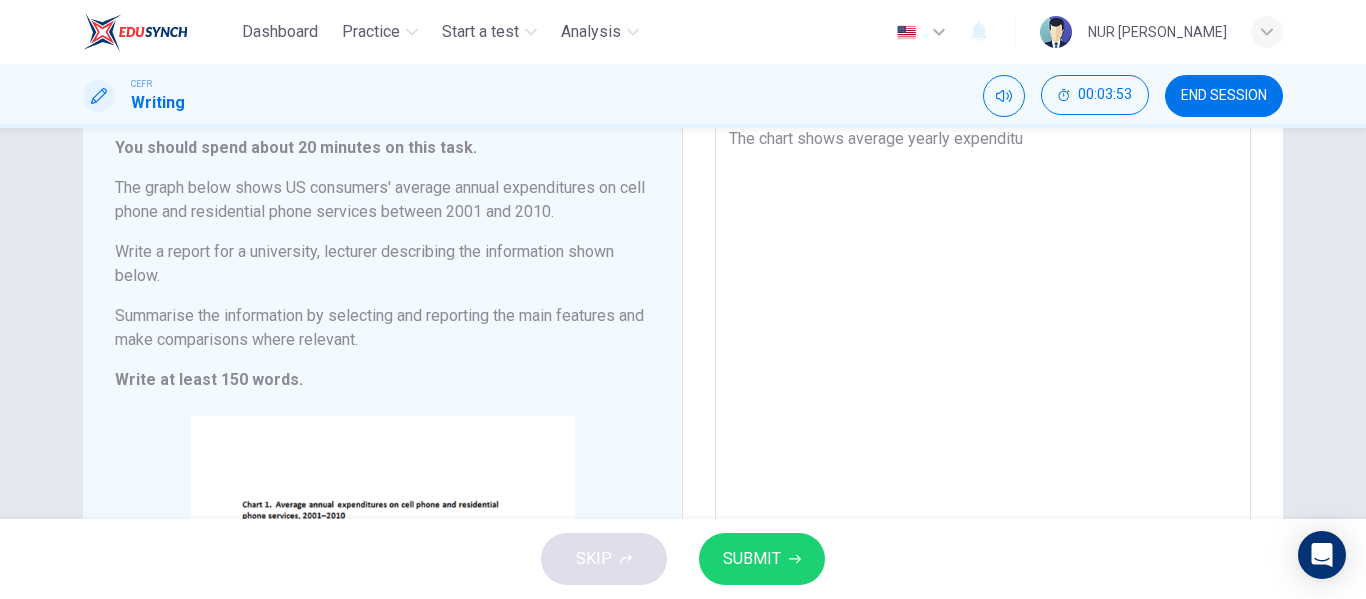 type on "The chart shows average yearly expenditur" 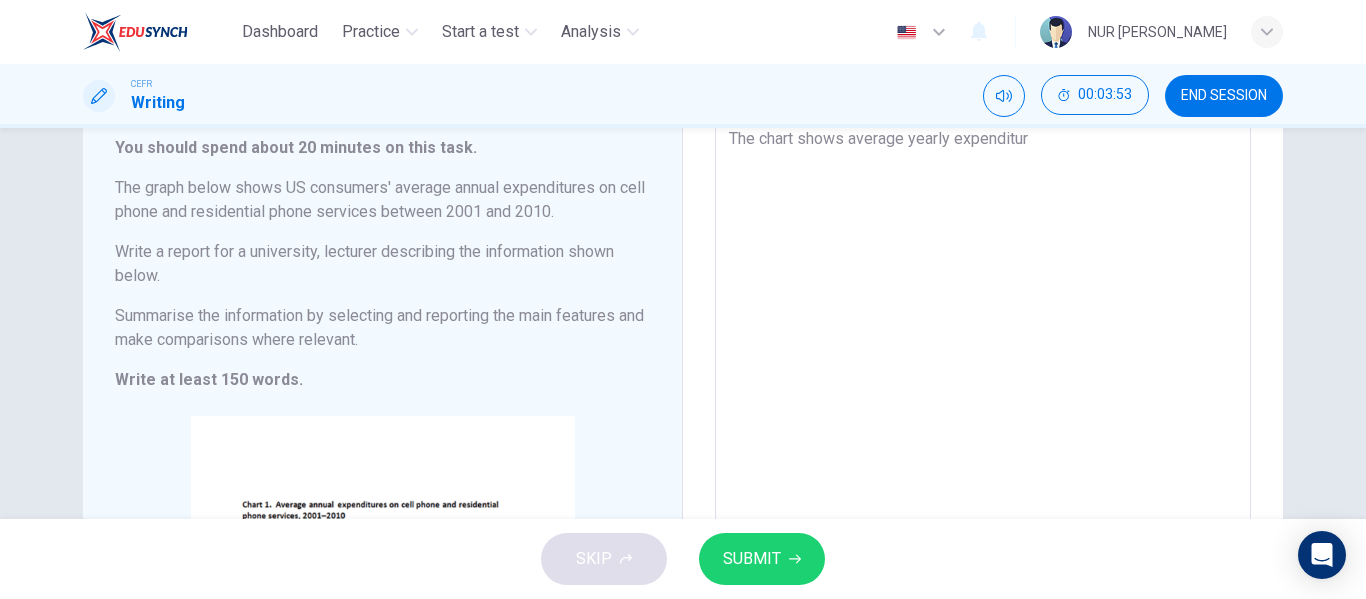 type on "x" 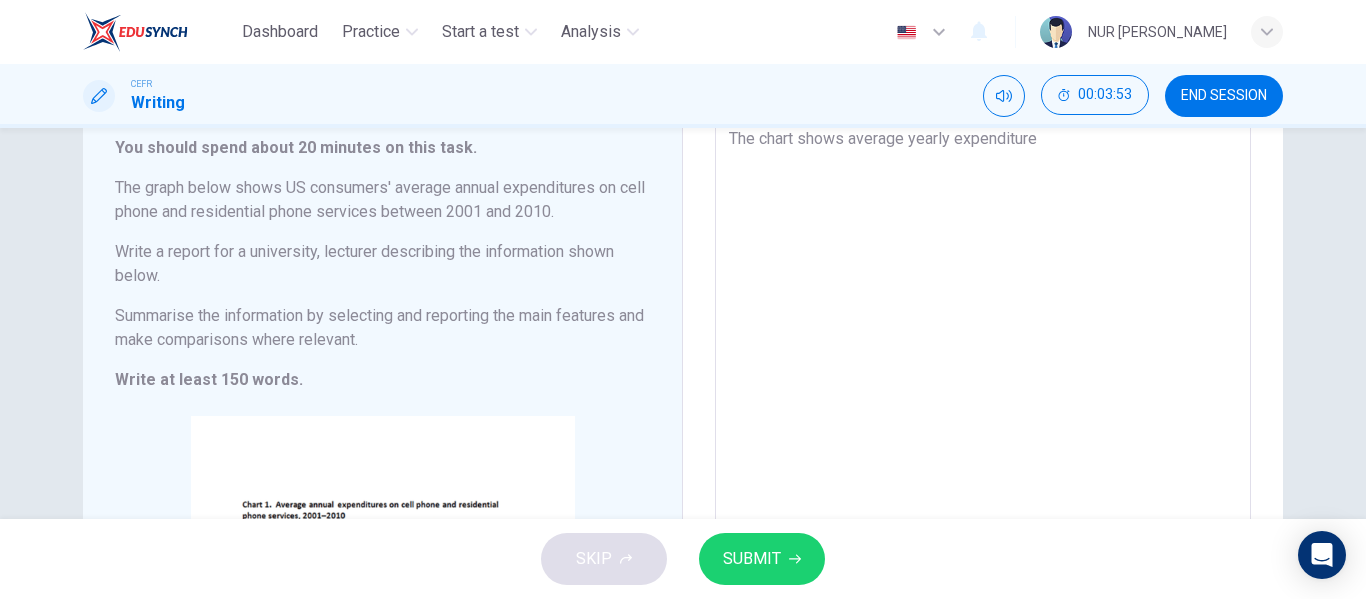 type on "x" 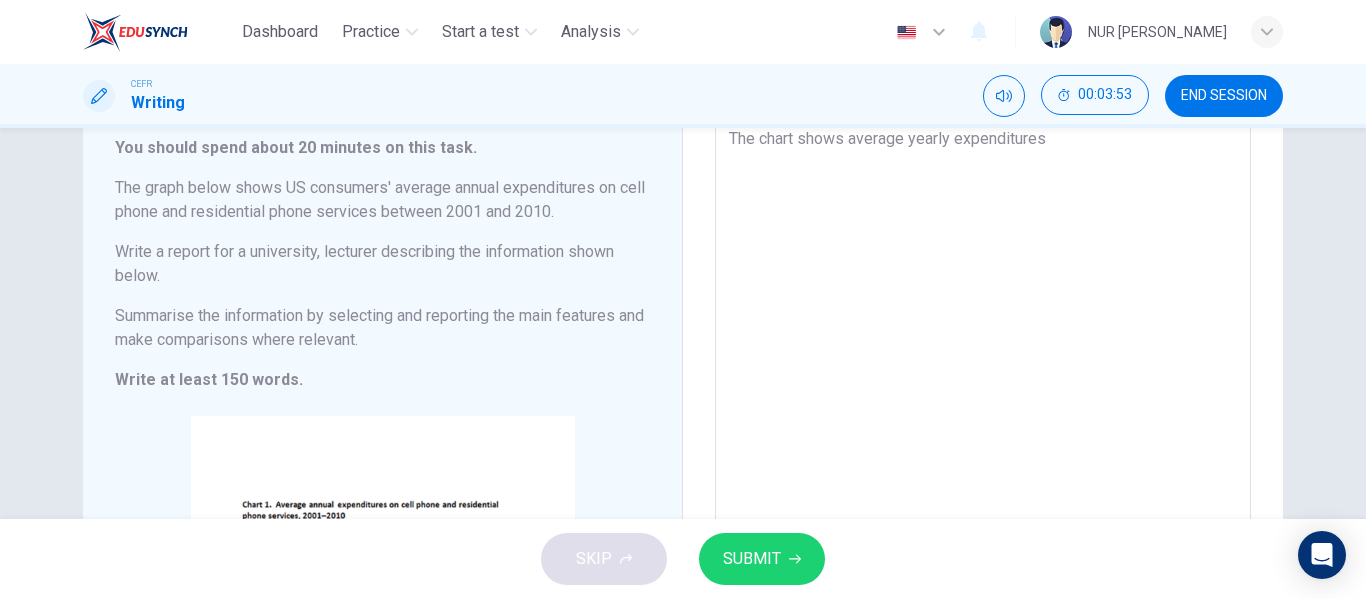 type on "x" 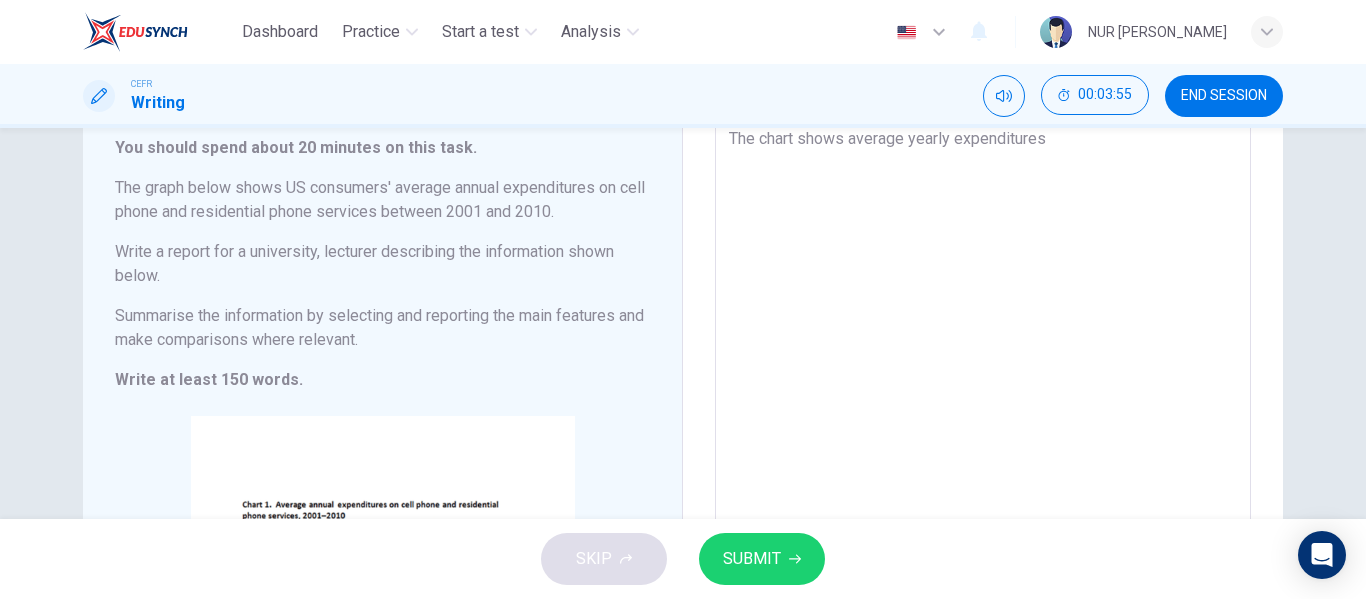 type on "The chart shows average yearly expenditures" 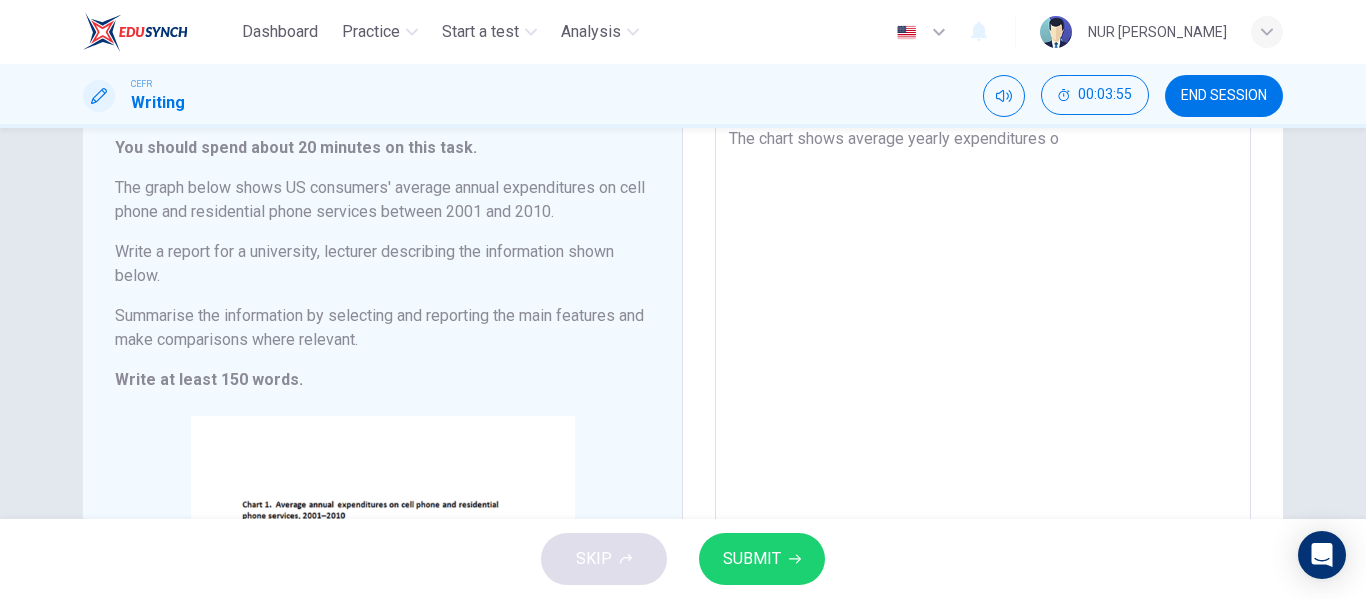 type on "The chart shows average yearly expenditures on" 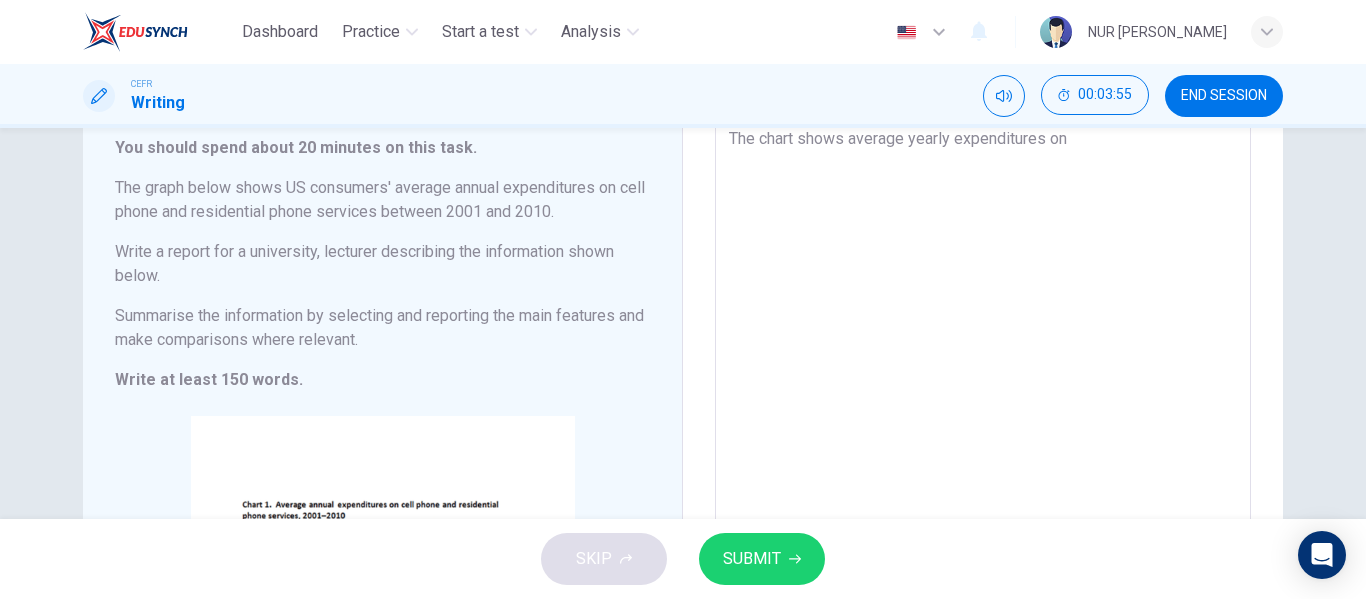 type on "x" 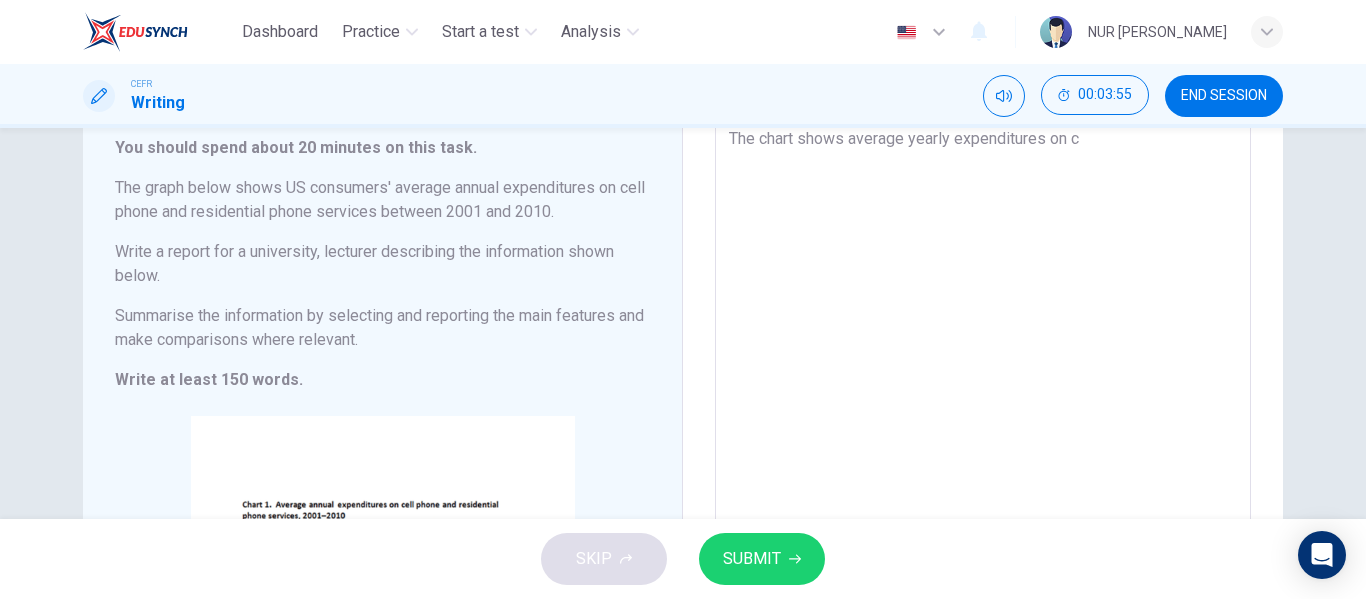 type on "x" 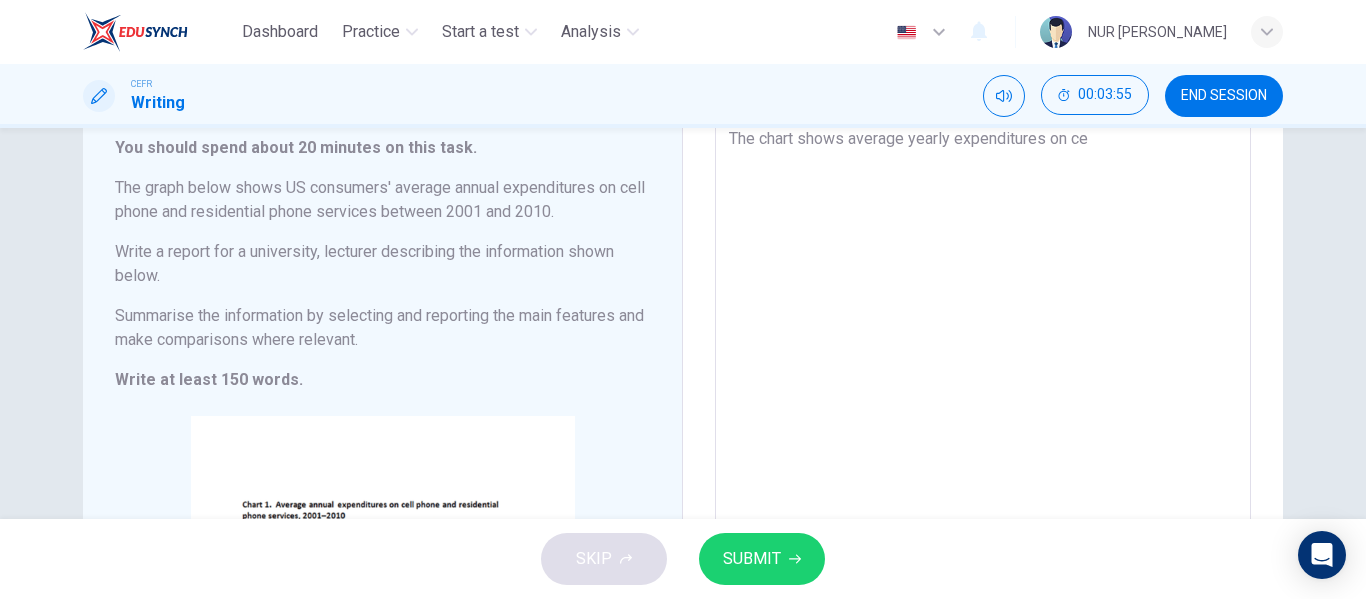 type on "The chart shows average yearly expenditures on cel" 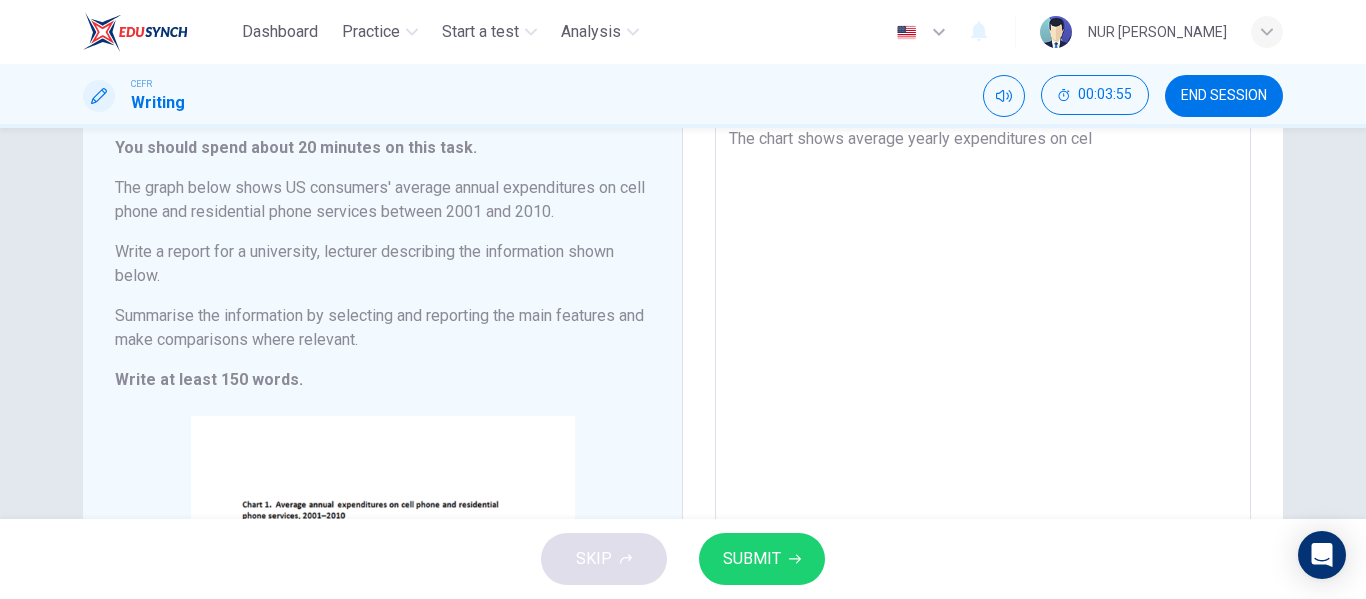 type on "x" 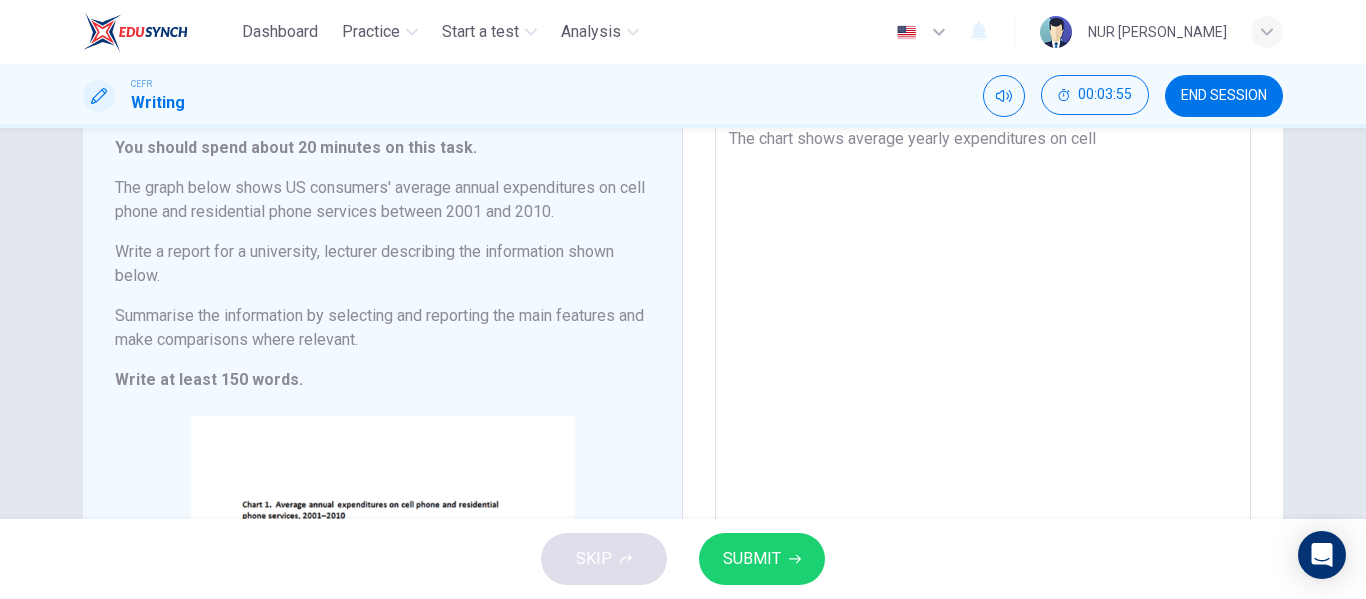 type on "x" 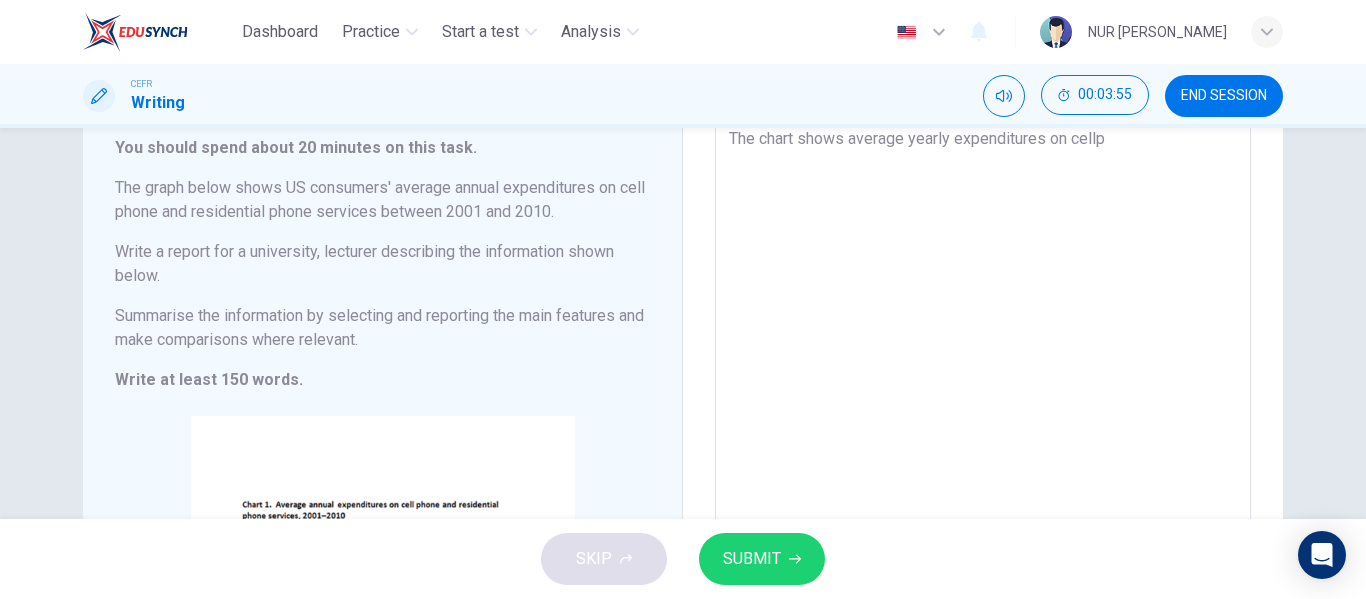 type on "x" 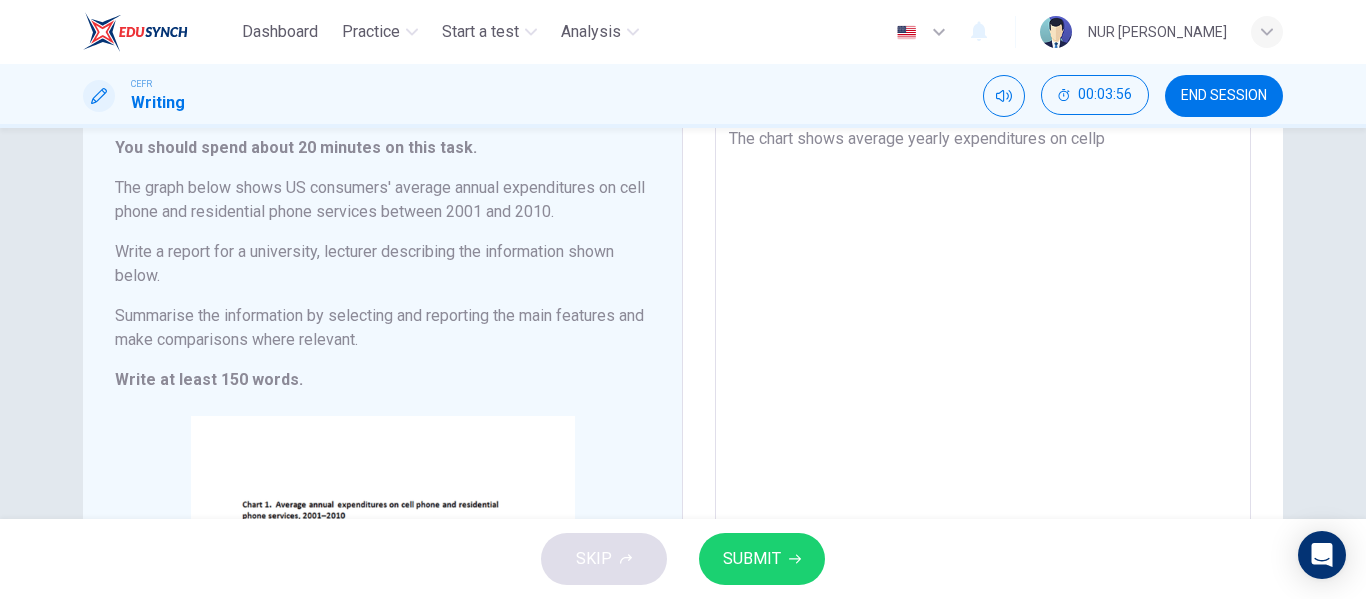 type on "The chart shows average yearly expenditures on cellph" 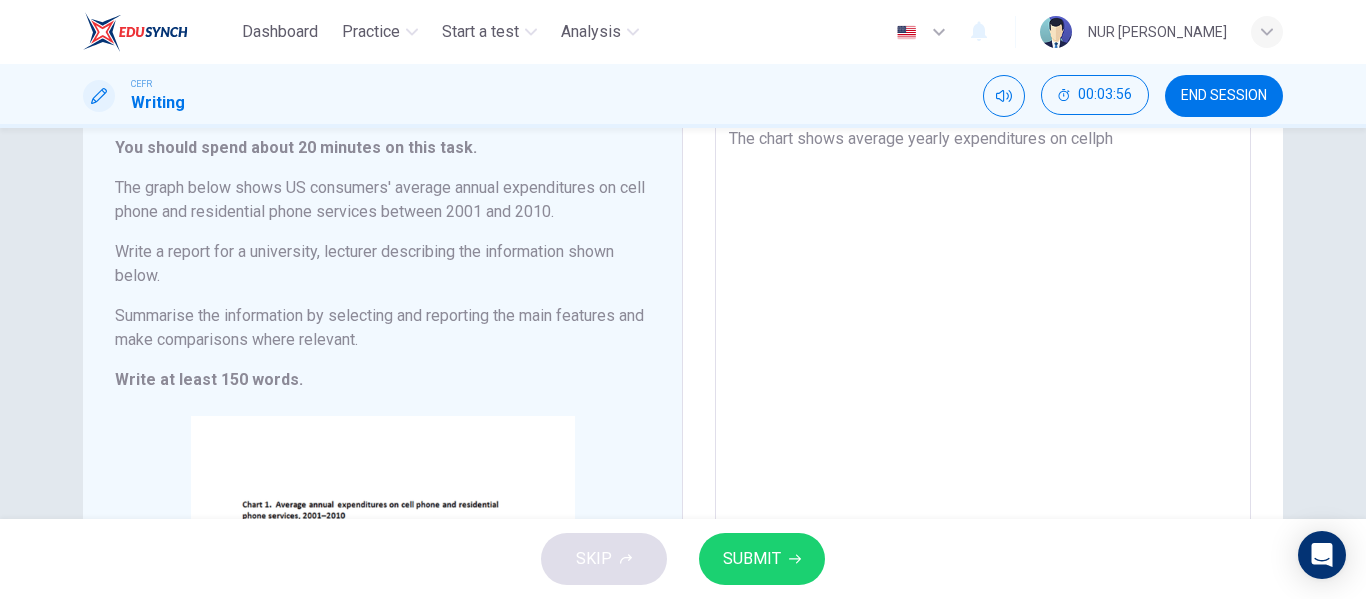 type on "The chart shows average yearly expenditures on cellpho" 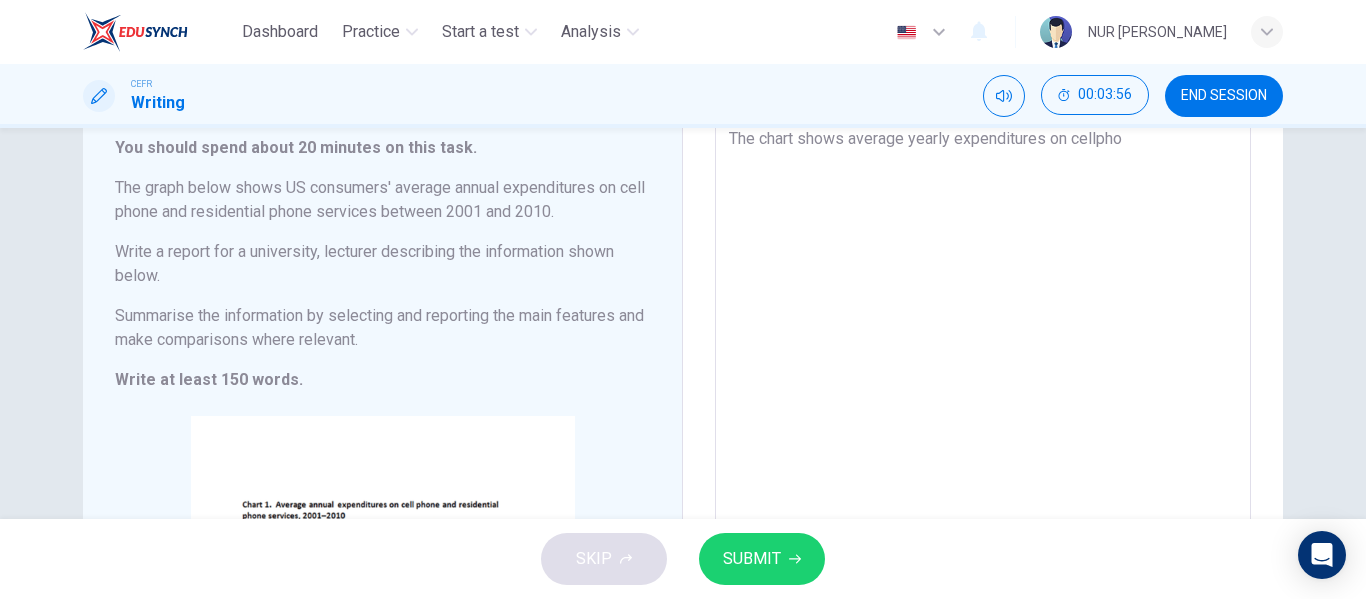 type on "x" 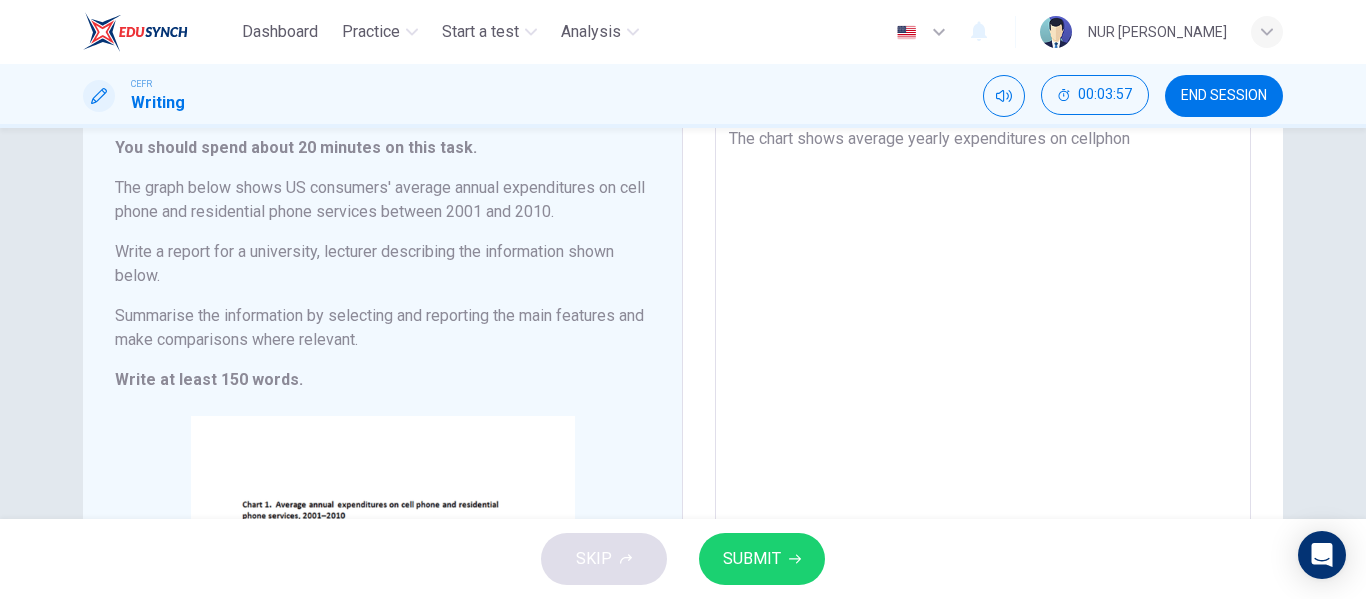 type on "x" 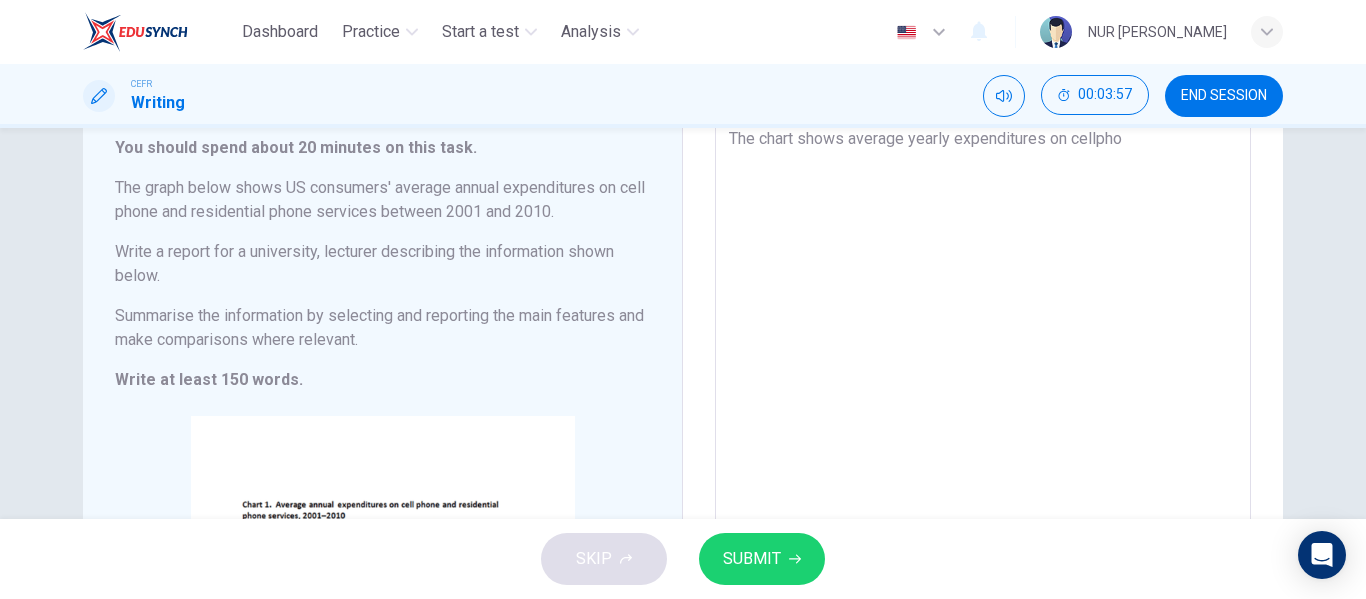 type on "x" 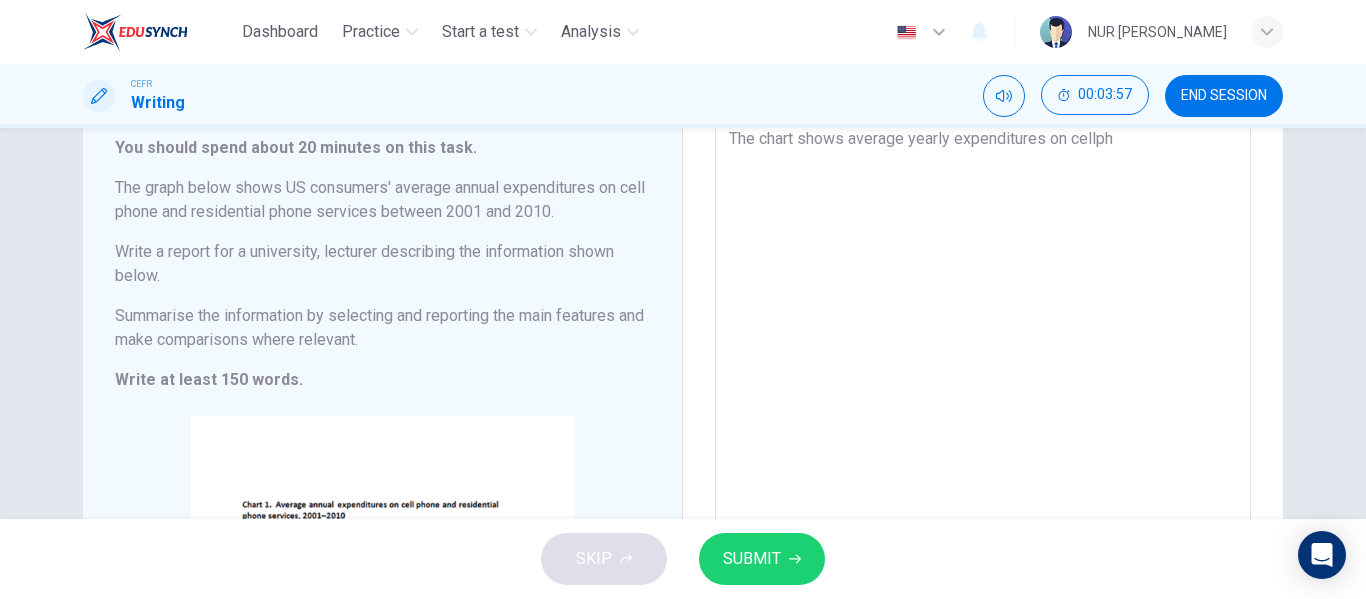 type on "x" 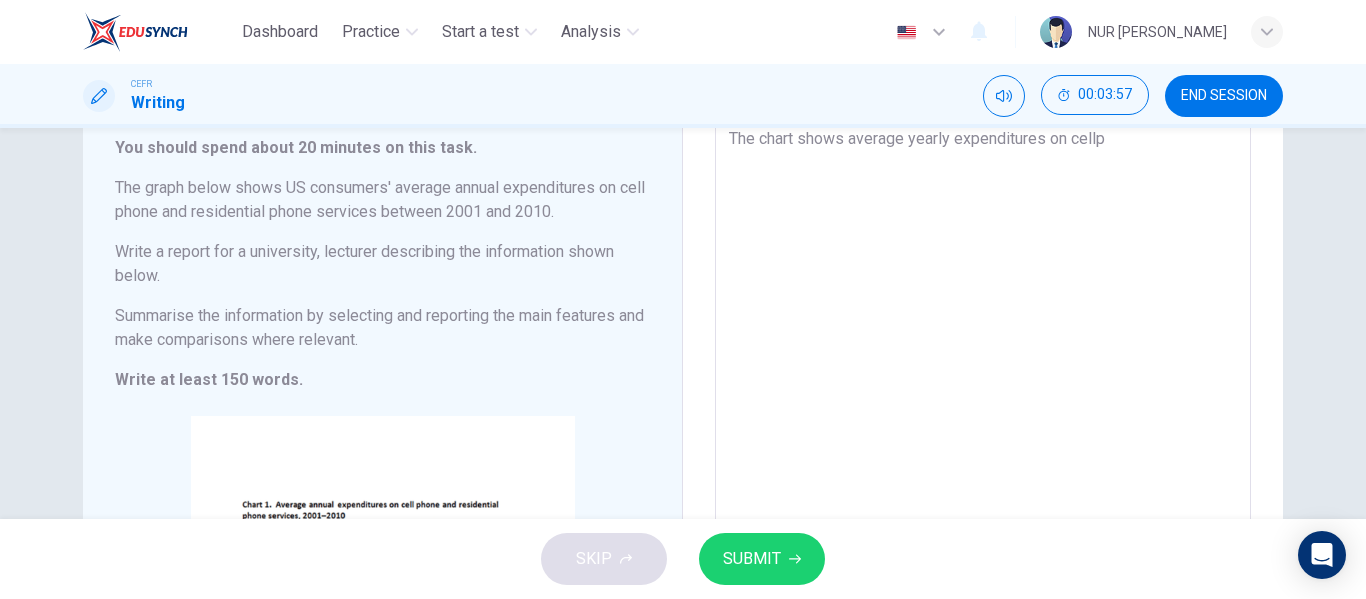 type on "x" 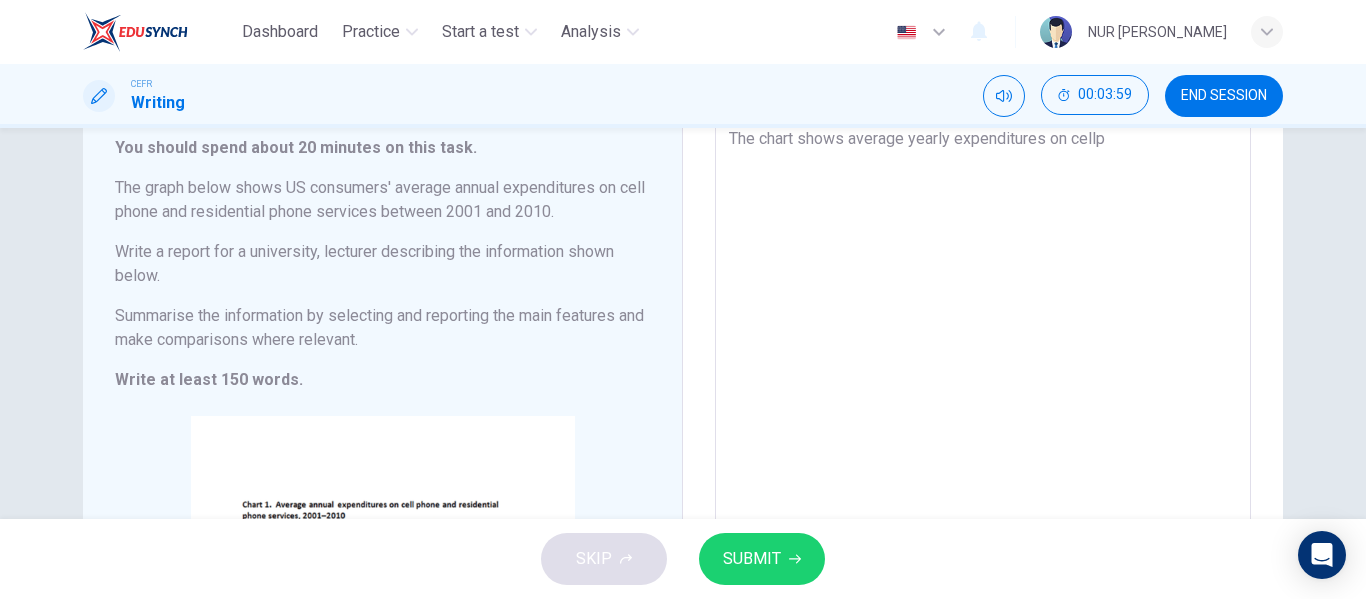 type on "The chart shows average yearly expenditures on cell" 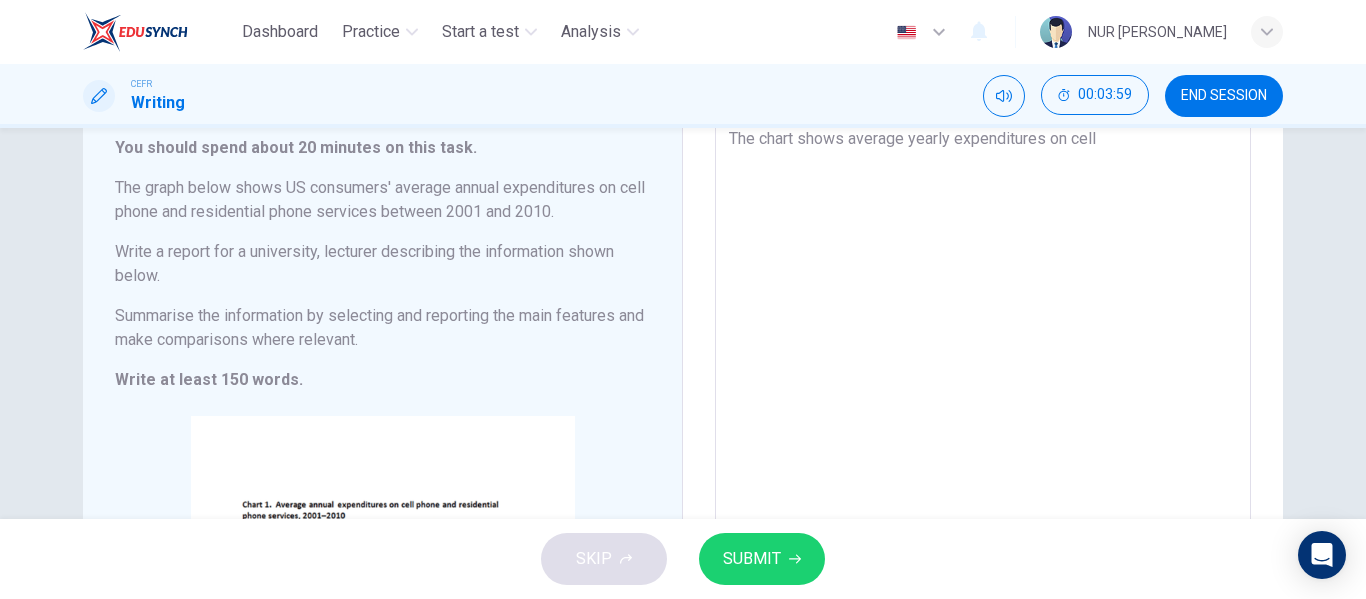 type on "x" 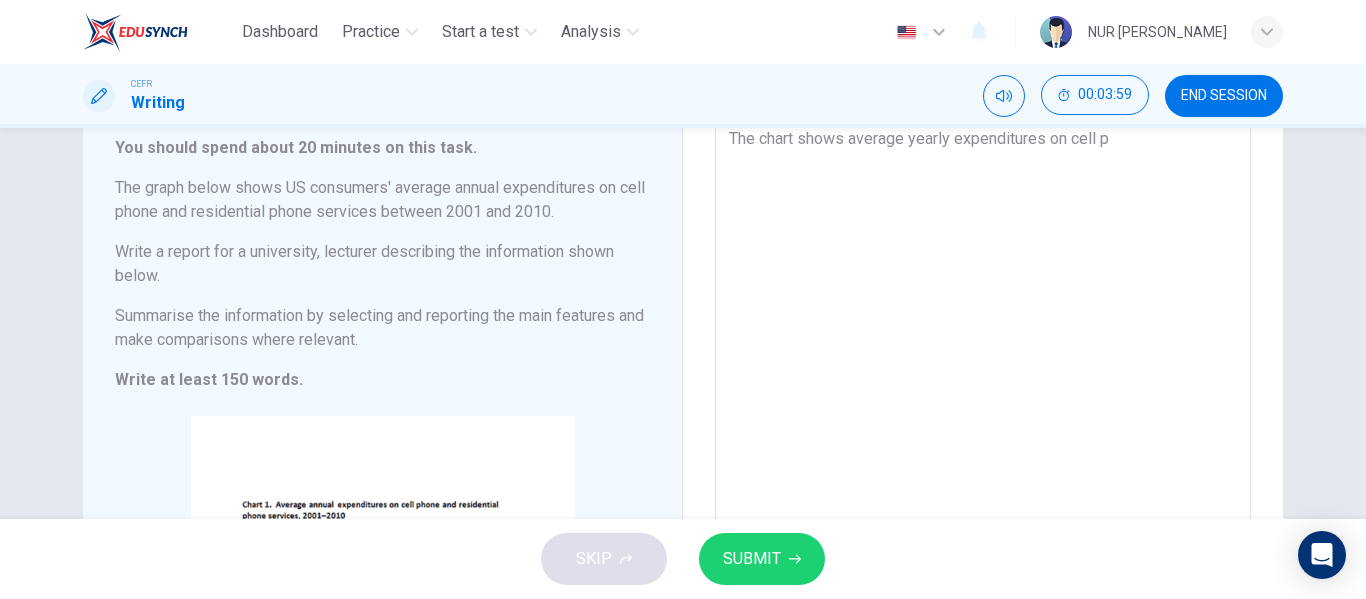 type on "x" 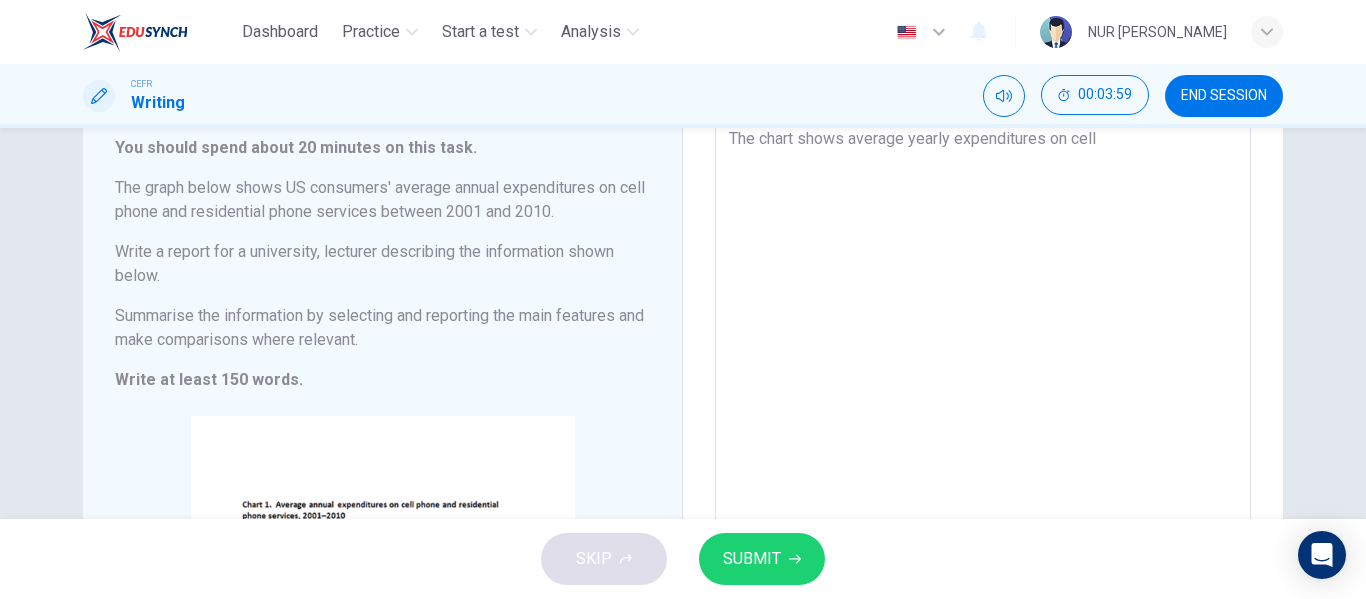 type on "The chart shows average yearly expenditures on cell o" 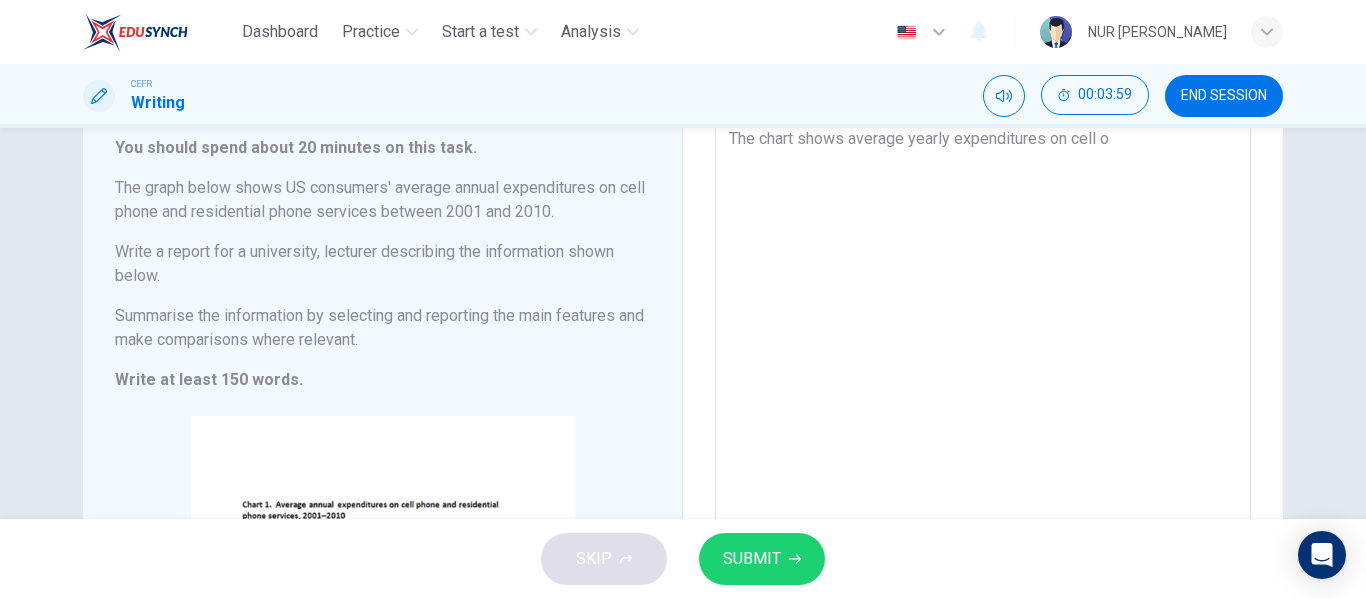 type on "The chart shows average yearly expenditures on cell on" 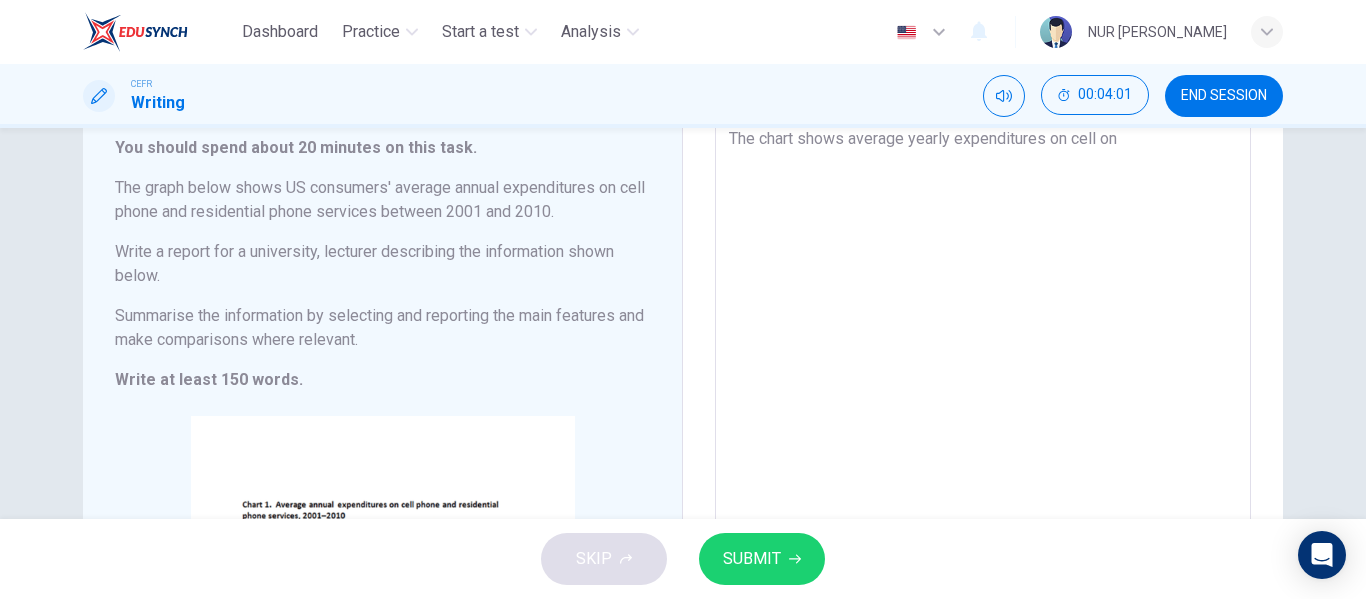 type on "x" 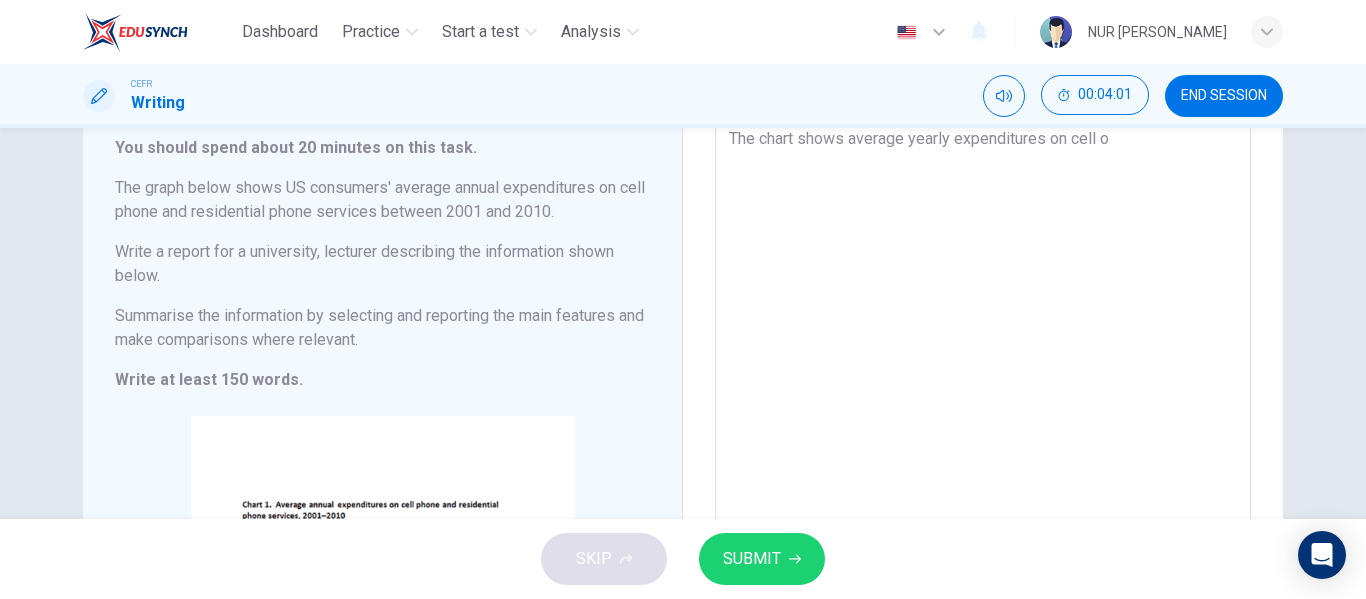 type on "x" 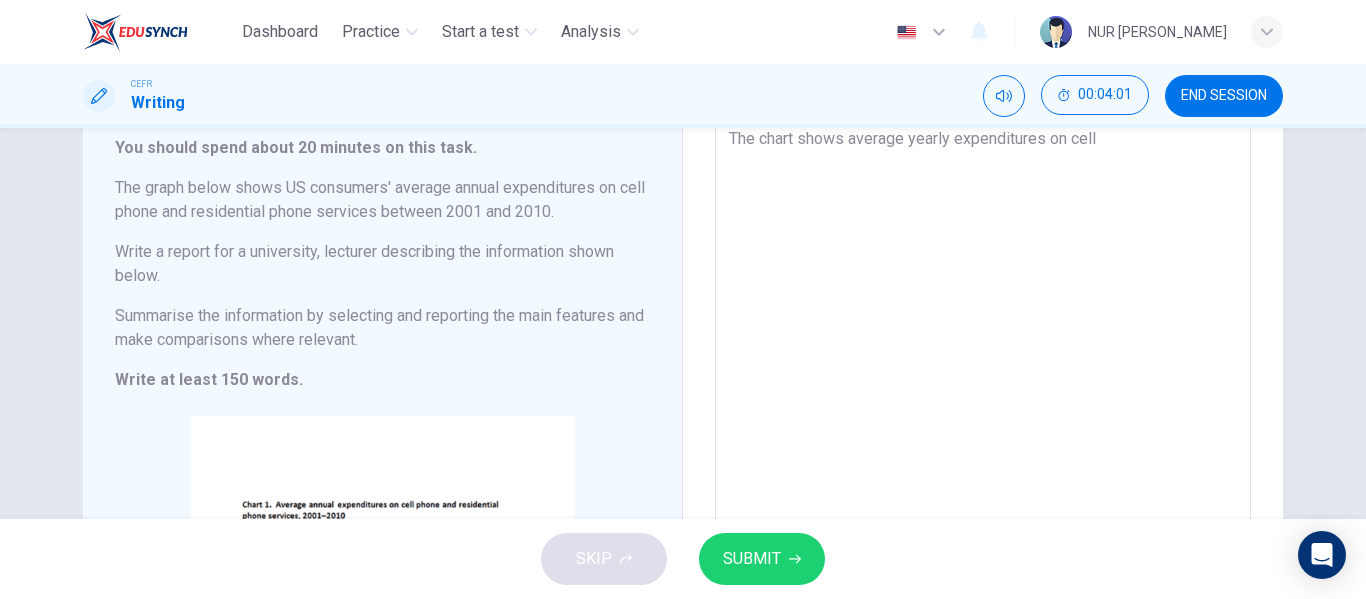 type on "x" 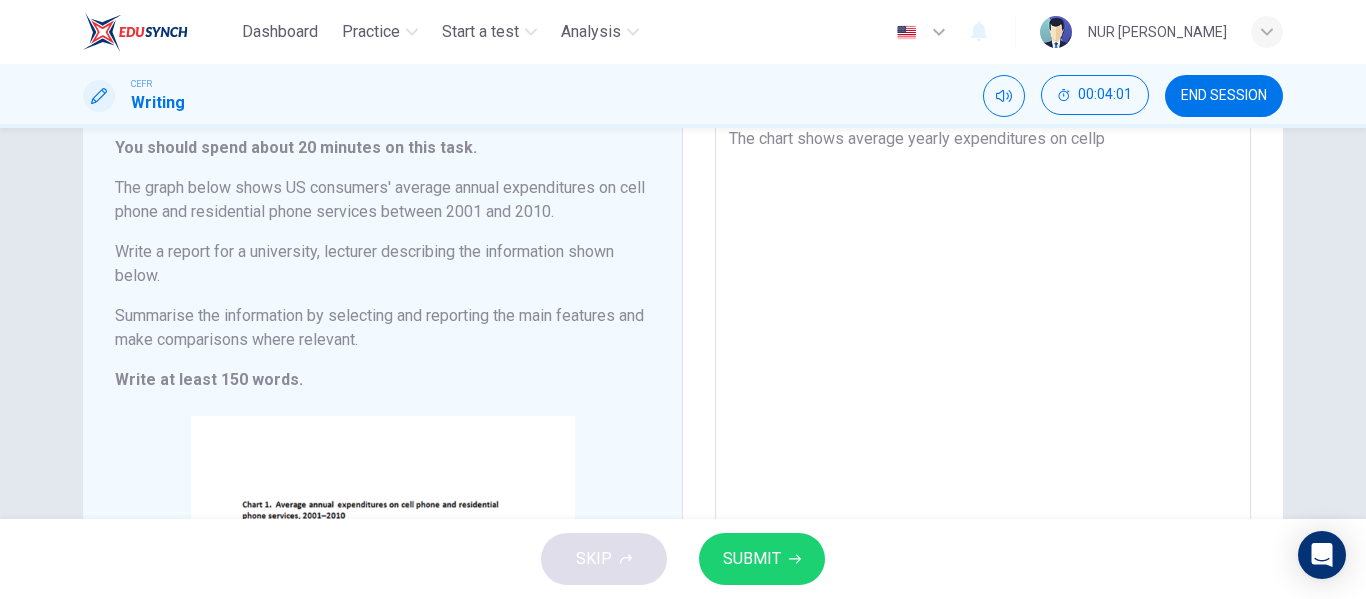 type on "x" 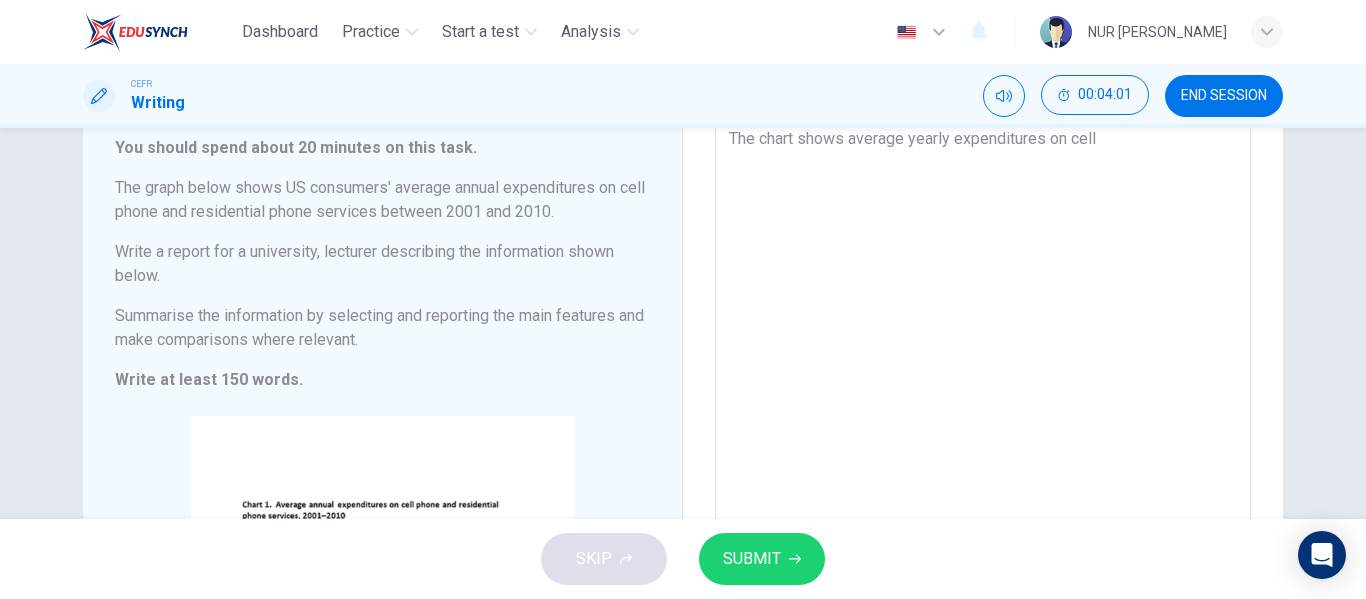 type on "x" 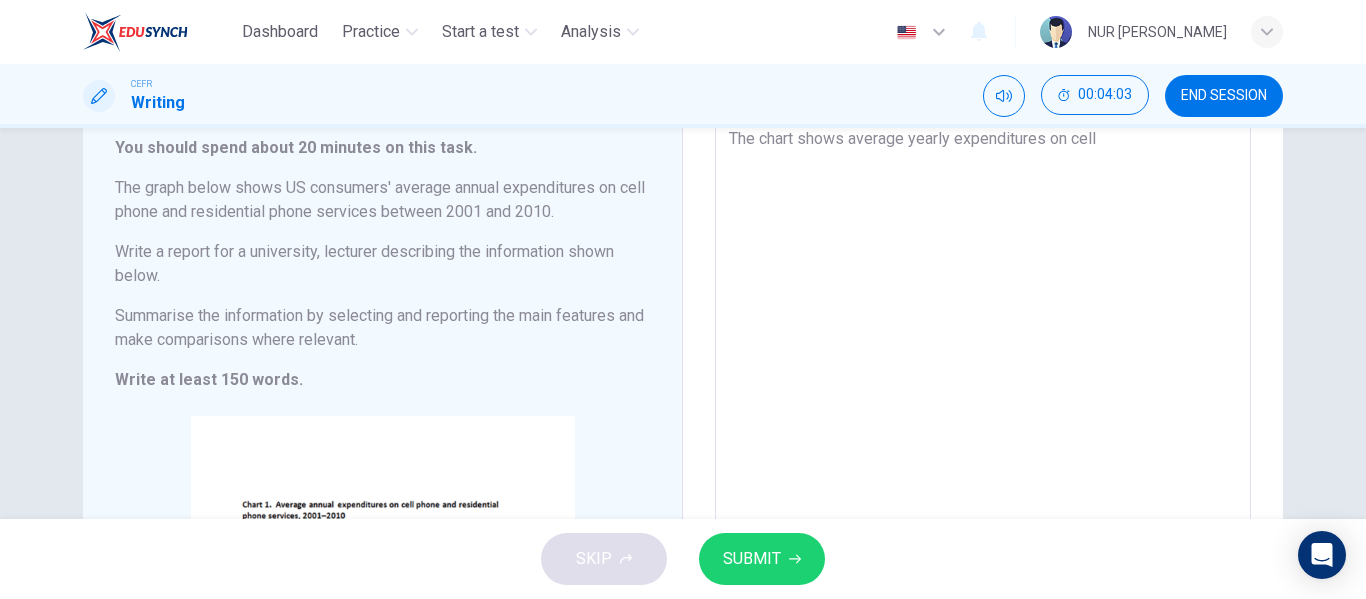 type on "The chart shows average yearly expenditures on cell p" 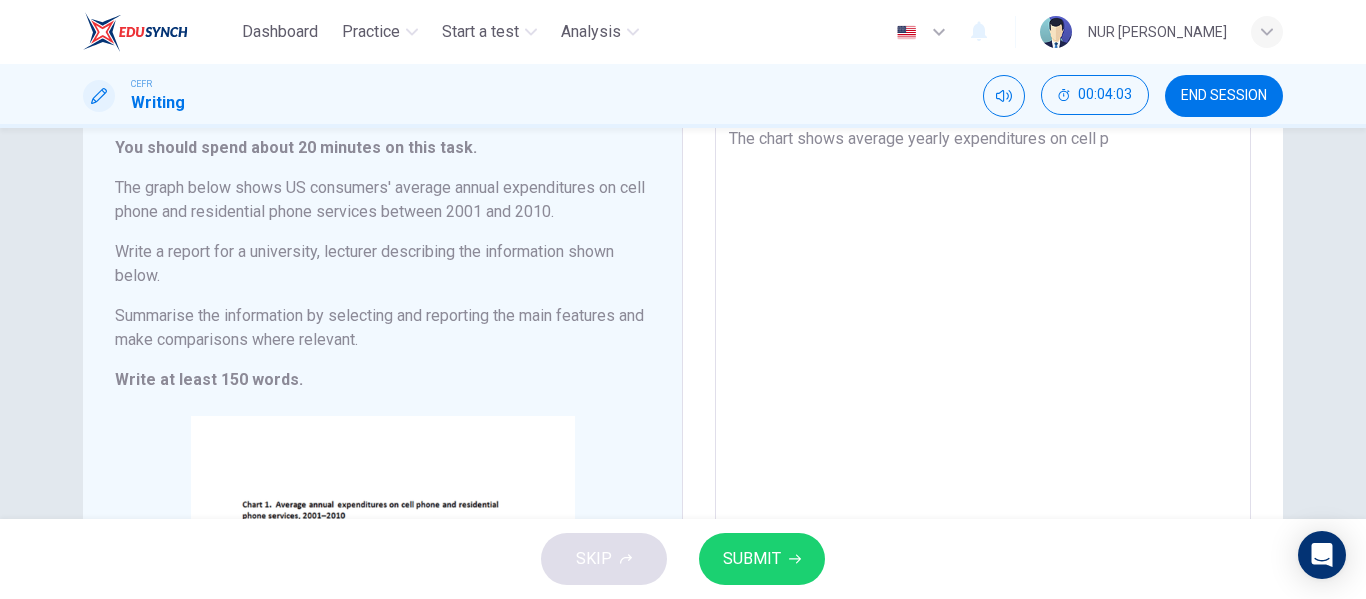 type on "x" 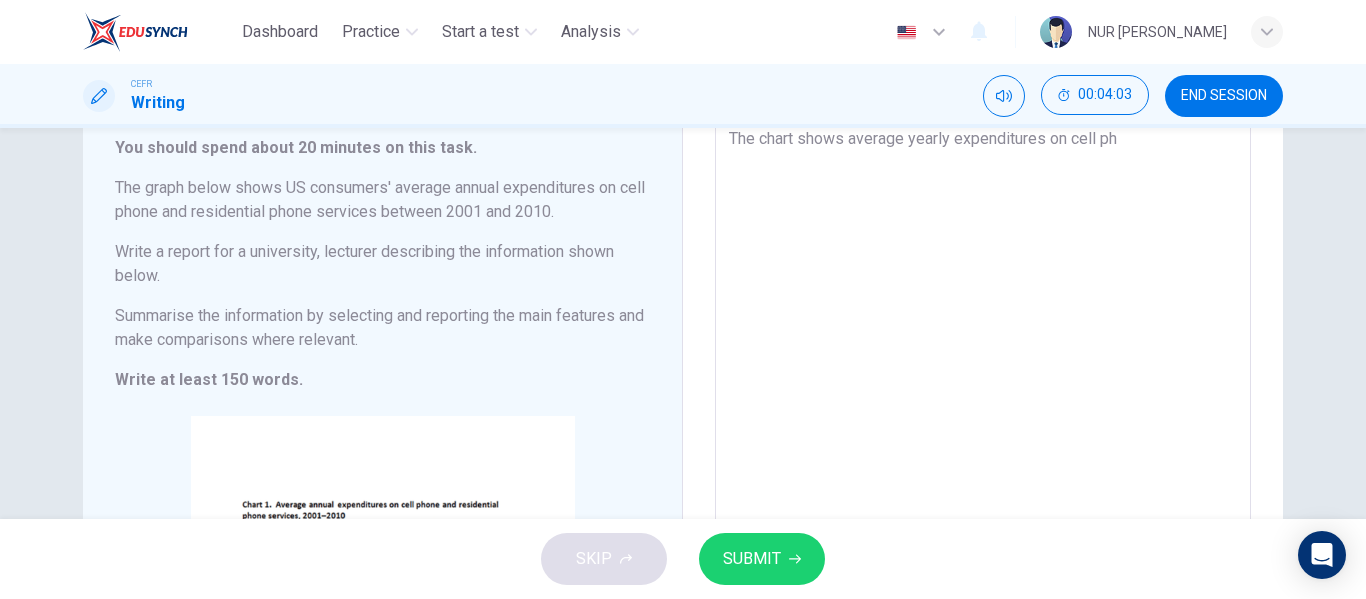type on "The chart shows average yearly expenditures on cell pho" 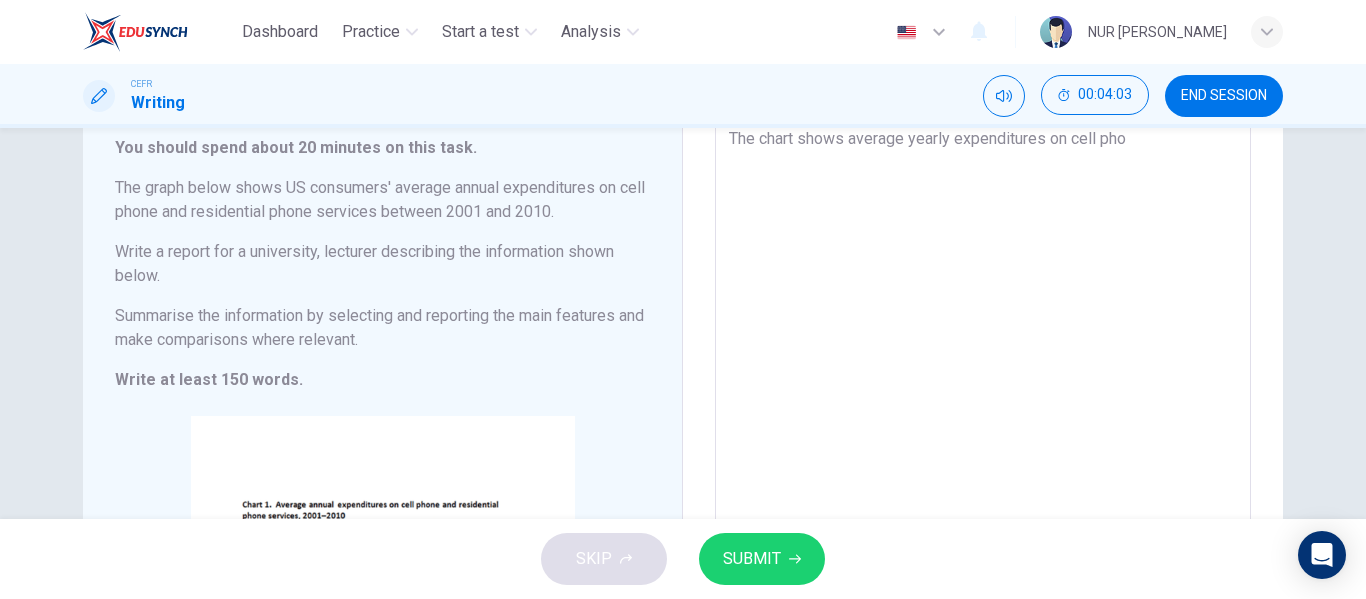 type on "The chart shows average yearly expenditures on cell phon" 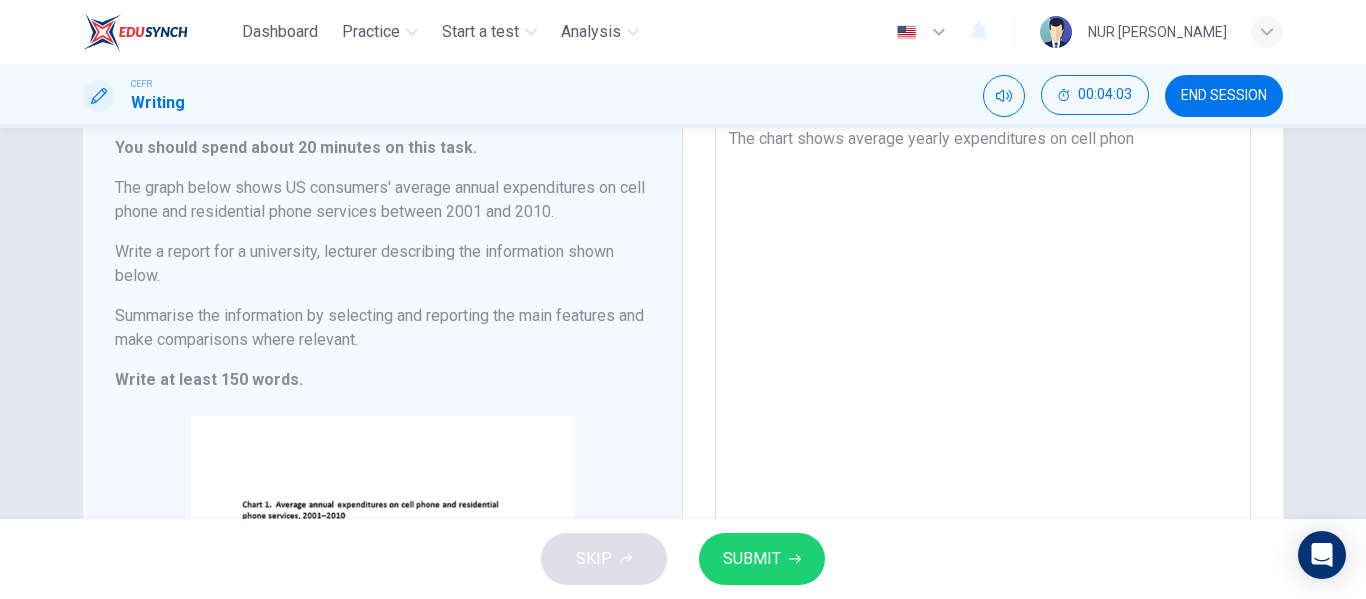 type on "x" 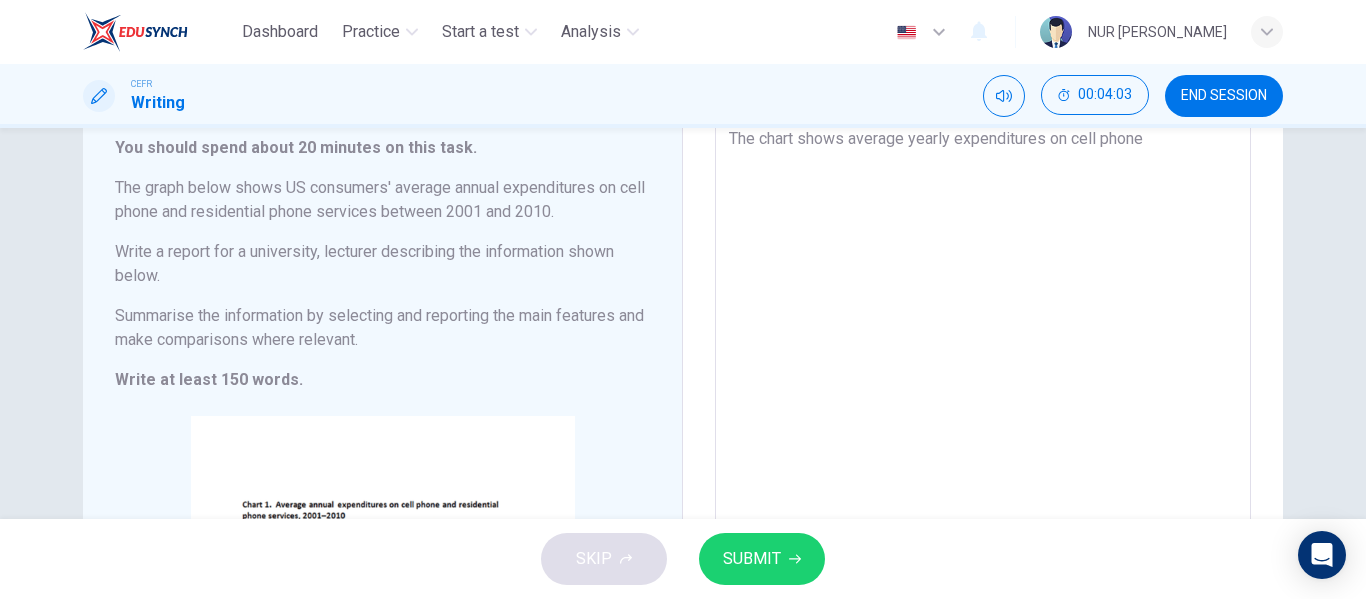 type on "x" 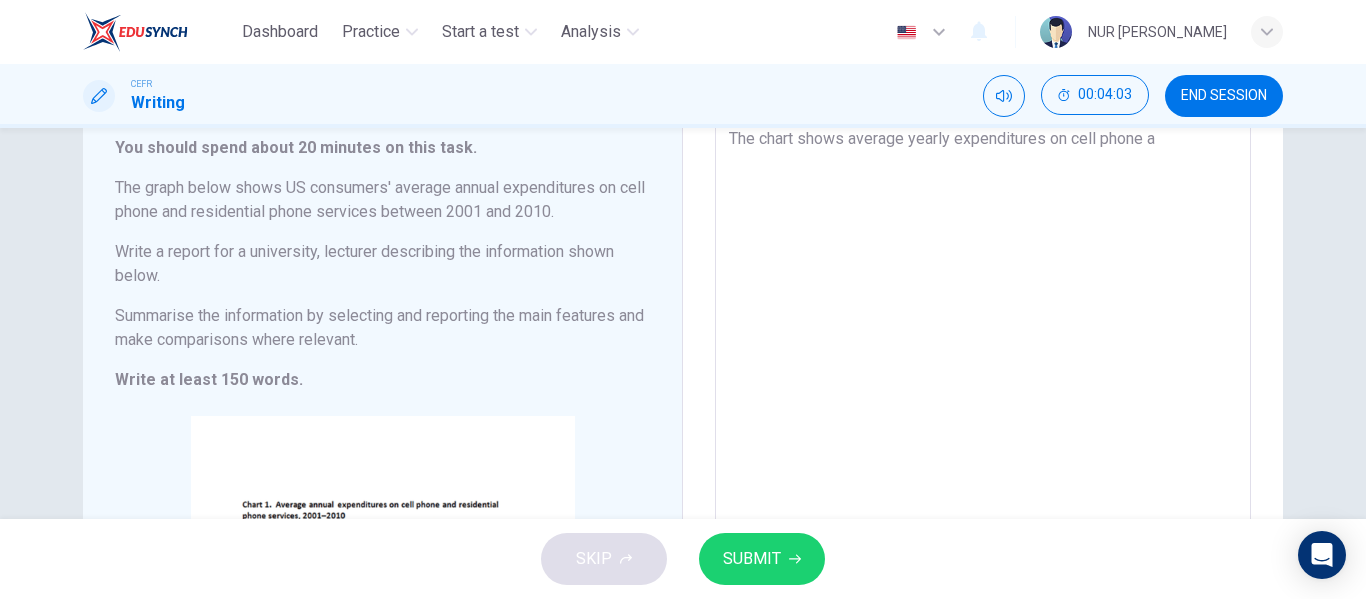 type on "x" 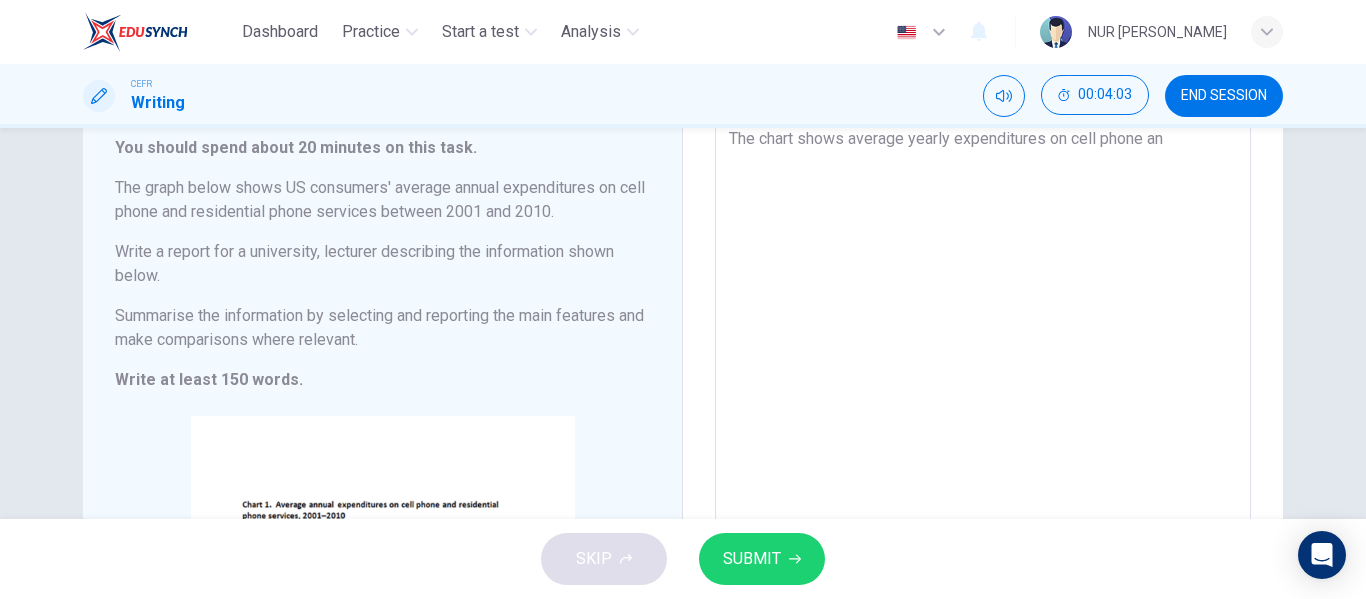 type on "x" 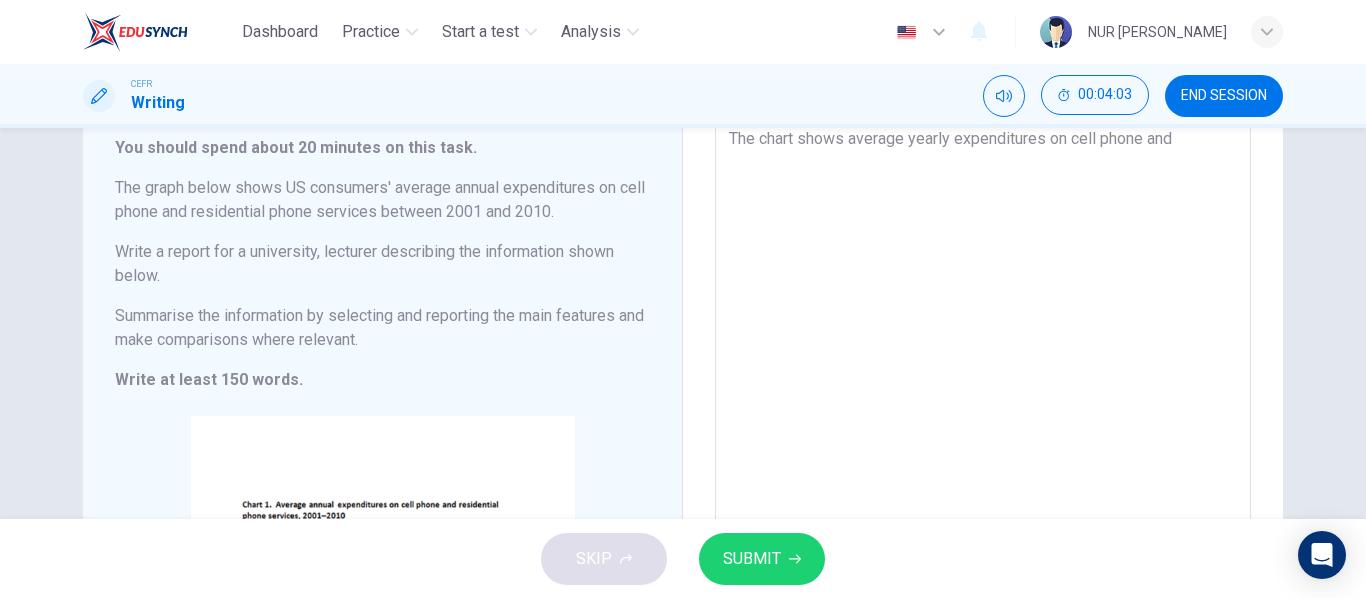 type on "x" 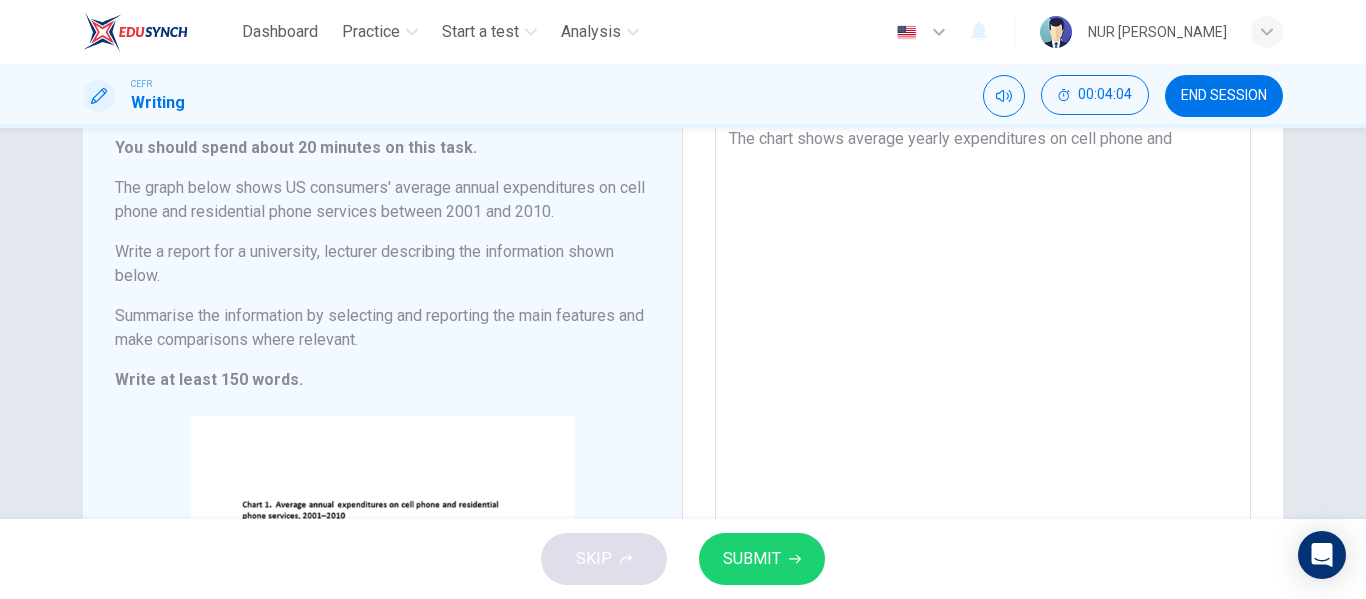 type on "The chart shows average yearly expenditures on cell phone and" 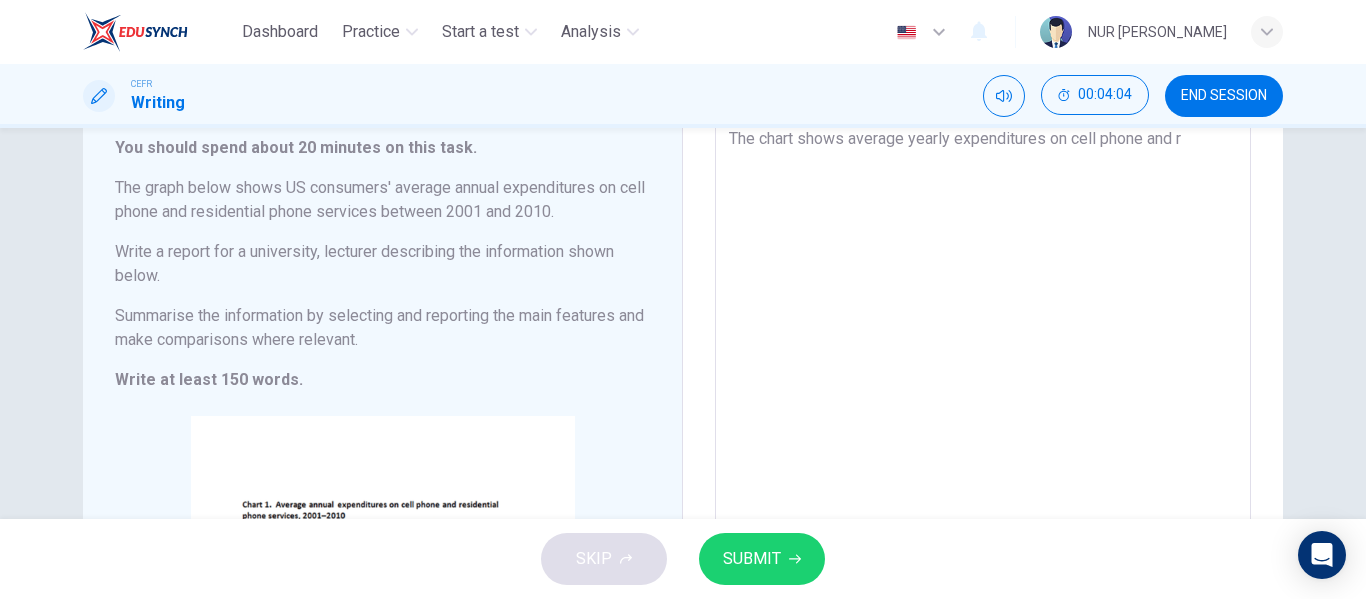 type on "x" 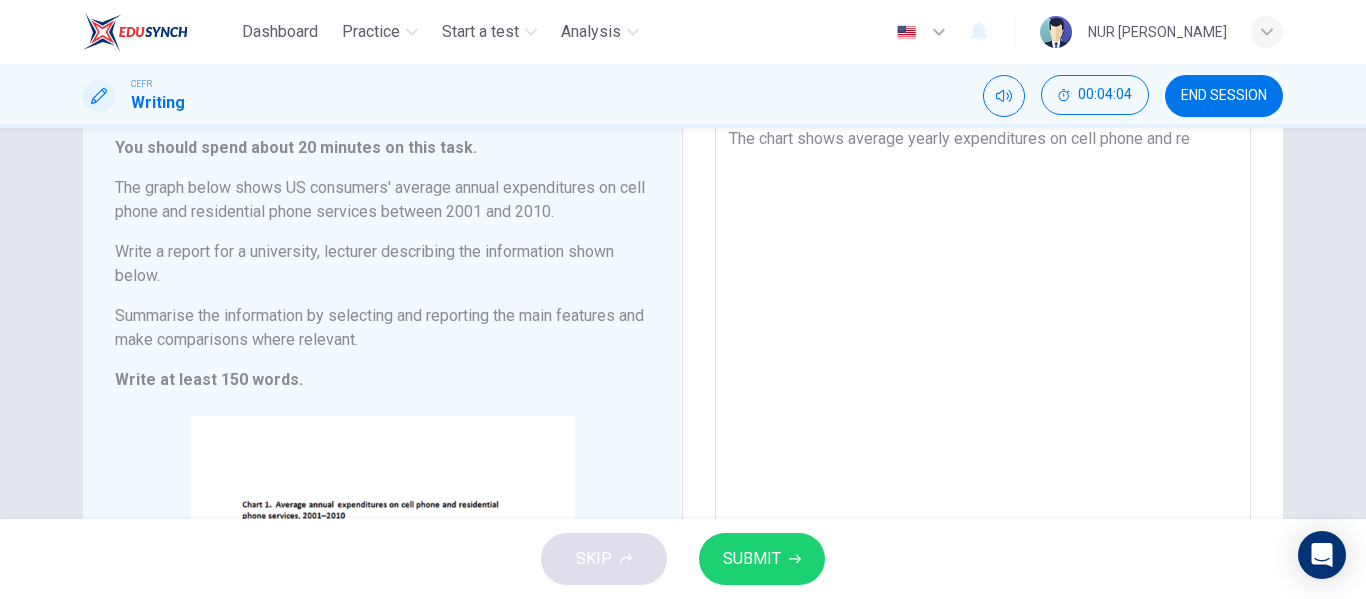 type on "x" 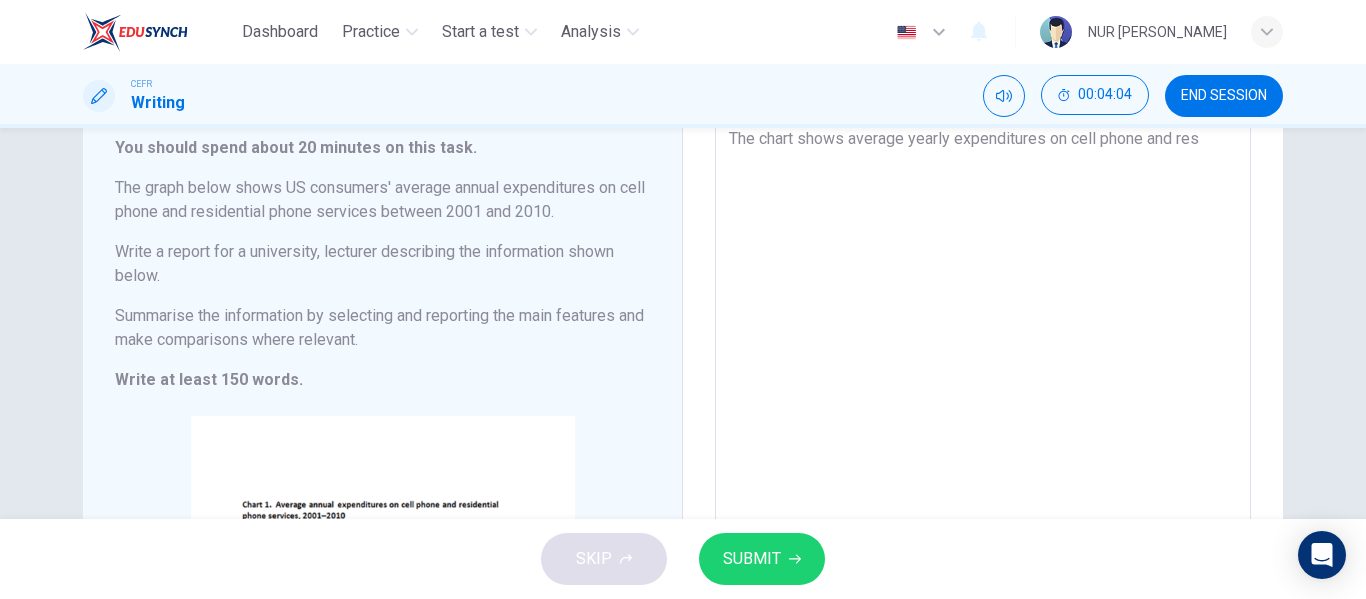 type on "x" 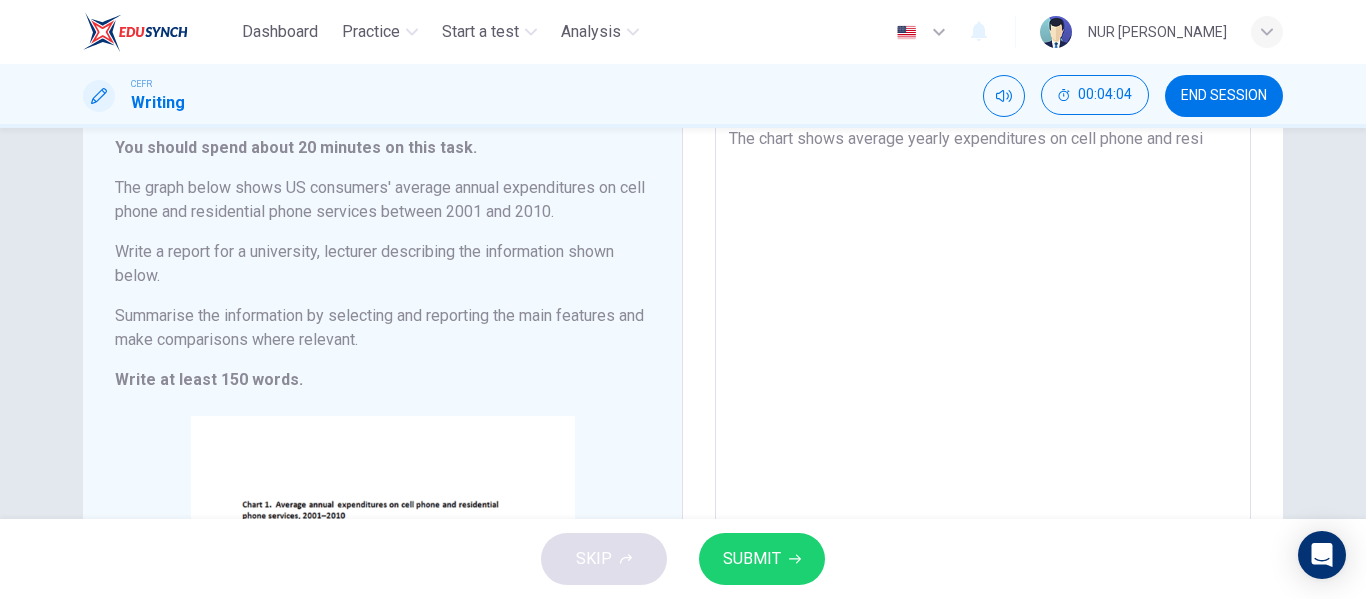 type on "x" 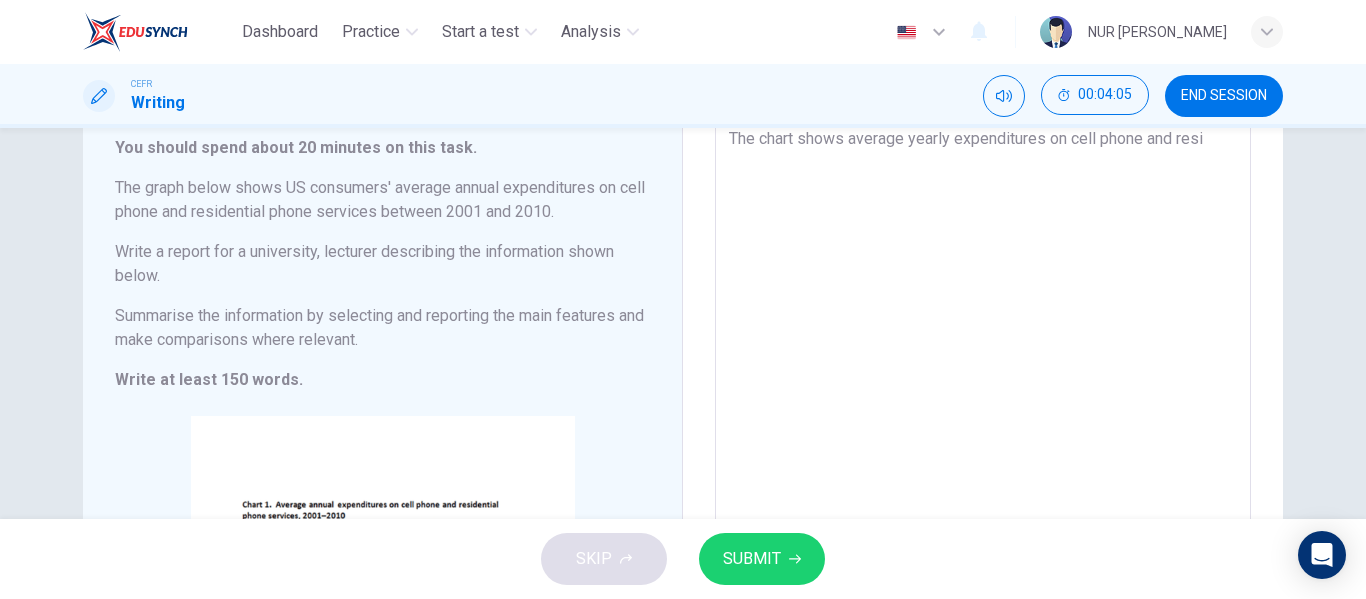 type on "The chart shows average yearly expenditures on cell phone and resid" 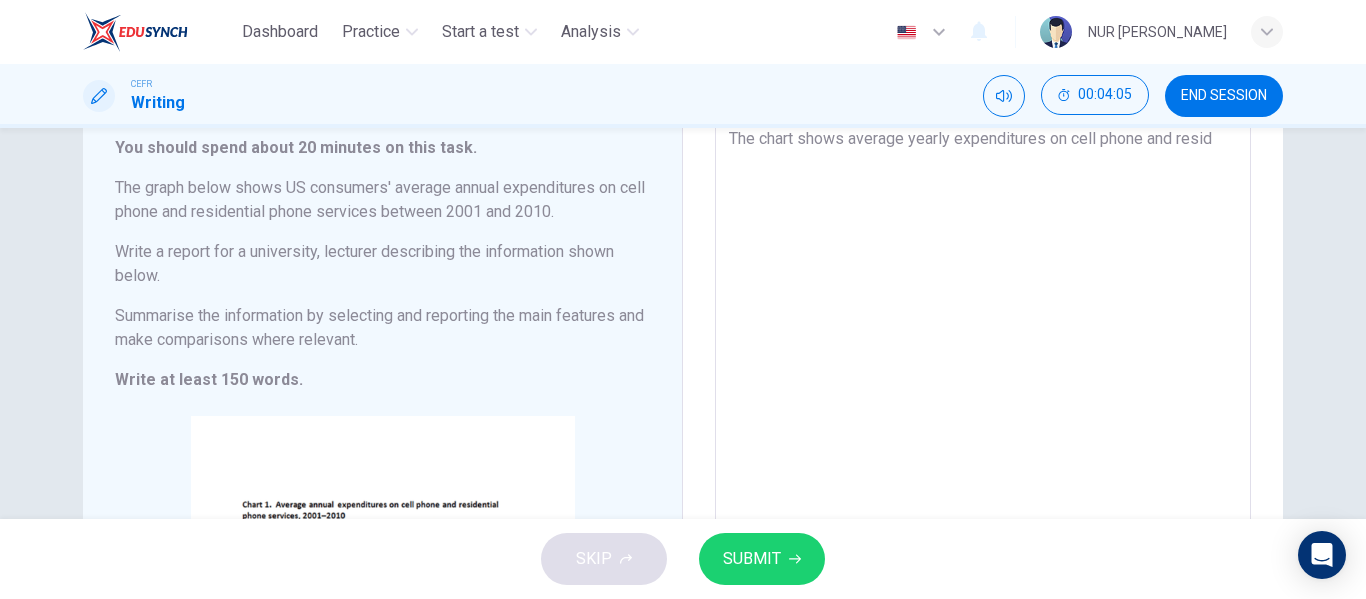 type 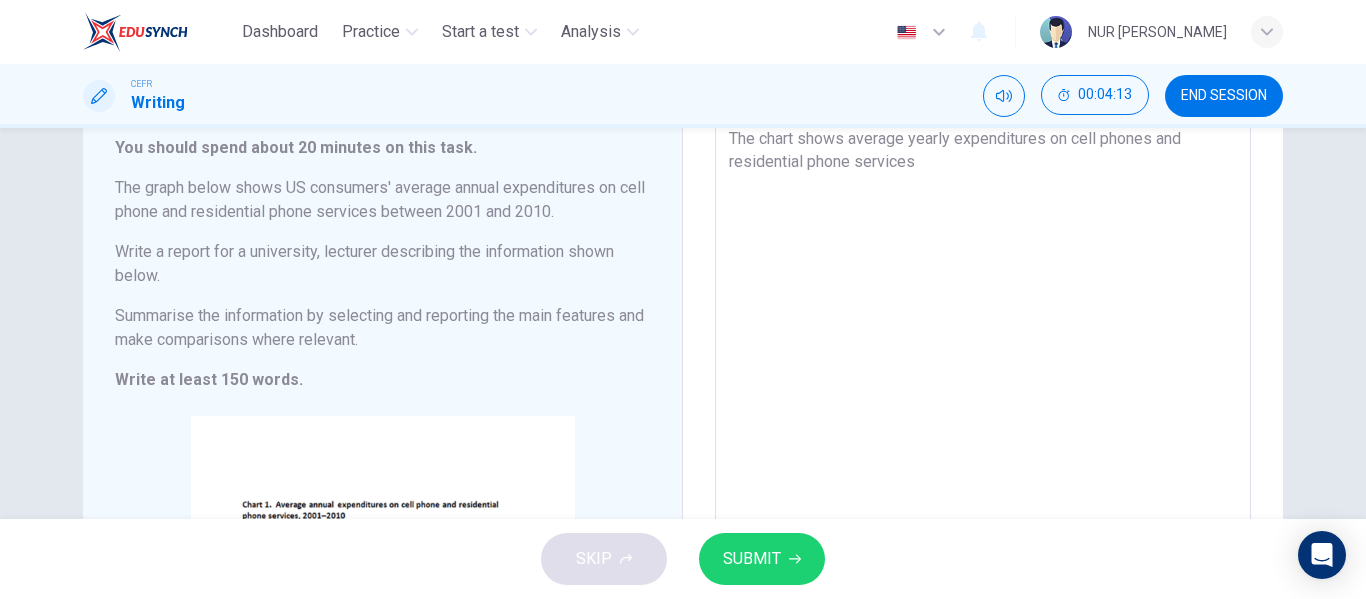 click on "The chart shows average yearly expenditures on cell phones and residential phone services" at bounding box center [983, 438] 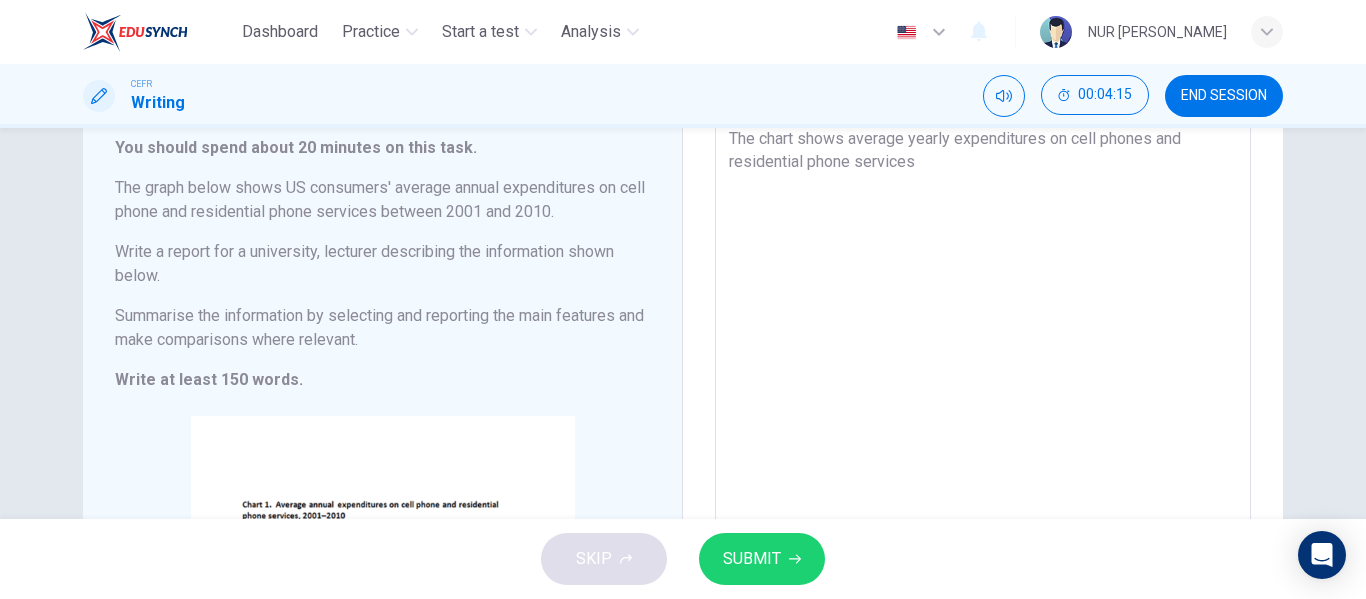 click on "The chart shows average yearly expenditures on cell phones and residential phone services" at bounding box center (983, 438) 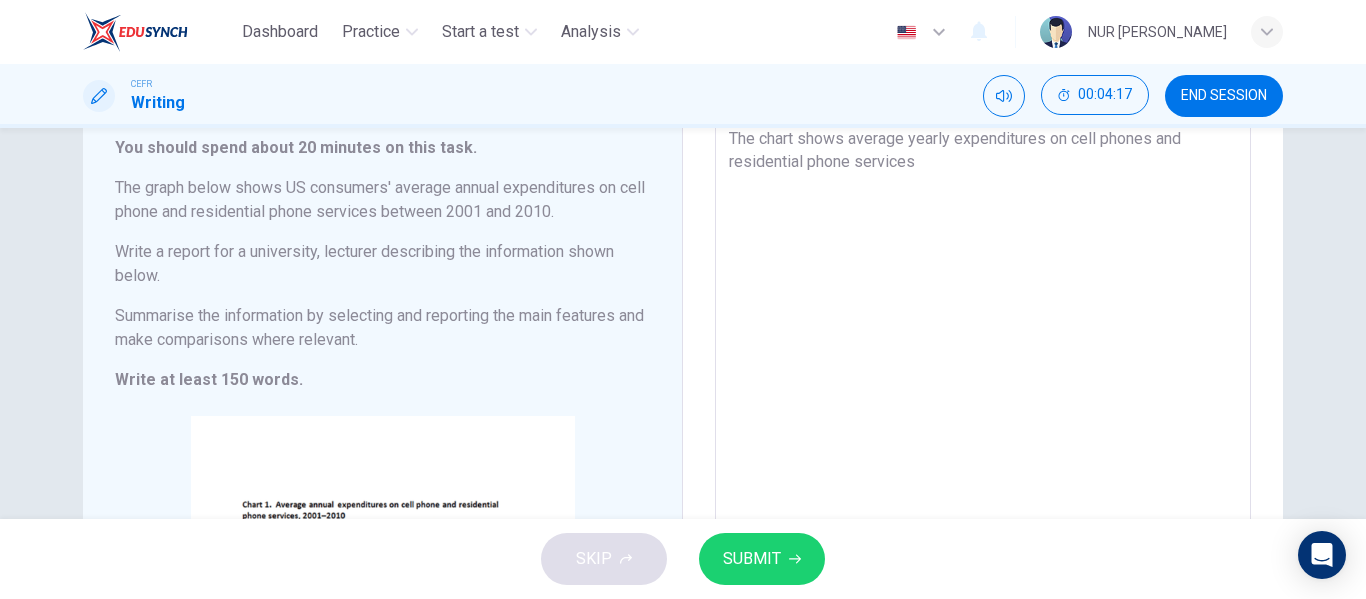 click on "The chart shows average yearly expenditures on cell phones and residential phone services" at bounding box center (983, 438) 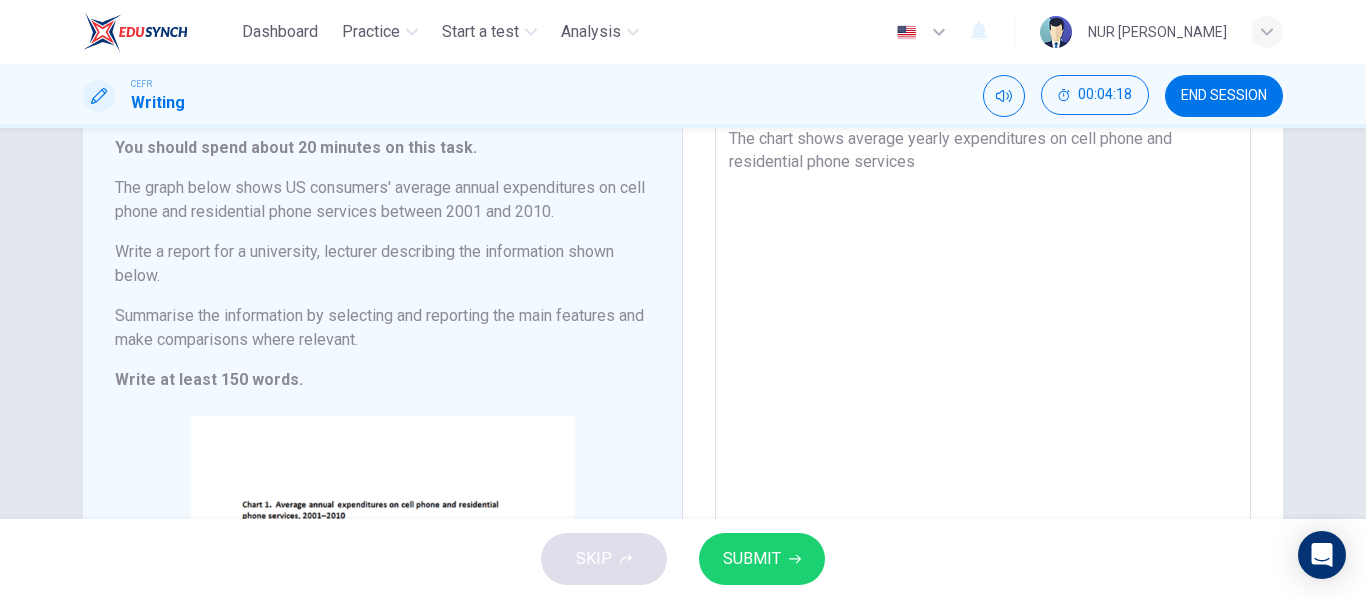 click on "The chart shows average yearly expenditures on cell phone and residential phone services" at bounding box center [983, 438] 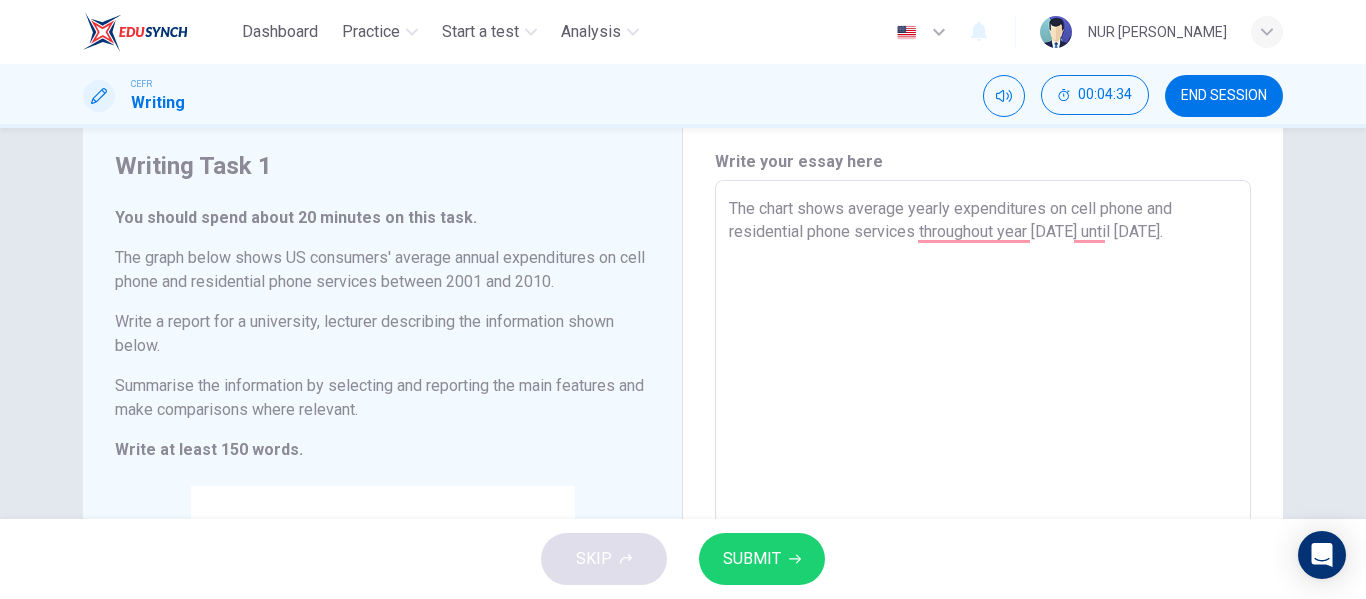 scroll, scrollTop: 56, scrollLeft: 0, axis: vertical 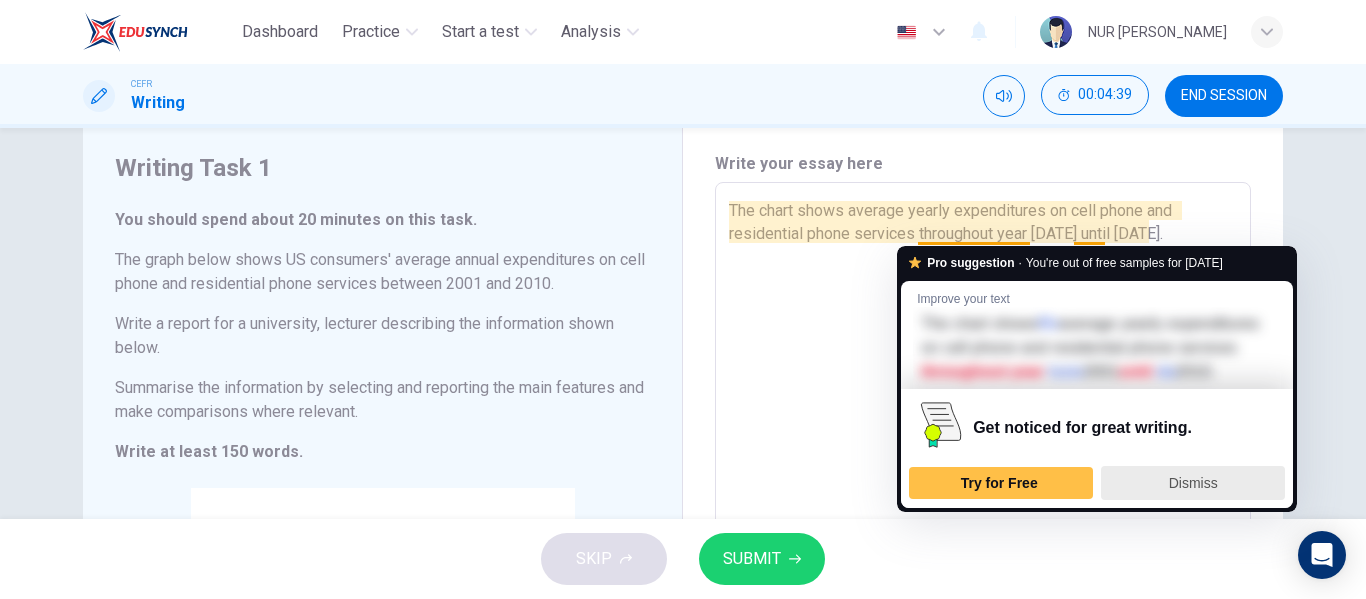 click on "Dismiss" at bounding box center (1193, 483) 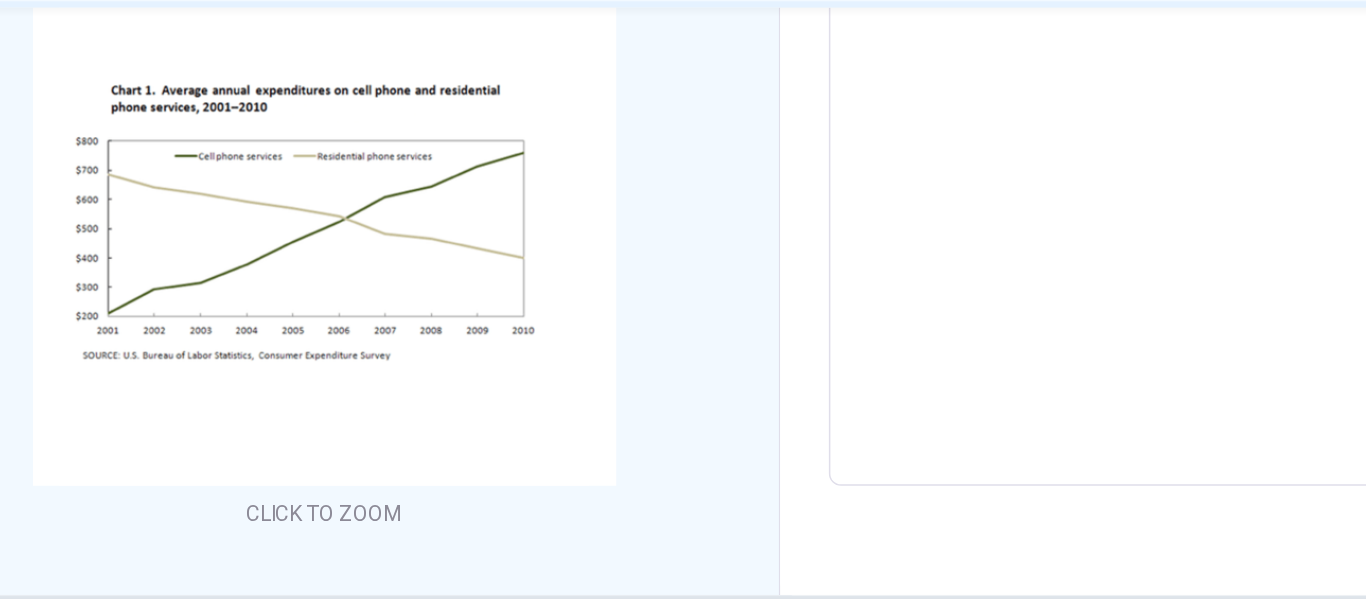 scroll, scrollTop: 443, scrollLeft: 0, axis: vertical 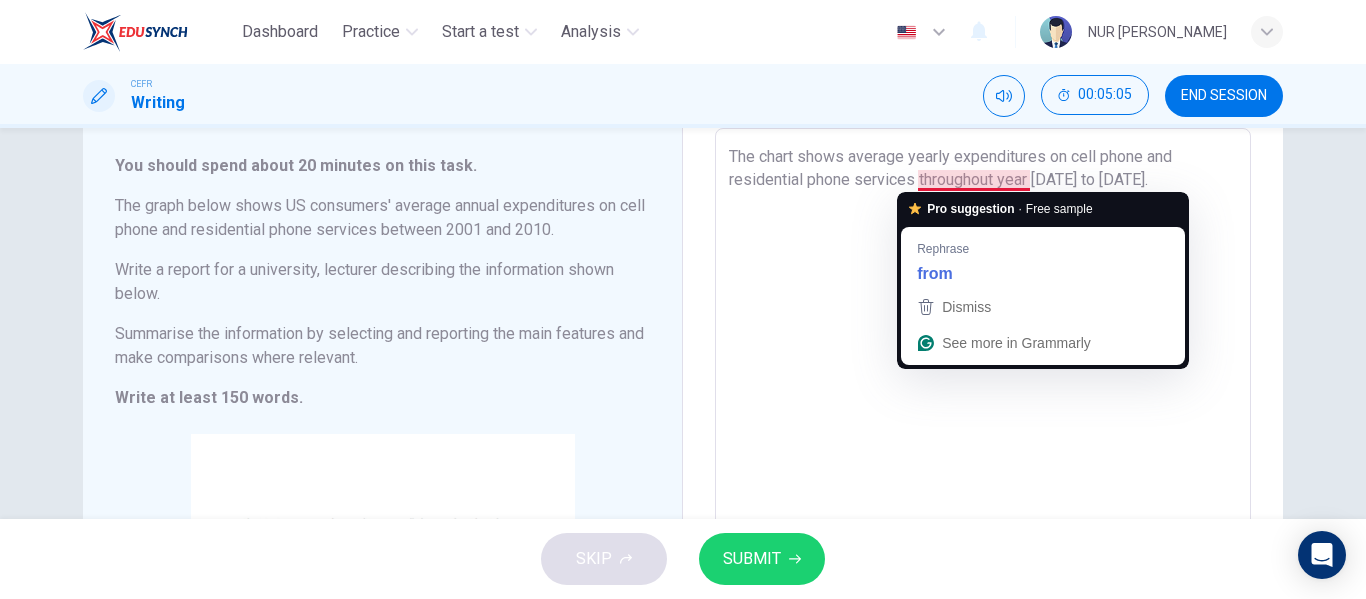 click on "Rephrase from" at bounding box center [1043, 258] 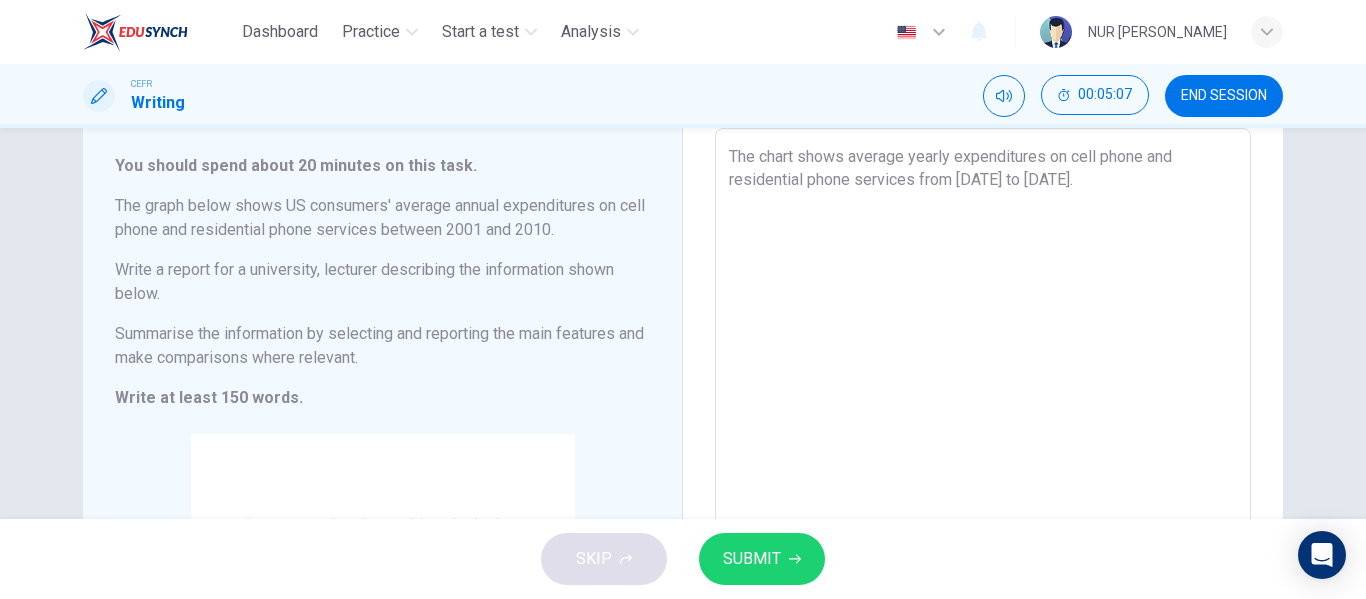 click on "The chart shows average yearly expenditures on cell phone and residential phone services from [DATE] to [DATE]." at bounding box center [983, 456] 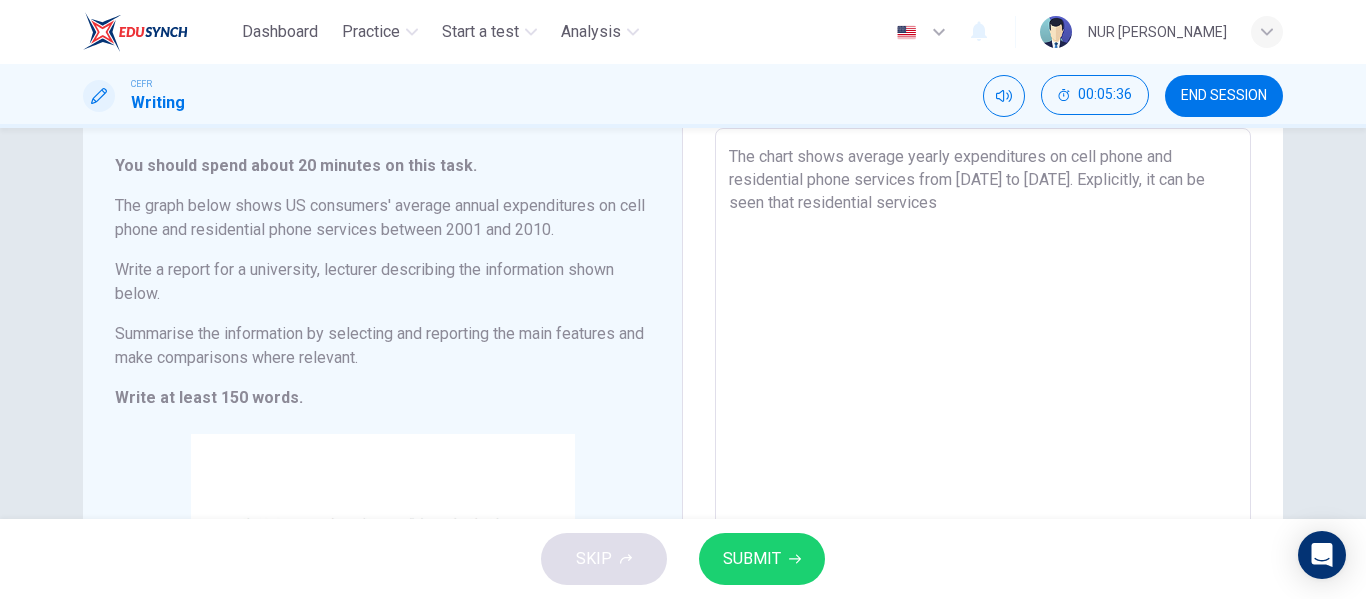 click on "The chart shows average yearly expenditures on cell phone and residential phone services from [DATE] to [DATE]. Explicitly, it can be seen that residential services" at bounding box center (983, 456) 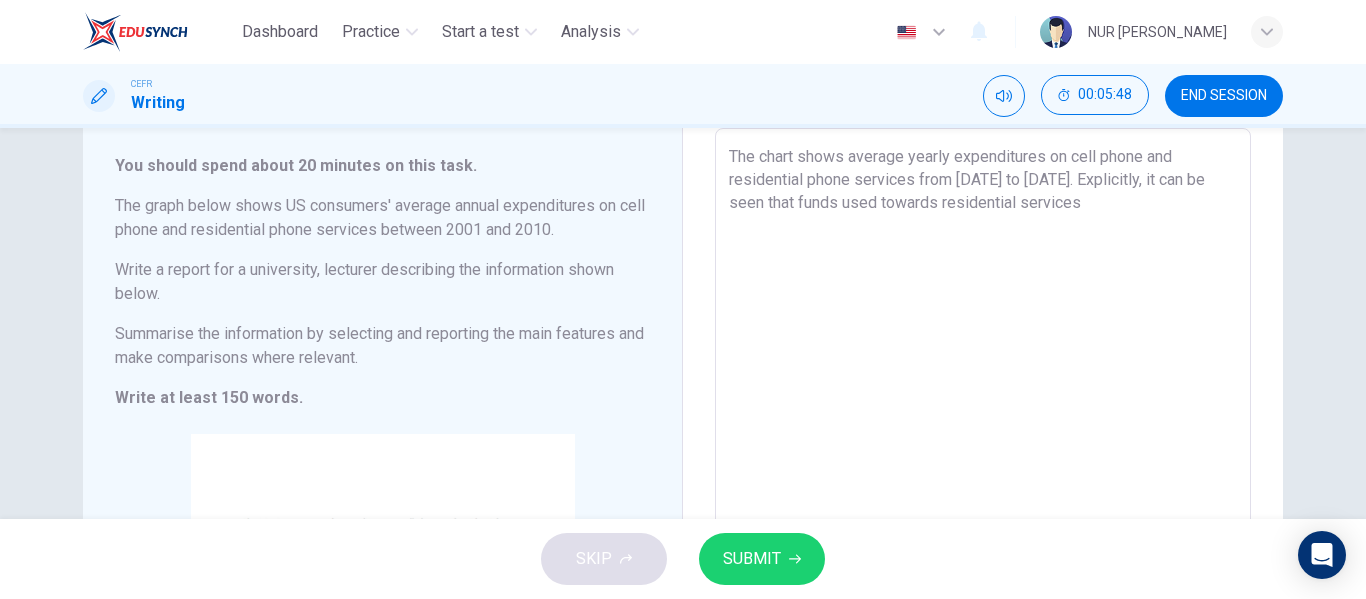 click on "The chart shows average yearly expenditures on cell phone and residential phone services from [DATE] to [DATE]. Explicitly, it can be seen that funds used towards residential services" at bounding box center [983, 456] 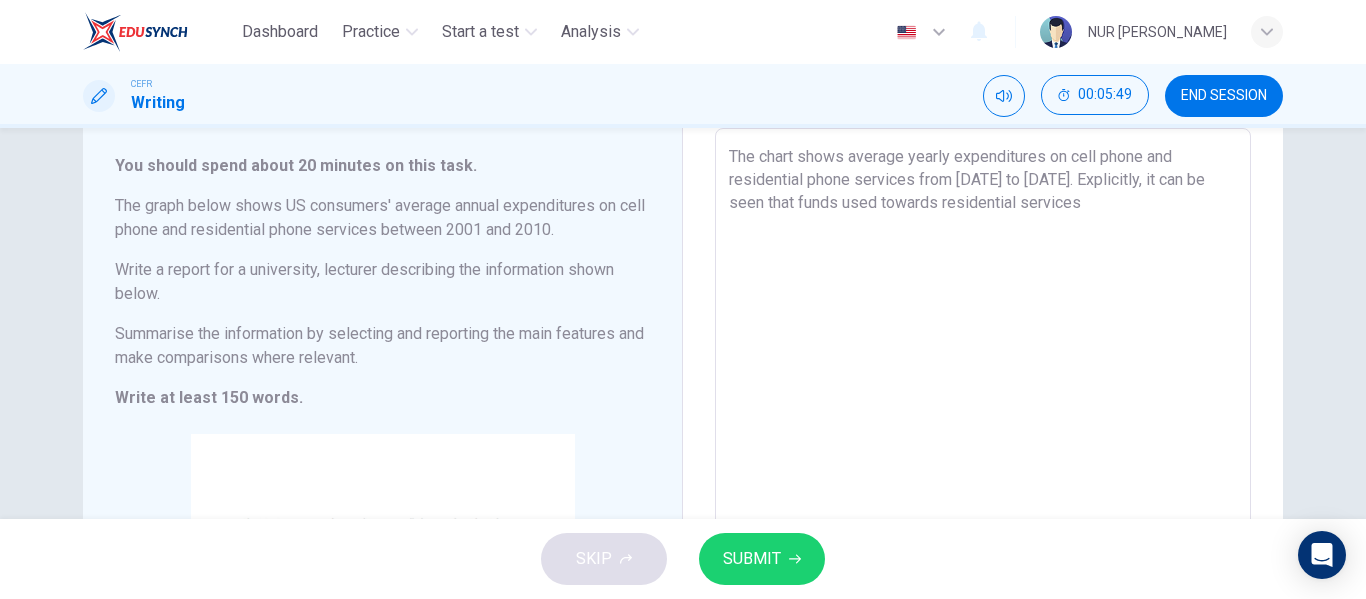 click on "The chart shows average yearly expenditures on cell phone and residential phone services from [DATE] to [DATE]. Explicitly, it can be seen that funds used towards residential services" at bounding box center [983, 456] 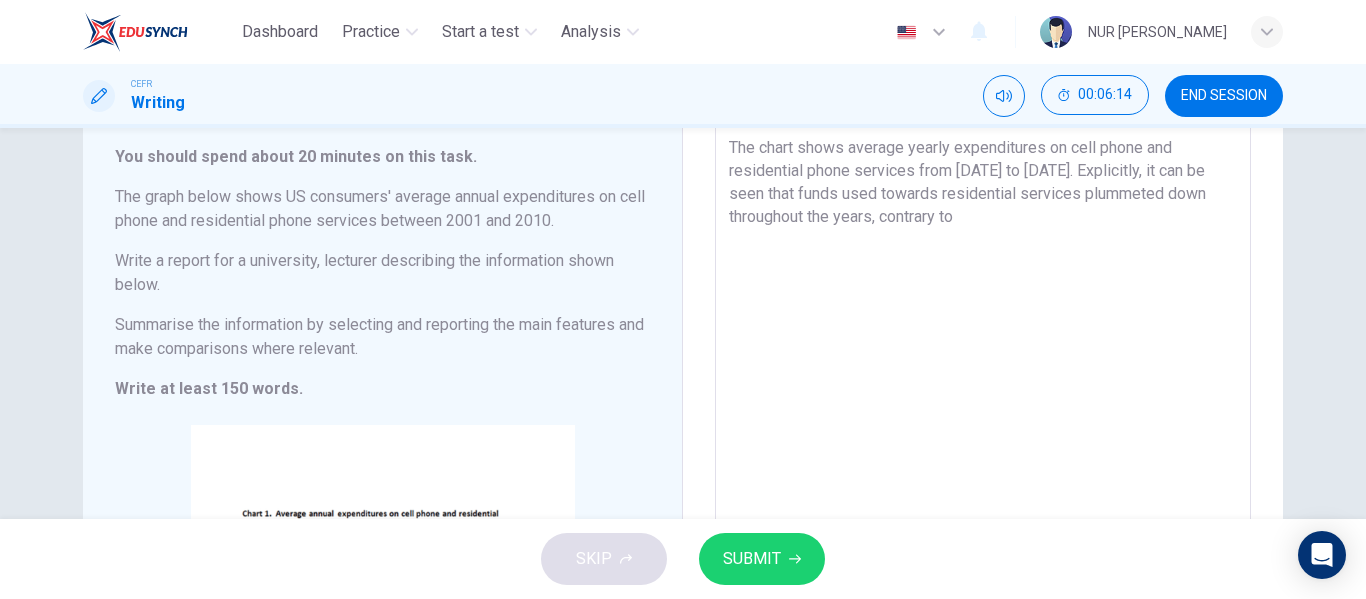 scroll, scrollTop: 118, scrollLeft: 0, axis: vertical 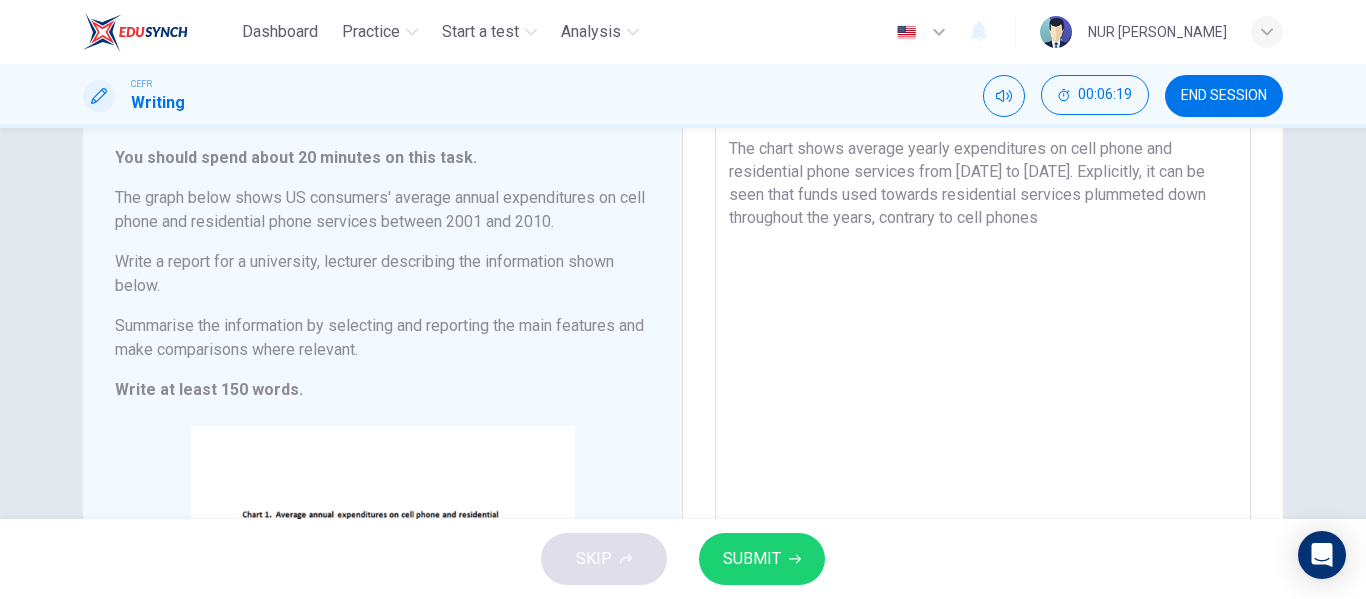 click on "The chart shows average yearly expenditures on cell phone and residential phone services from [DATE] to [DATE]. Explicitly, it can be seen that funds used towards residential services plummeted down throughout the years, contrary to cell phones" at bounding box center [983, 448] 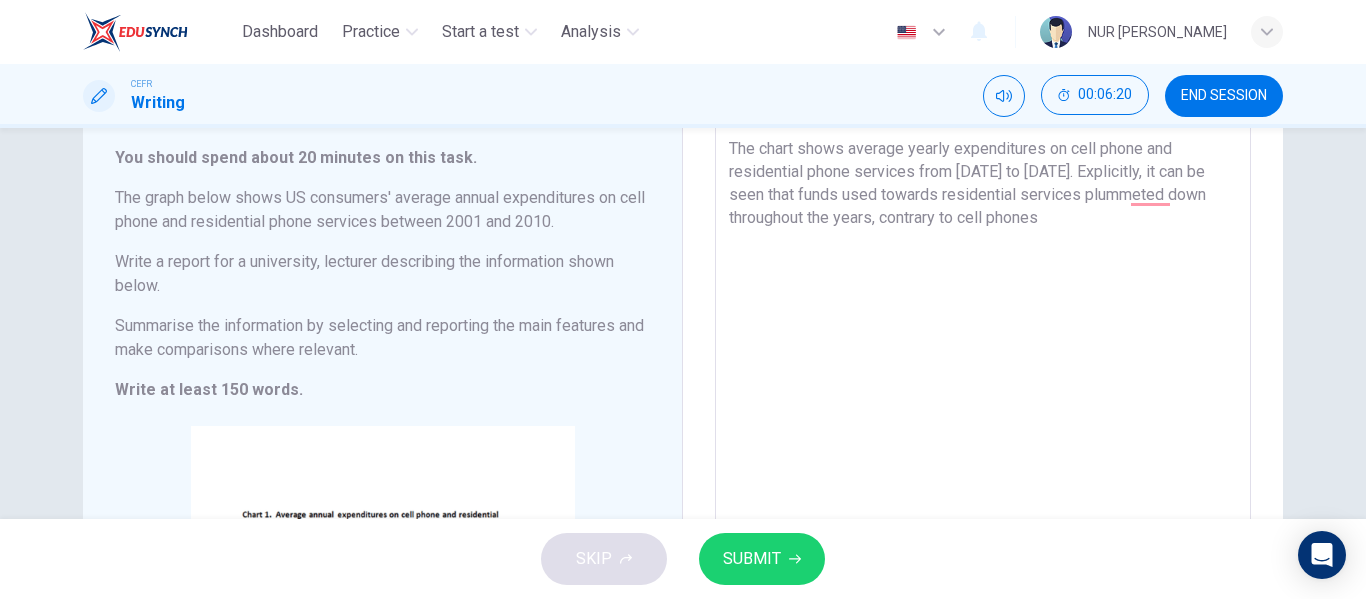 click on "The chart shows average yearly expenditures on cell phone and residential phone services from [DATE] to [DATE]. Explicitly, it can be seen that funds used towards residential services plummeted down throughout the years, contrary to cell phones" at bounding box center [983, 448] 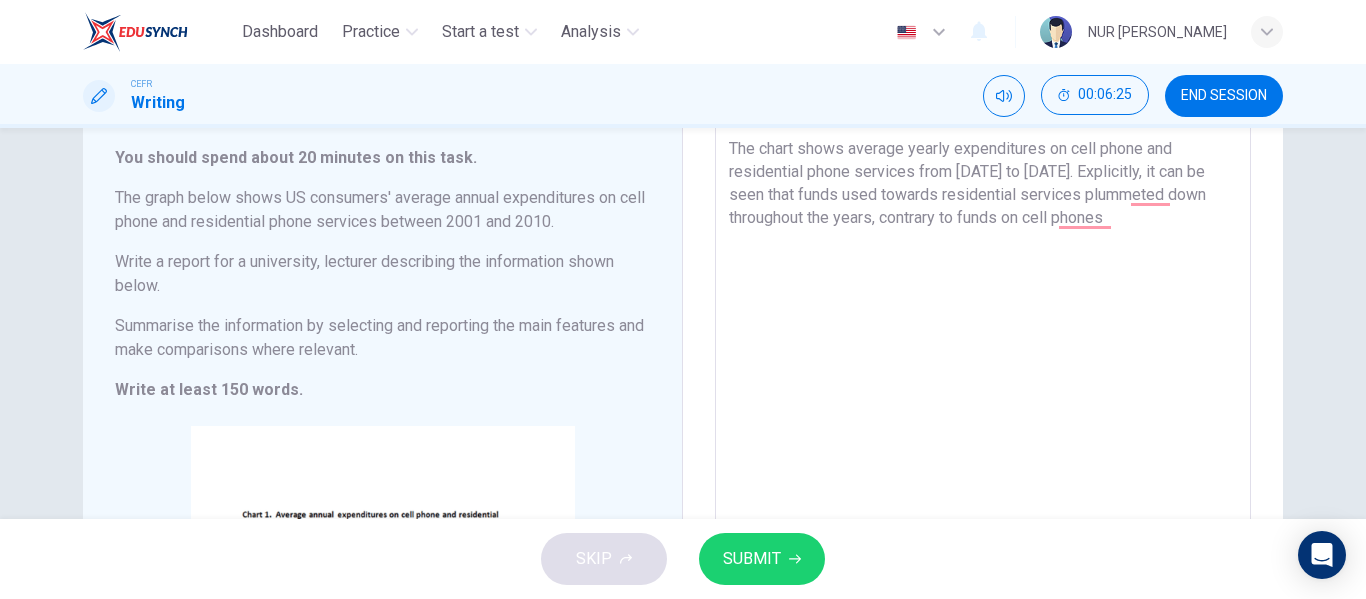 click on "The chart shows average yearly expenditures on cell phone and residential phone services from [DATE] to [DATE]. Explicitly, it can be seen that funds used towards residential services plummeted down throughout the years, contrary to funds on cell phones" at bounding box center [983, 448] 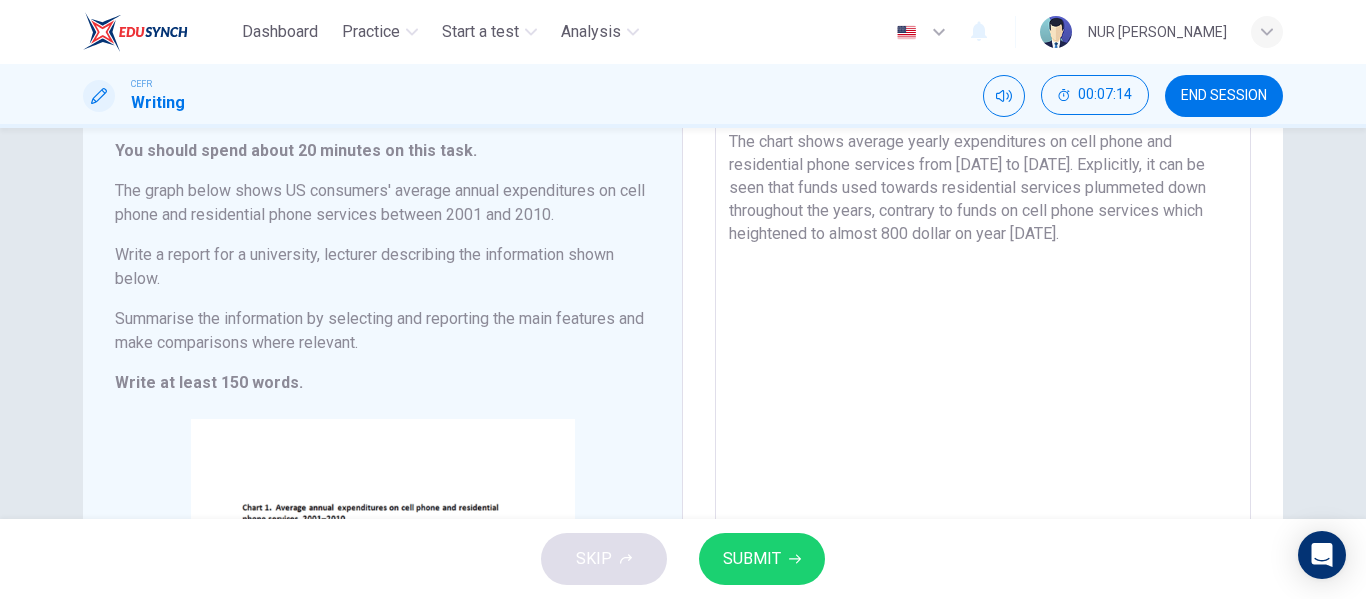 scroll, scrollTop: 123, scrollLeft: 0, axis: vertical 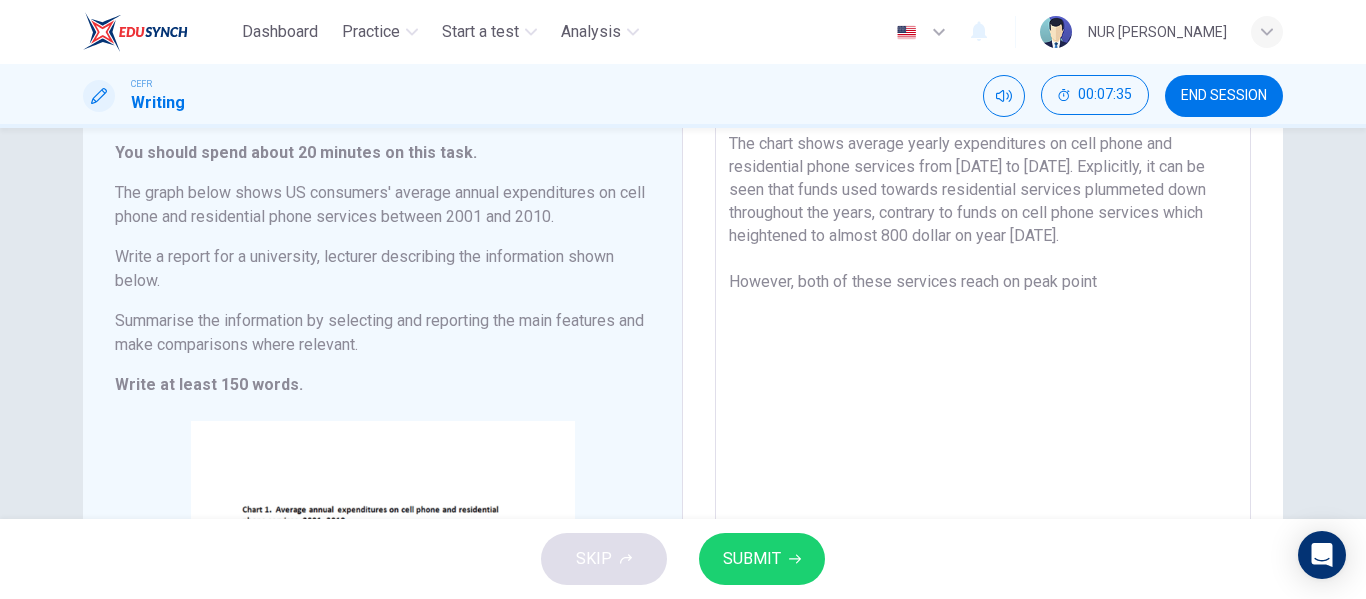 click on "The chart shows average yearly expenditures on cell phone and residential phone services from [DATE] to [DATE]. Explicitly, it can be seen that funds used towards residential services plummeted down throughout the years, contrary to funds on cell phone services which heightened to almost 800 dollar on year [DATE].
However, both of these services reach on peak point" at bounding box center [983, 443] 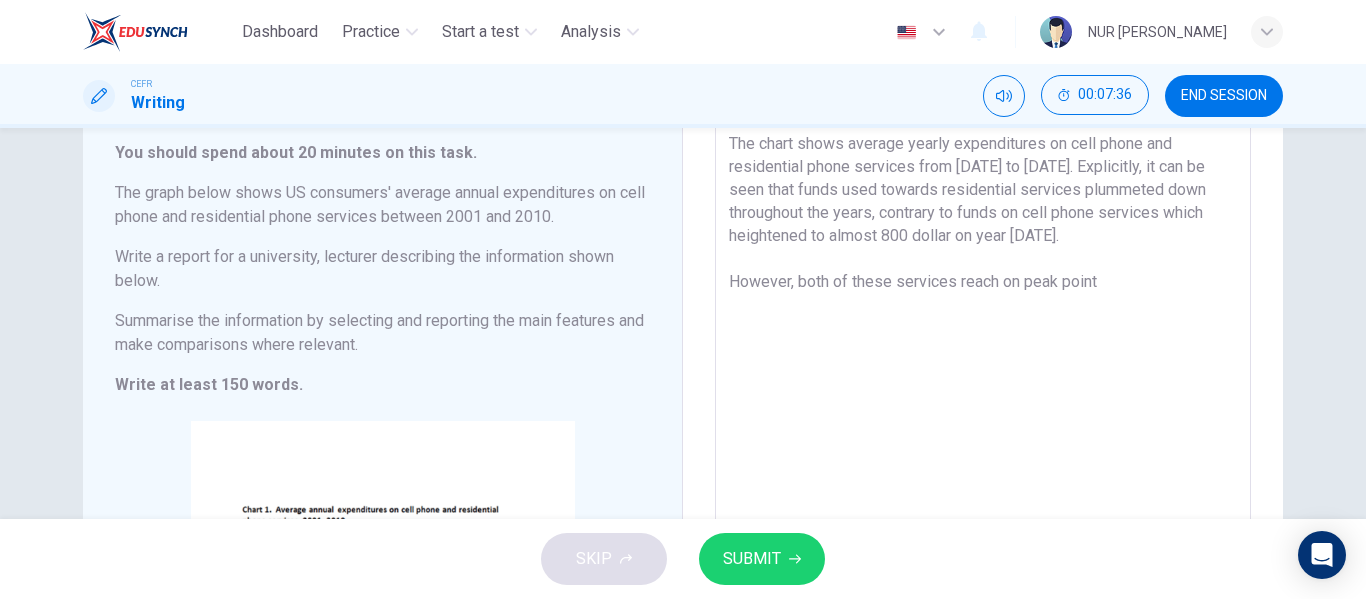 click on "The chart shows average yearly expenditures on cell phone and residential phone services from [DATE] to [DATE]. Explicitly, it can be seen that funds used towards residential services plummeted down throughout the years, contrary to funds on cell phone services which heightened to almost 800 dollar on year [DATE].
However, both of these services reach on peak point" at bounding box center [983, 443] 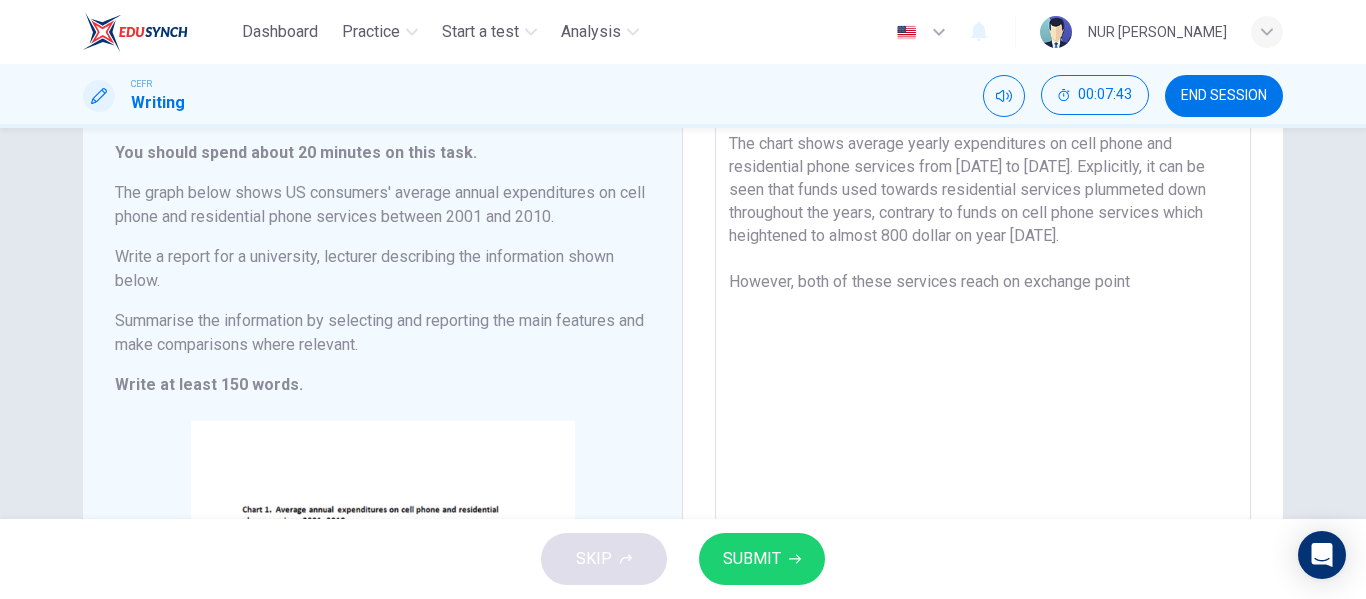 click on "The chart shows average yearly expenditures on cell phone and residential phone services from [DATE] to [DATE]. Explicitly, it can be seen that funds used towards residential services plummeted down throughout the years, contrary to funds on cell phone services which heightened to almost 800 dollar on year [DATE].
However, both of these services reach on exchange point" at bounding box center (983, 443) 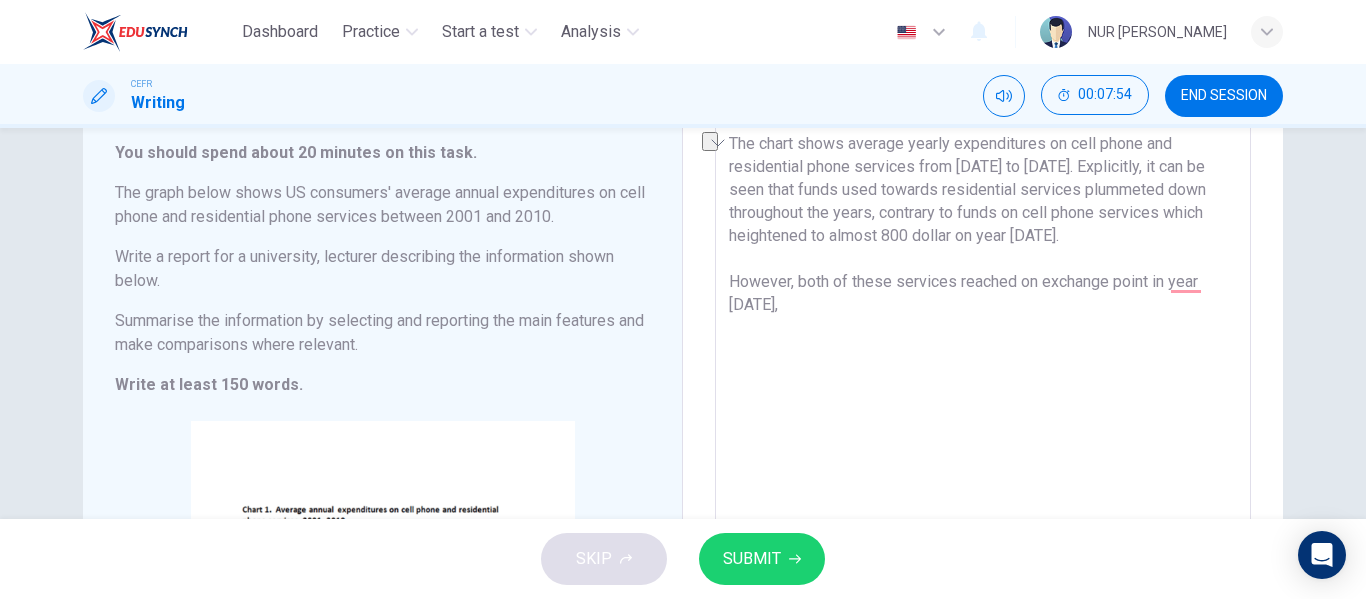 drag, startPoint x: 1146, startPoint y: 281, endPoint x: 1018, endPoint y: 278, distance: 128.03516 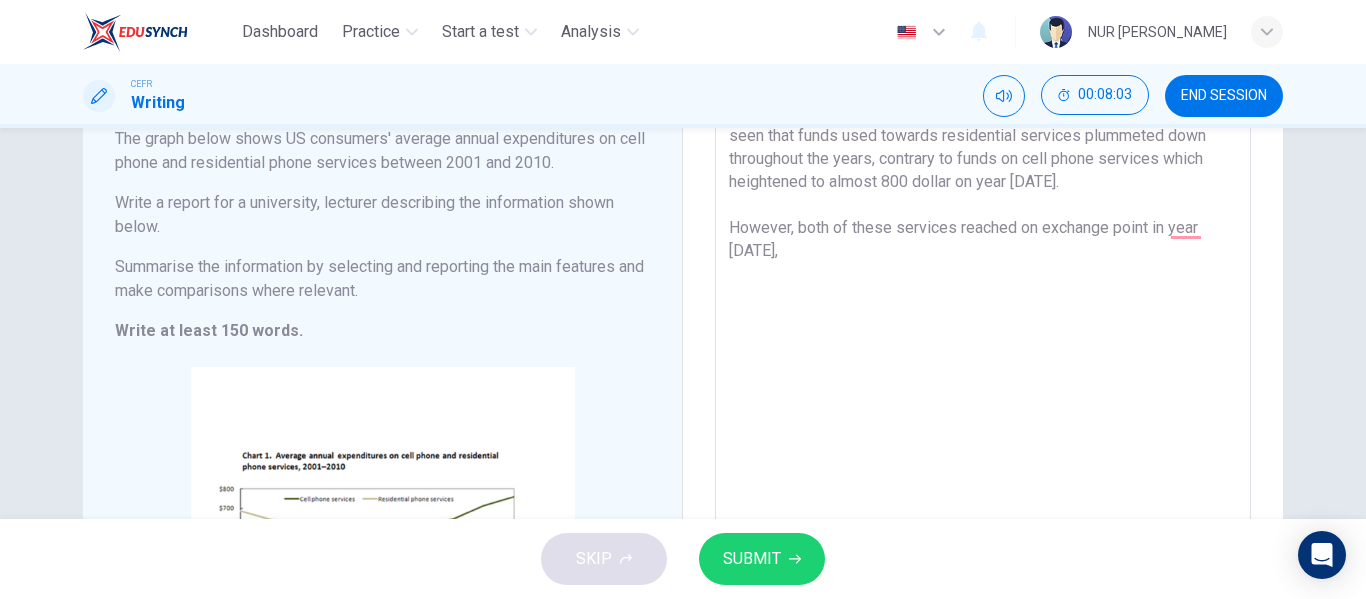 scroll, scrollTop: 176, scrollLeft: 0, axis: vertical 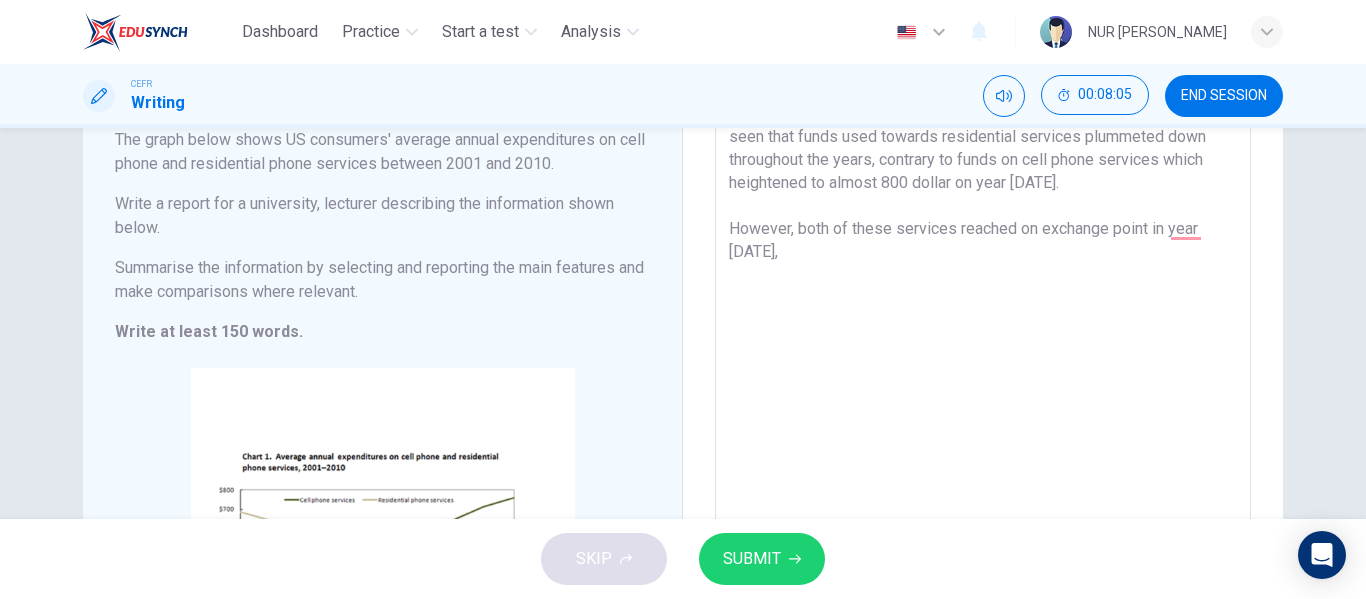 drag, startPoint x: 782, startPoint y: 227, endPoint x: 768, endPoint y: 227, distance: 14 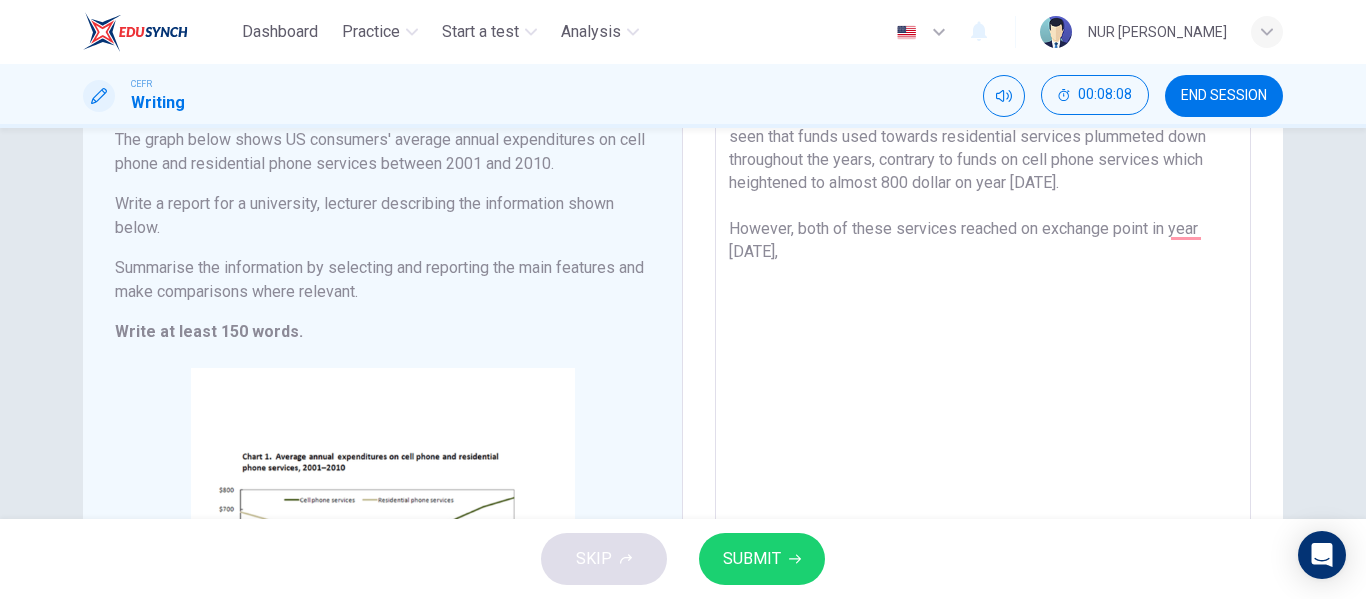 drag, startPoint x: 726, startPoint y: 227, endPoint x: 786, endPoint y: 230, distance: 60.074955 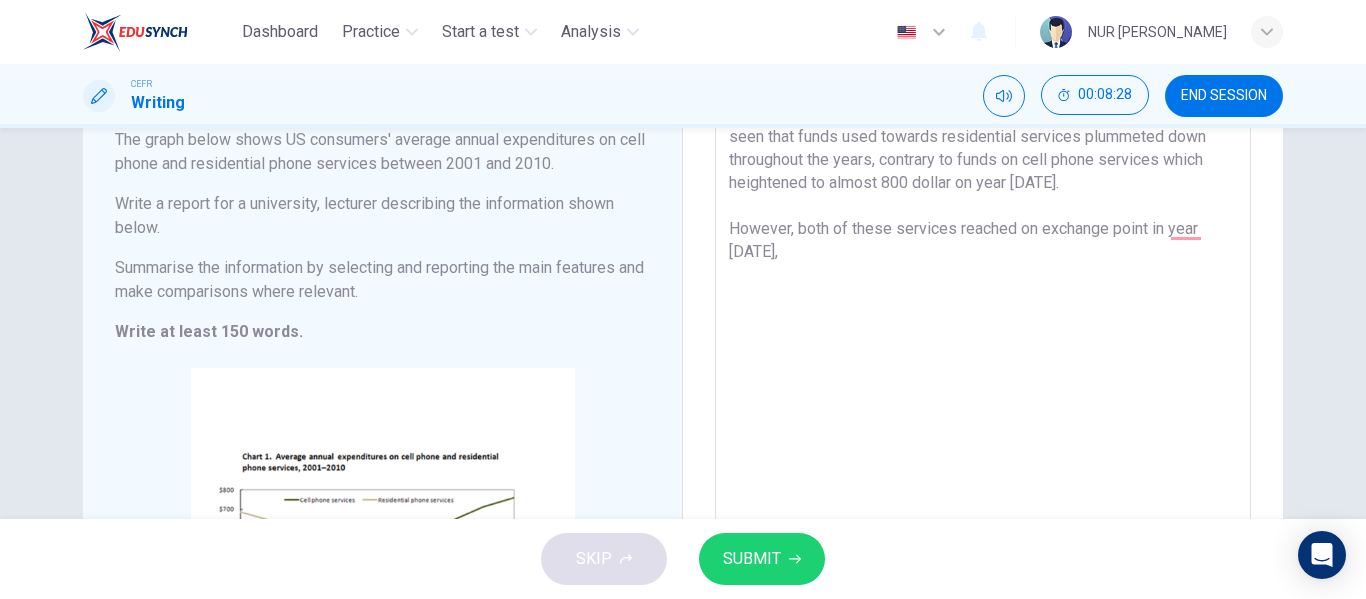 click on "The chart shows average yearly expenditures on cell phone and residential phone services from [DATE] to [DATE]. Explicitly, it can be seen that funds used towards residential services plummeted down throughout the years, contrary to funds on cell phone services which heightened to almost 800 dollar on year [DATE].
However, both of these services reached on exchange point in year [DATE]," at bounding box center [983, 390] 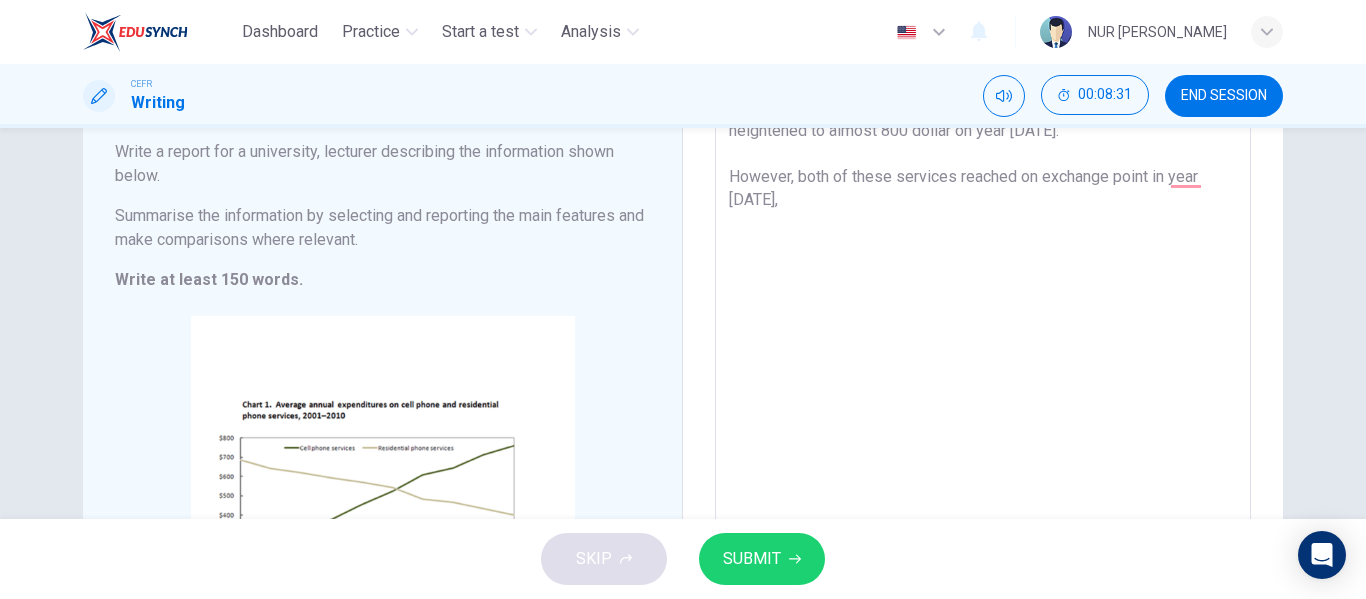 scroll, scrollTop: 232, scrollLeft: 0, axis: vertical 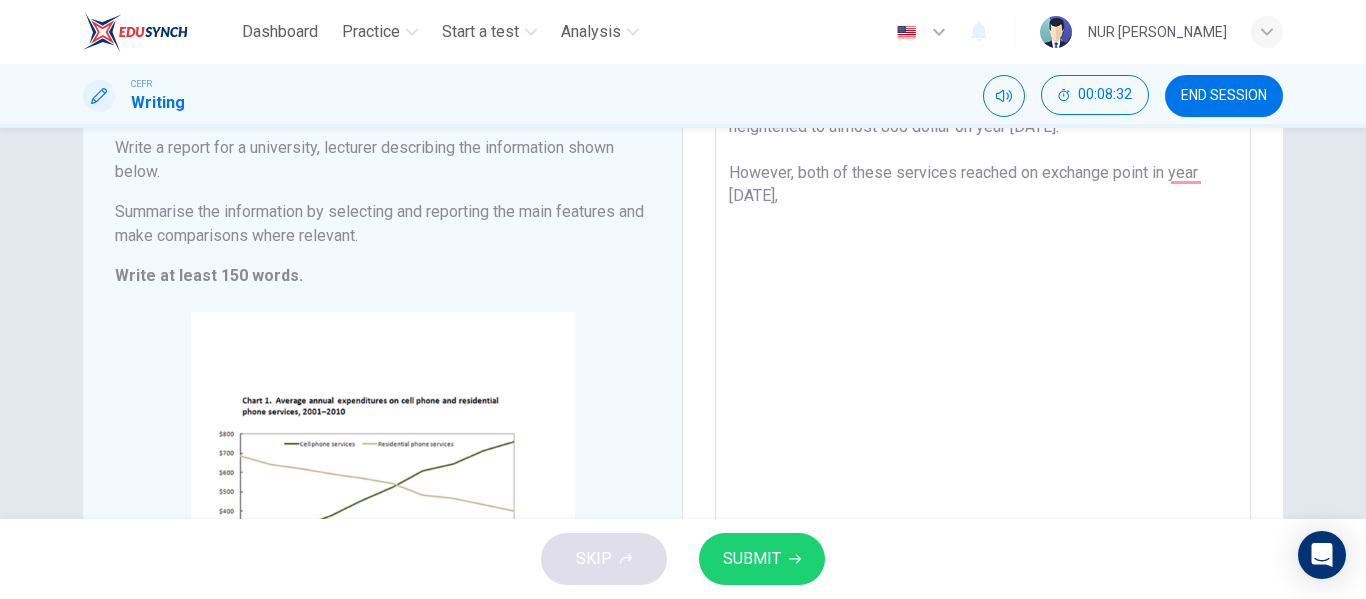 click on "The chart shows average yearly expenditures on cell phone and residential phone services from [DATE] to [DATE]. Explicitly, it can be seen that funds used towards residential services plummeted down throughout the years, contrary to funds on cell phone services which heightened to almost 800 dollar on year [DATE].
However, both of these services reached on exchange point in year [DATE]," at bounding box center (983, 334) 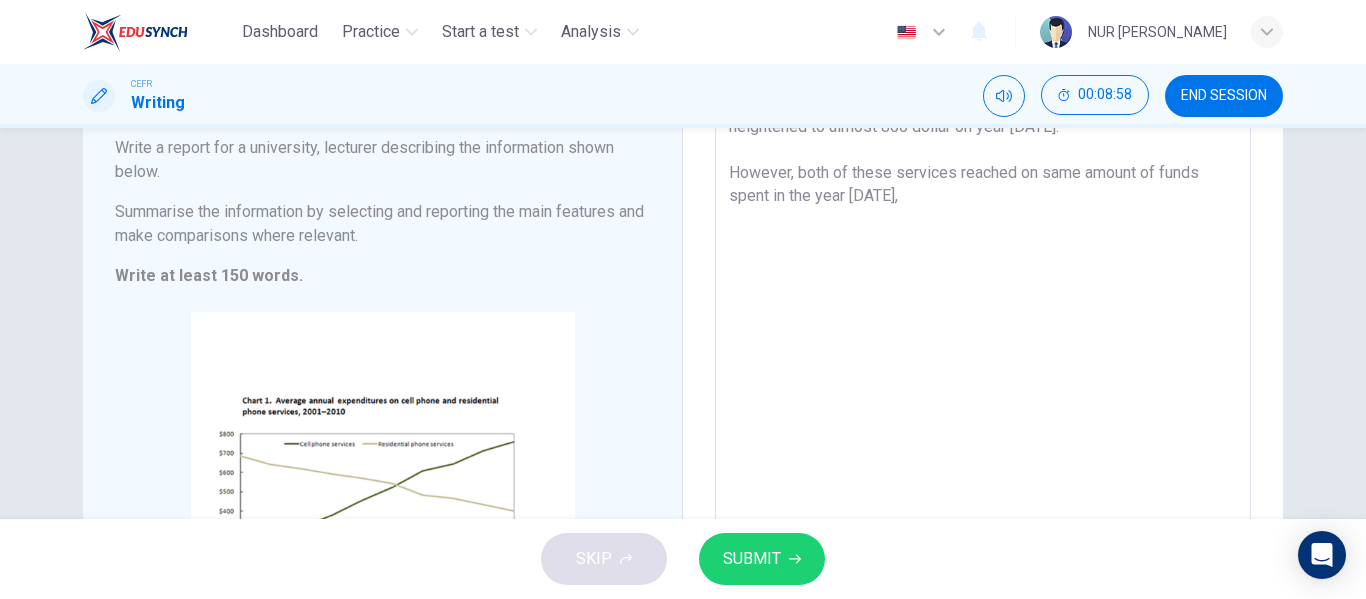 click on "The chart shows average yearly expenditures on cell phone and residential phone services from [DATE] to [DATE]. Explicitly, it can be seen that funds used towards residential services plummeted down throughout the years, contrary to funds on cell phone services which heightened to almost 800 dollar on year [DATE].
However, both of these services reached on same amount of funds spent in the year [DATE]," at bounding box center [983, 334] 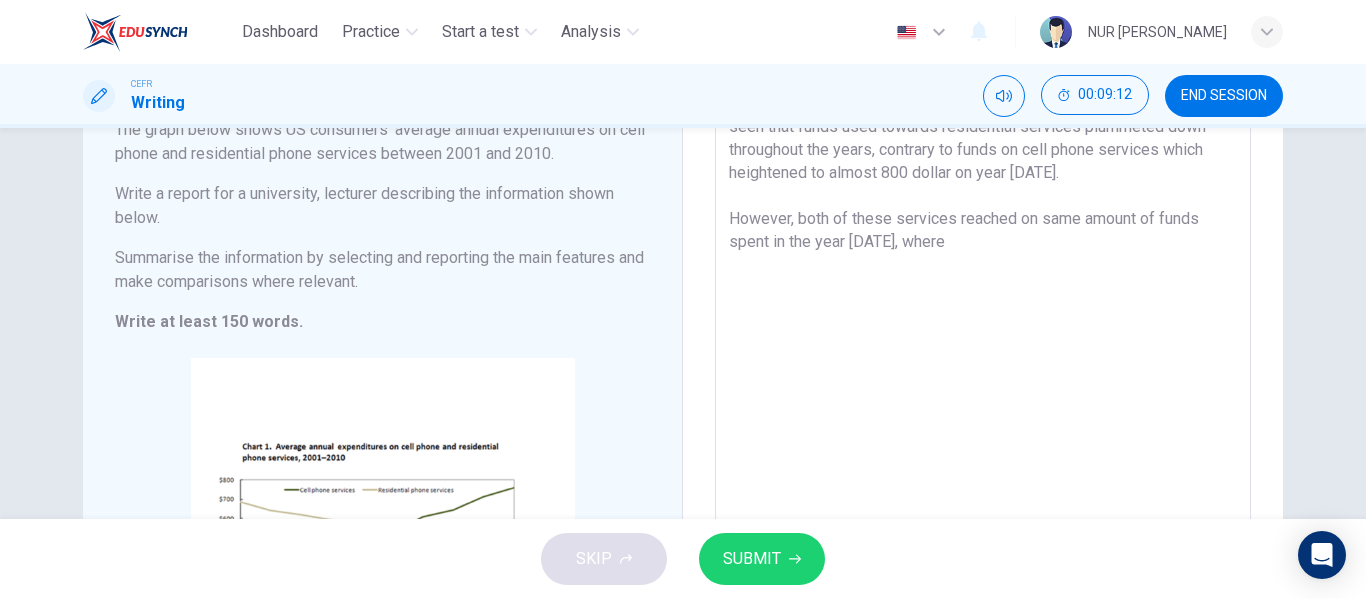scroll, scrollTop: 182, scrollLeft: 0, axis: vertical 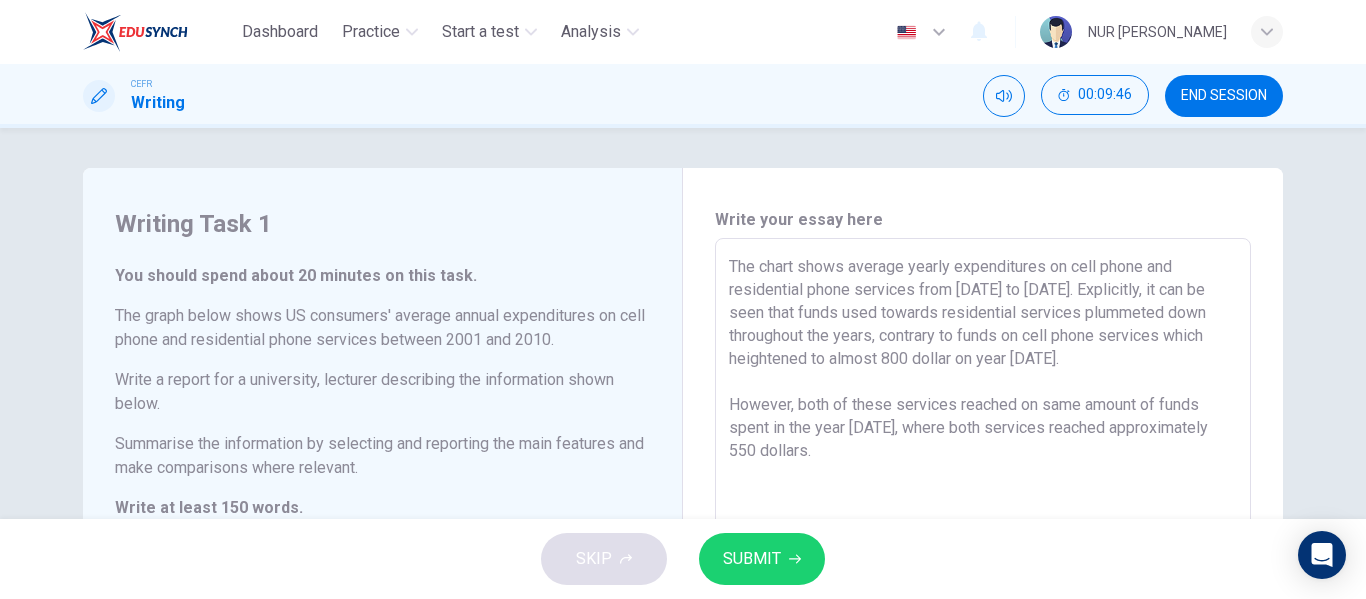 click on "The chart shows average yearly expenditures on cell phone and residential phone services from [DATE] to [DATE]. Explicitly, it can be seen that funds used towards residential services plummeted down throughout the years, contrary to funds on cell phone services which heightened to almost 800 dollar on year [DATE].
However, both of these services reached on same amount of funds spent in the year [DATE], where both services reached approximately 550 dollars." at bounding box center (983, 566) 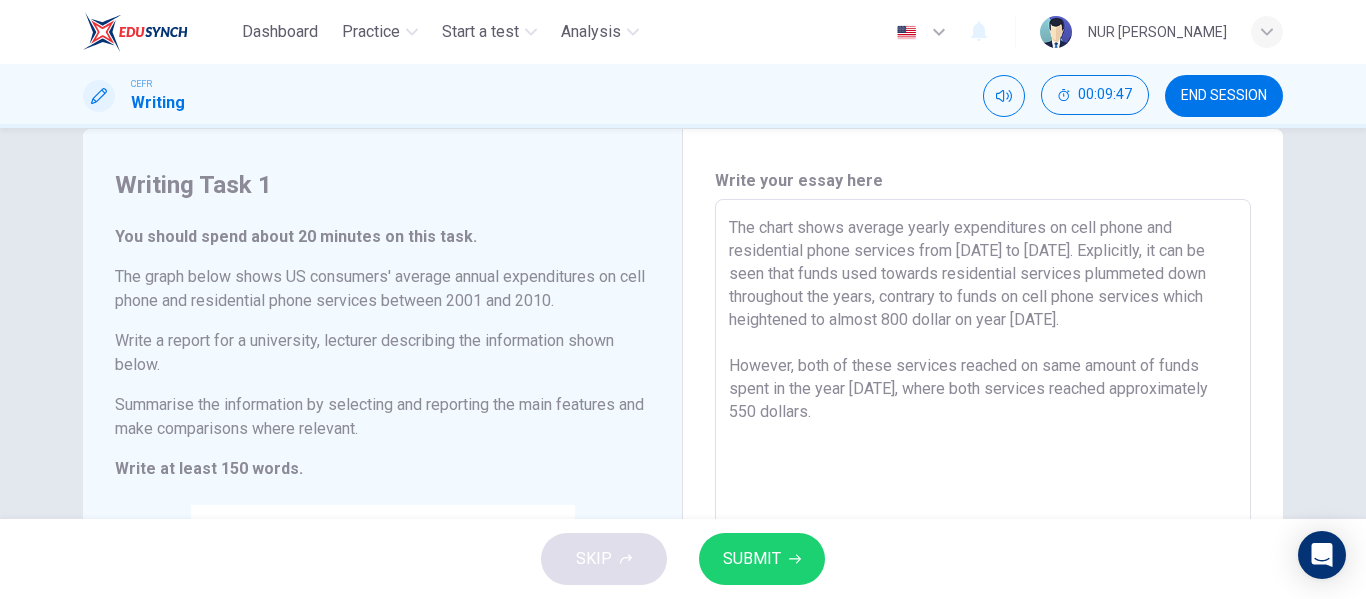 click on "The chart shows average yearly expenditures on cell phone and residential phone services from [DATE] to [DATE]. Explicitly, it can be seen that funds used towards residential services plummeted down throughout the years, contrary to funds on cell phone services which heightened to almost 800 dollar on year [DATE].
However, both of these services reached on same amount of funds spent in the year [DATE], where both services reached approximately 550 dollars." at bounding box center (983, 527) 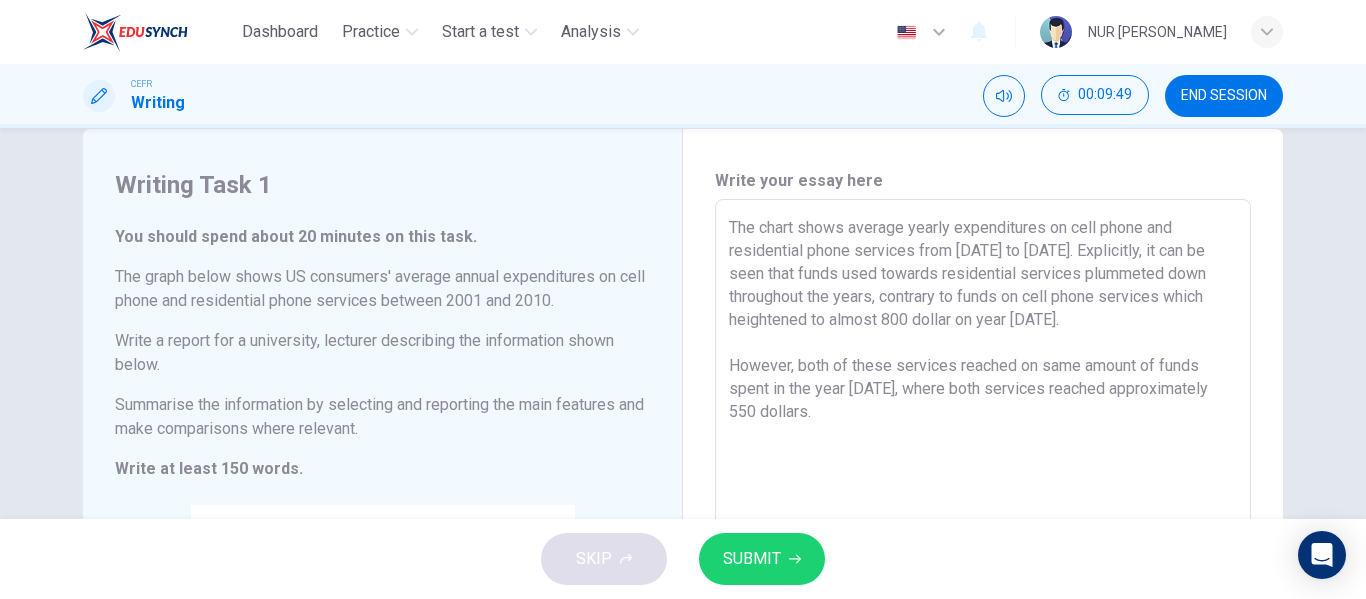 click on "The chart shows average yearly expenditures on cell phone and residential phone services from [DATE] to [DATE]. Explicitly, it can be seen that funds used towards residential services plummeted down throughout the years, contrary to funds on cell phone services which heightened to almost 800 dollar on year [DATE].
However, both of these services reached on same amount of funds spent in the year [DATE], where both services reached approximately 550 dollars." at bounding box center (983, 527) 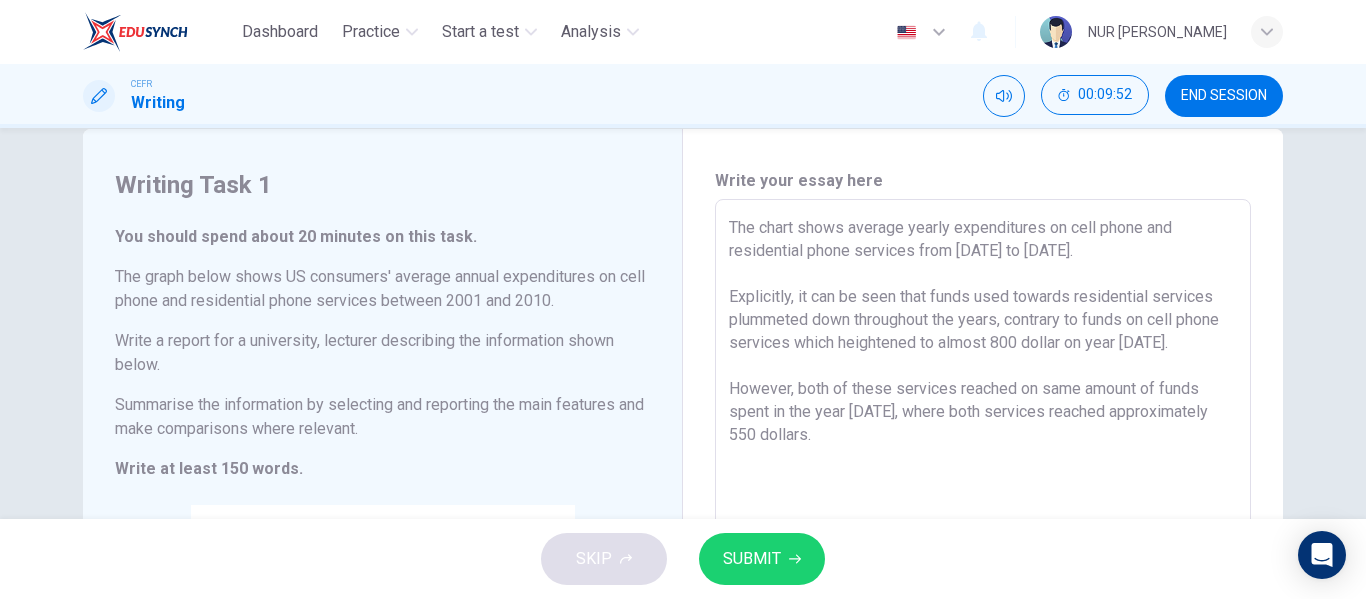 click on "The chart shows average yearly expenditures on cell phone and residential phone services from [DATE] to [DATE].
Explicitly, it can be seen that funds used towards residential services plummeted down throughout the years, contrary to funds on cell phone services which heightened to almost 800 dollar on year [DATE].
However, both of these services reached on same amount of funds spent in the year [DATE], where both services reached approximately 550 dollars." at bounding box center [983, 527] 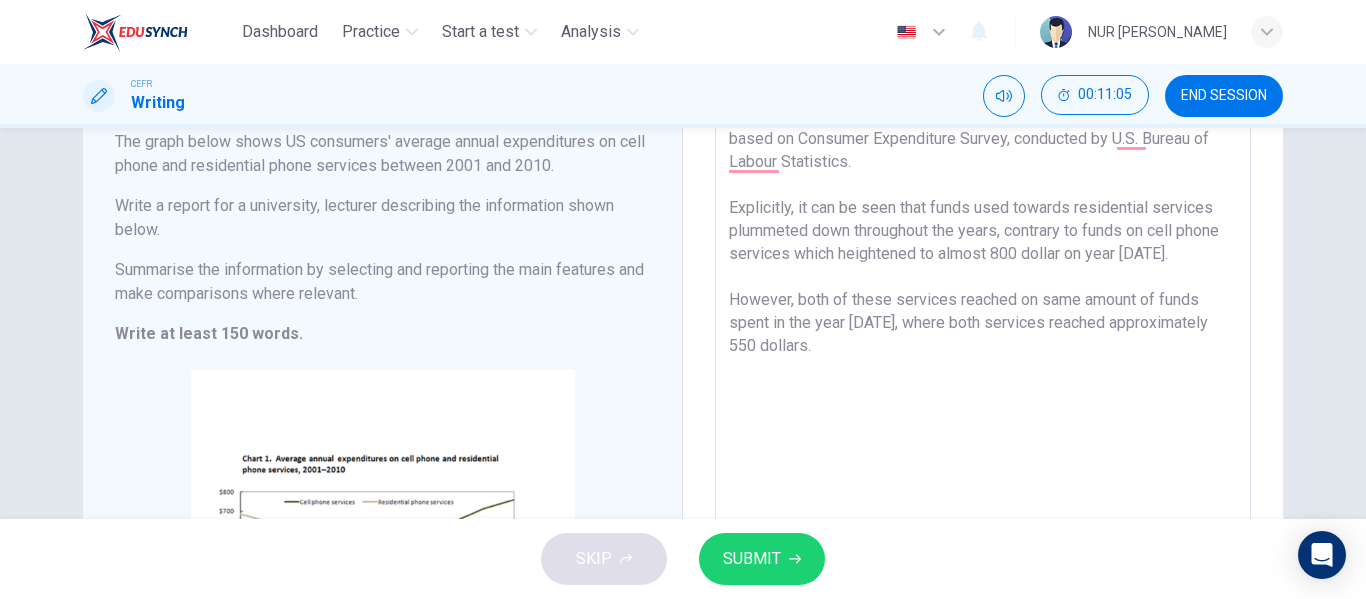 scroll, scrollTop: 135, scrollLeft: 0, axis: vertical 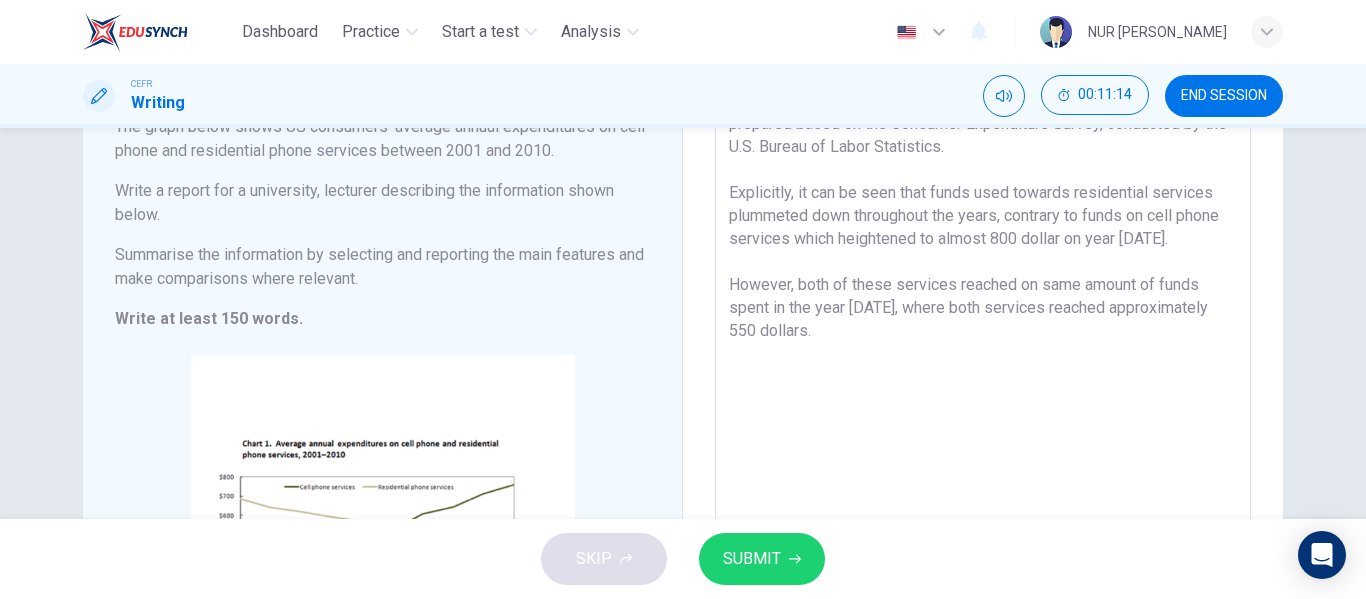 click on "The chart shows average yearly expenditures on cell phone and residential phone services from [DATE] to [DATE]. This report was prepared based on the Consumer Expenditure Survey, conducted by the U.S. Bureau of Labor Statistics.
Explicitly, it can be seen that funds used towards residential services plummeted down throughout the years, contrary to funds on cell phone services which heightened to almost 800 dollar on year [DATE].
However, both of these services reached on same amount of funds spent in the year [DATE], where both services reached approximately 550 dollars." at bounding box center [983, 377] 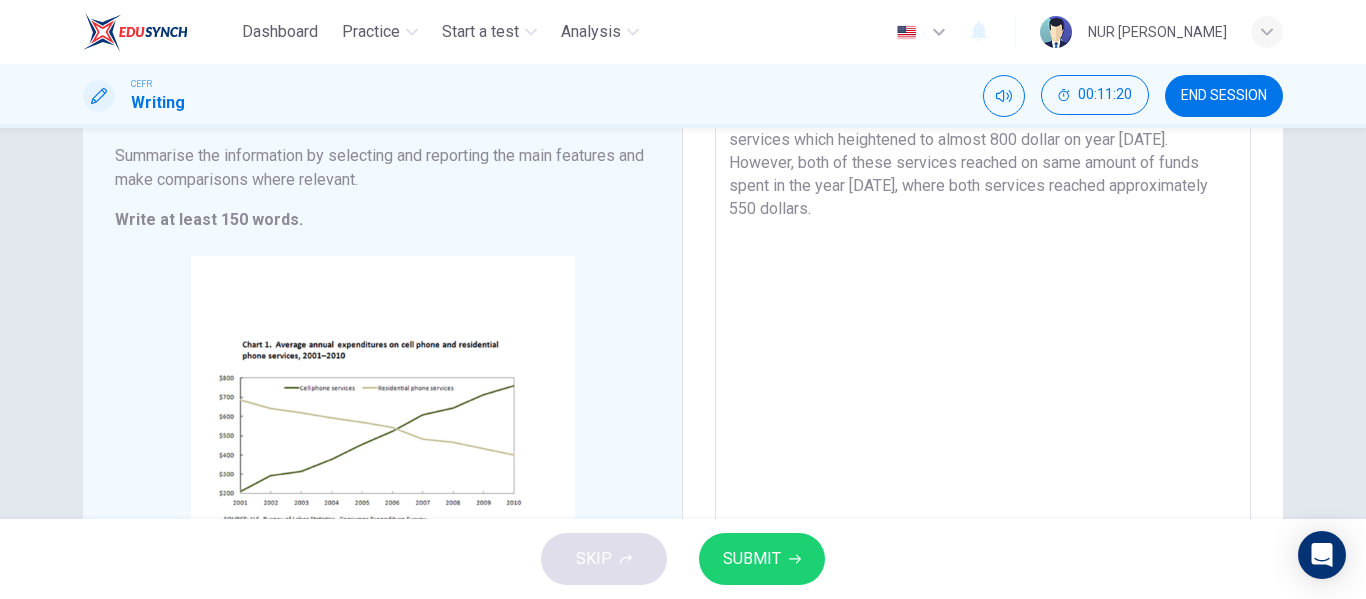 scroll, scrollTop: 289, scrollLeft: 0, axis: vertical 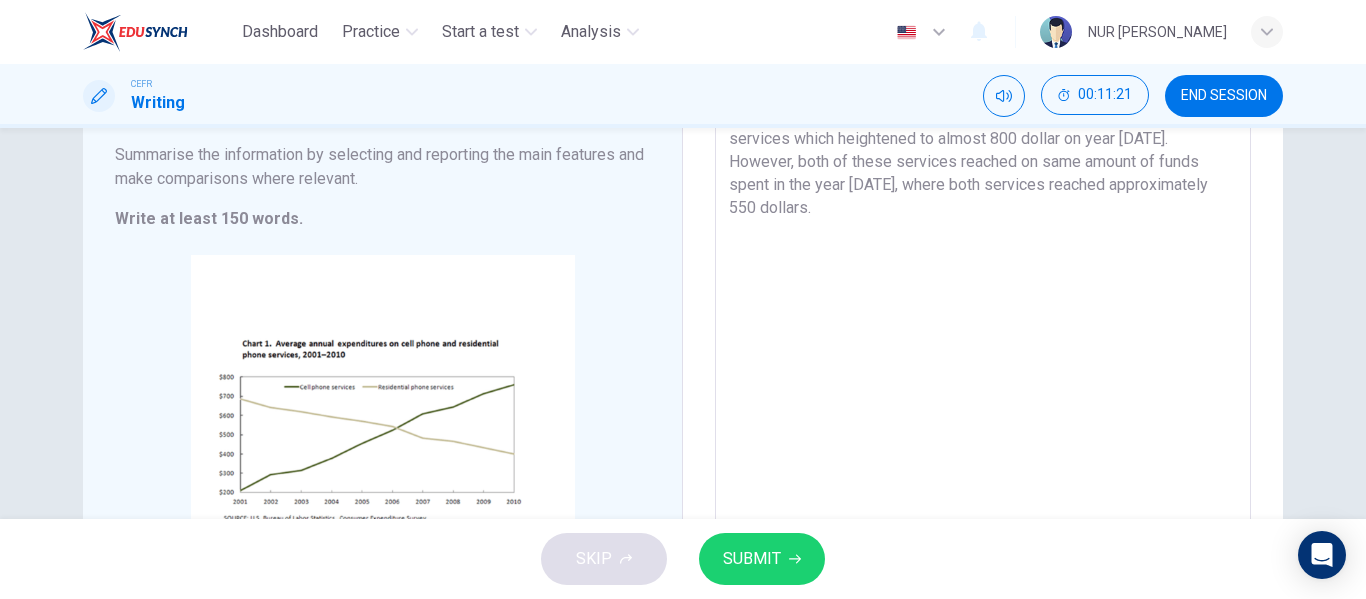 click on "The chart shows average yearly expenditures on cell phone and residential phone services from [DATE] to [DATE]. This report was prepared based on the Consumer Expenditure Survey, conducted by the U.S. Bureau of Labor Statistics.
Explicitly, it can be seen that funds used towards residential services plummeted down throughout the years, contrary to funds on cell phone services which heightened to almost 800 dollar on year [DATE]. However, both of these services reached on same amount of funds spent in the year [DATE], where both services reached approximately 550 dollars." at bounding box center (983, 277) 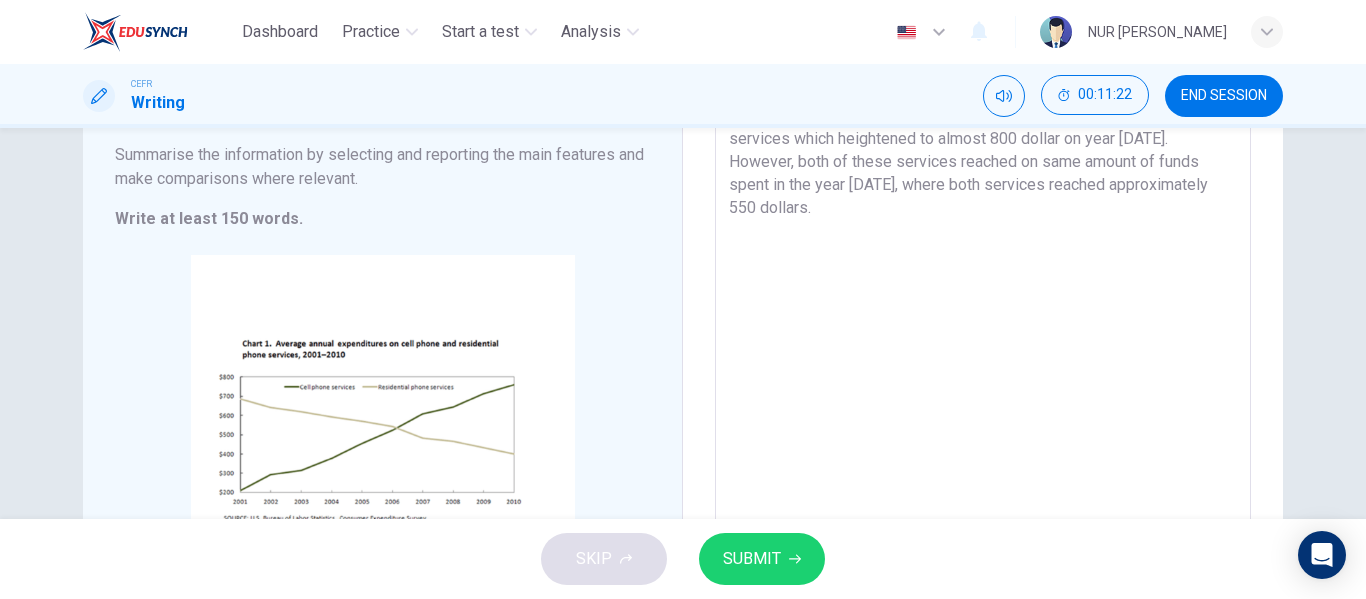 scroll, scrollTop: 292, scrollLeft: 0, axis: vertical 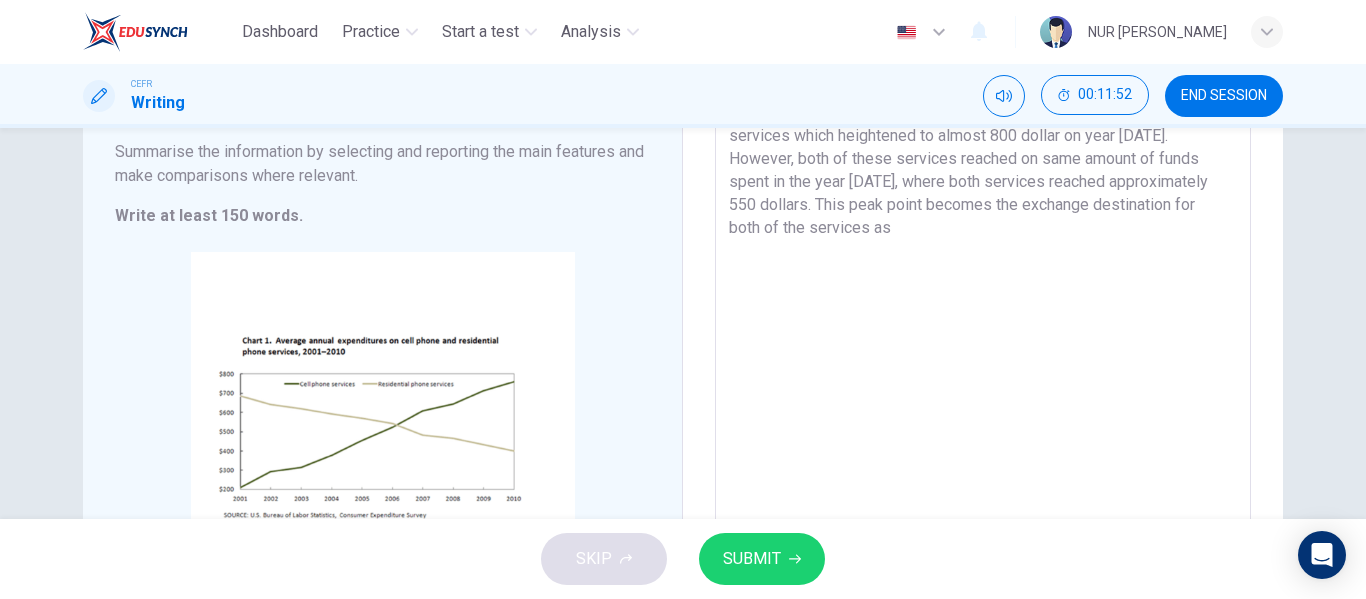 click on "The chart shows average yearly expenditures on cell phone and residential phone services from [DATE] to [DATE]. This report was prepared based on the Consumer Expenditure Survey, conducted by the U.S. Bureau of Labor Statistics.
Explicitly, it can be seen that funds used towards residential services plummeted down throughout the years, contrary to funds on cell phone services which heightened to almost 800 dollar on year [DATE]. However, both of these services reached on same amount of funds spent in the year [DATE], where both services reached approximately 550 dollars. This peak point becomes the exchange destination for both of the services as" at bounding box center [983, 274] 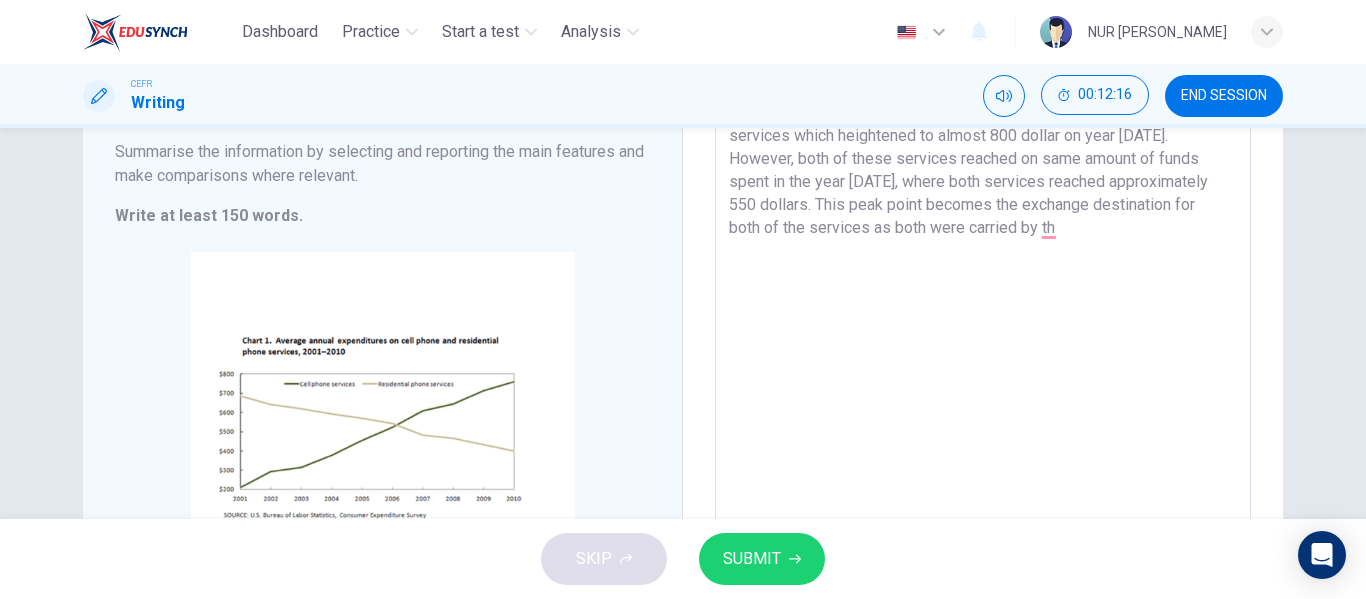 click on "The chart shows average yearly expenditures on cell phone and residential phone services from [DATE] to [DATE]. This report was prepared based on the Consumer Expenditure Survey, conducted by the U.S. Bureau of Labor Statistics.
Explicitly, it can be seen that funds used towards residential services plummeted down throughout the years, contrary to funds on cell phone services which heightened to almost 800 dollar on year [DATE]. However, both of these services reached on same amount of funds spent in the year [DATE], where both services reached approximately 550 dollars. This peak point becomes the exchange destination for both of the services as both were carried by th" at bounding box center [983, 274] 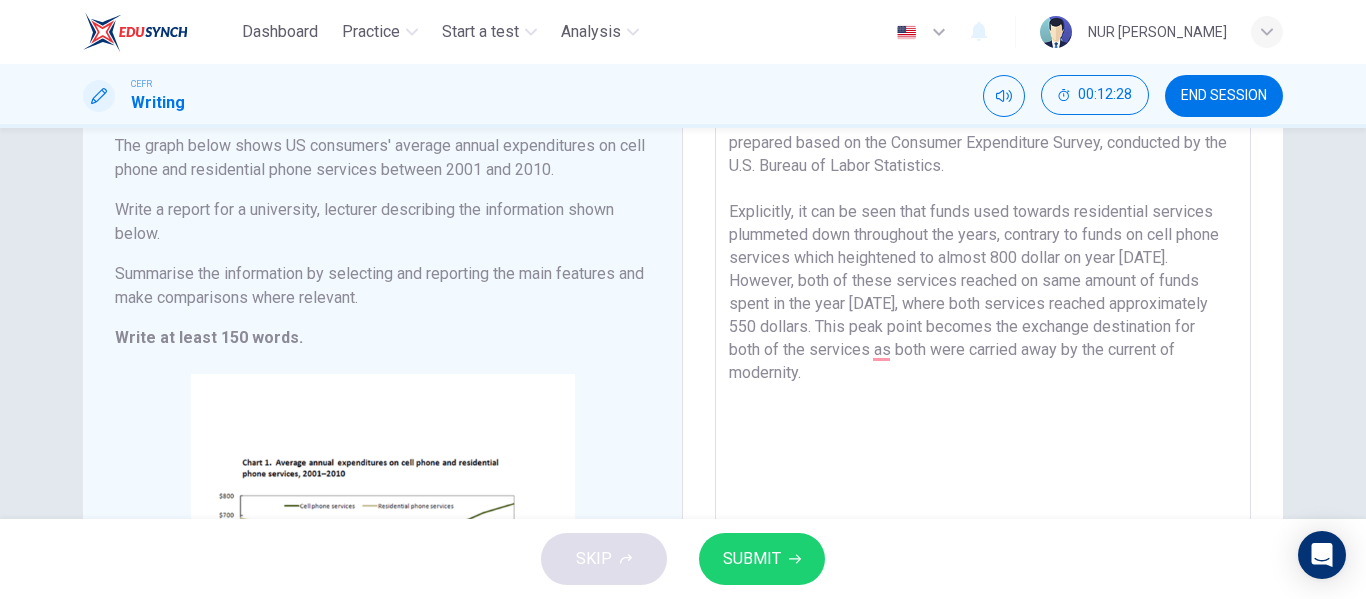 scroll, scrollTop: 115, scrollLeft: 0, axis: vertical 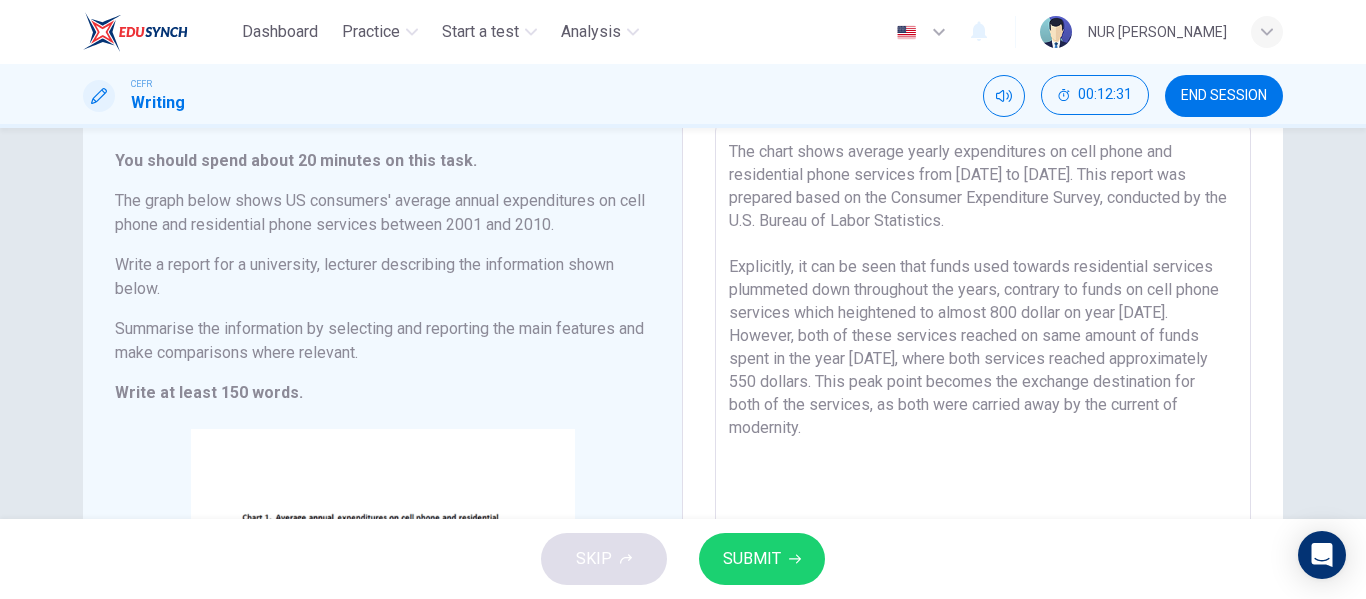 click on "The chart shows average yearly expenditures on cell phone and residential phone services from [DATE] to [DATE]. This report was prepared based on the Consumer Expenditure Survey, conducted by the U.S. Bureau of Labor Statistics.
Explicitly, it can be seen that funds used towards residential services plummeted down throughout the years, contrary to funds on cell phone services which heightened to almost 800 dollar on year [DATE]. However, both of these services reached on same amount of funds spent in the year [DATE], where both services reached approximately 550 dollars. This peak point becomes the exchange destination for both of the services, as both were carried away by the current of modernity." at bounding box center (983, 451) 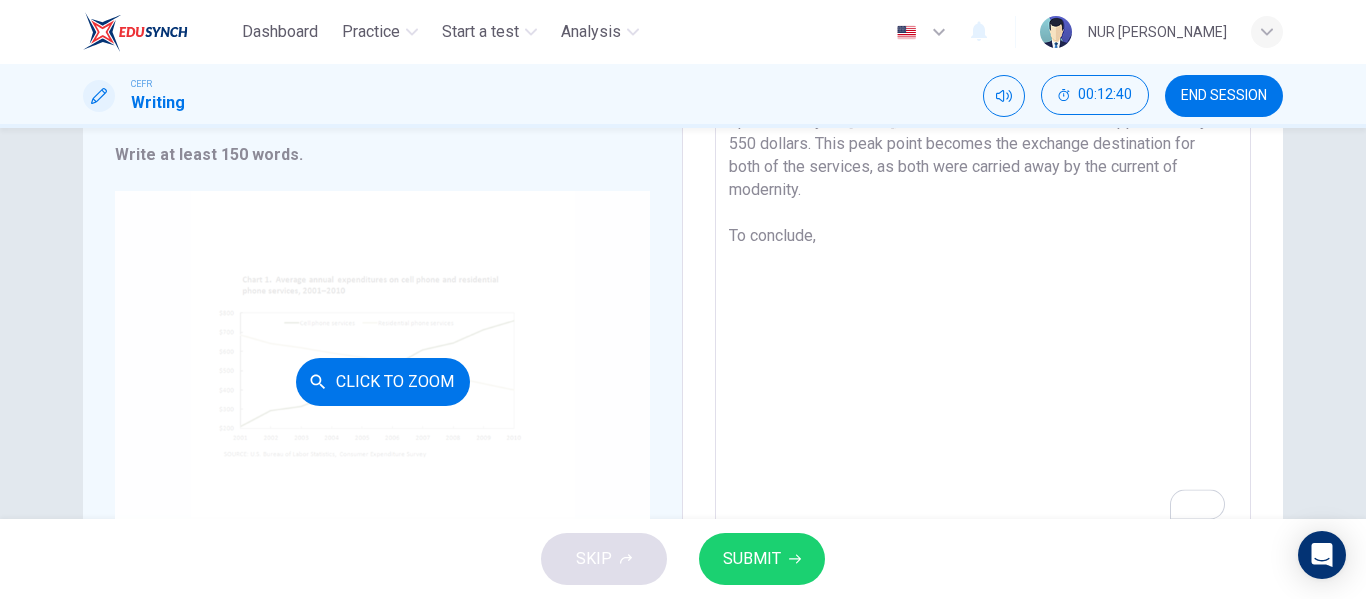 scroll, scrollTop: 337, scrollLeft: 0, axis: vertical 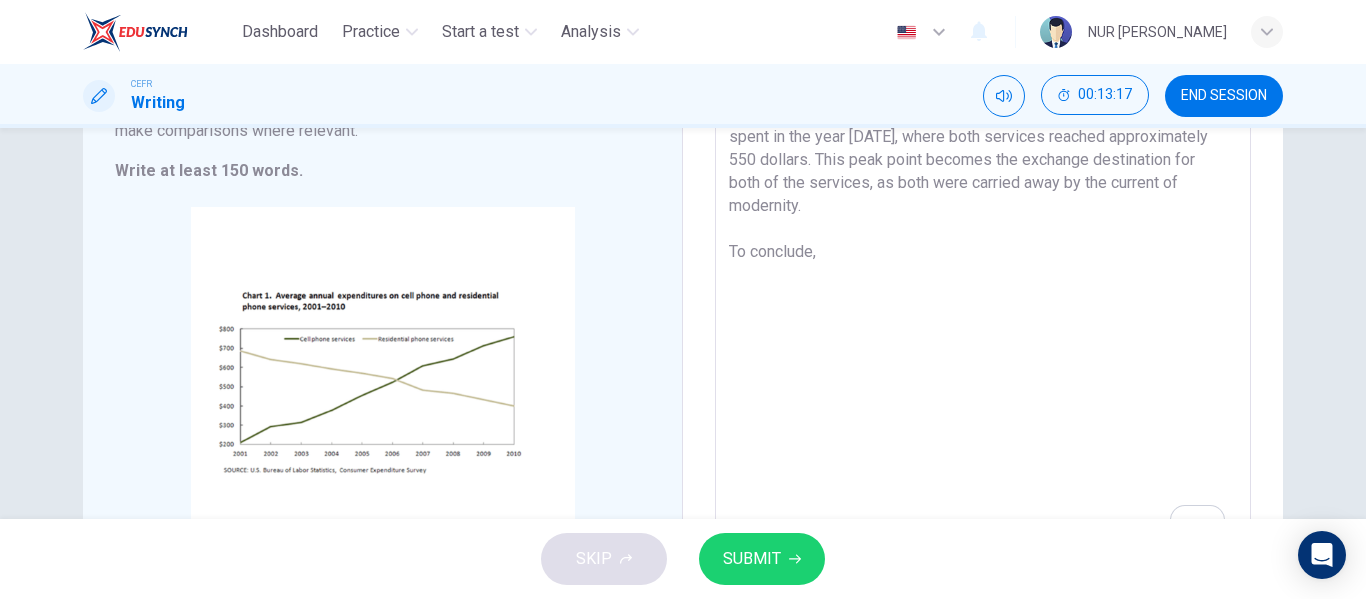 click on "The chart shows average yearly expenditures on cell phone and residential phone services from [DATE] to [DATE]. This report was prepared based on the Consumer Expenditure Survey, conducted by the U.S. Bureau of Labor Statistics.
Explicitly, it can be seen that funds used towards residential services plummeted down throughout the years, contrary to funds on cell phone services which heightened to almost 800 dollar on year [DATE]. However, both of these services reached on same amount of funds spent in the year [DATE], where both services reached approximately 550 dollars. This peak point becomes the exchange destination for both of the services, as both were carried away by the current of modernity.
To conclude," at bounding box center (983, 229) 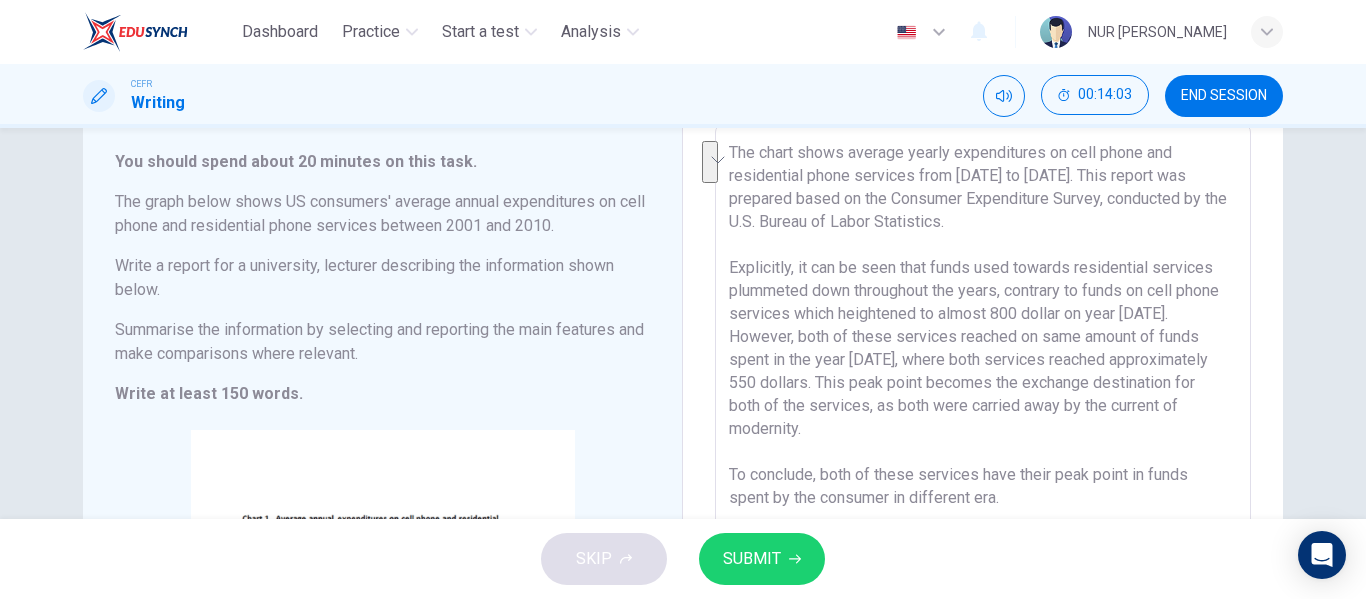 scroll, scrollTop: 0, scrollLeft: 0, axis: both 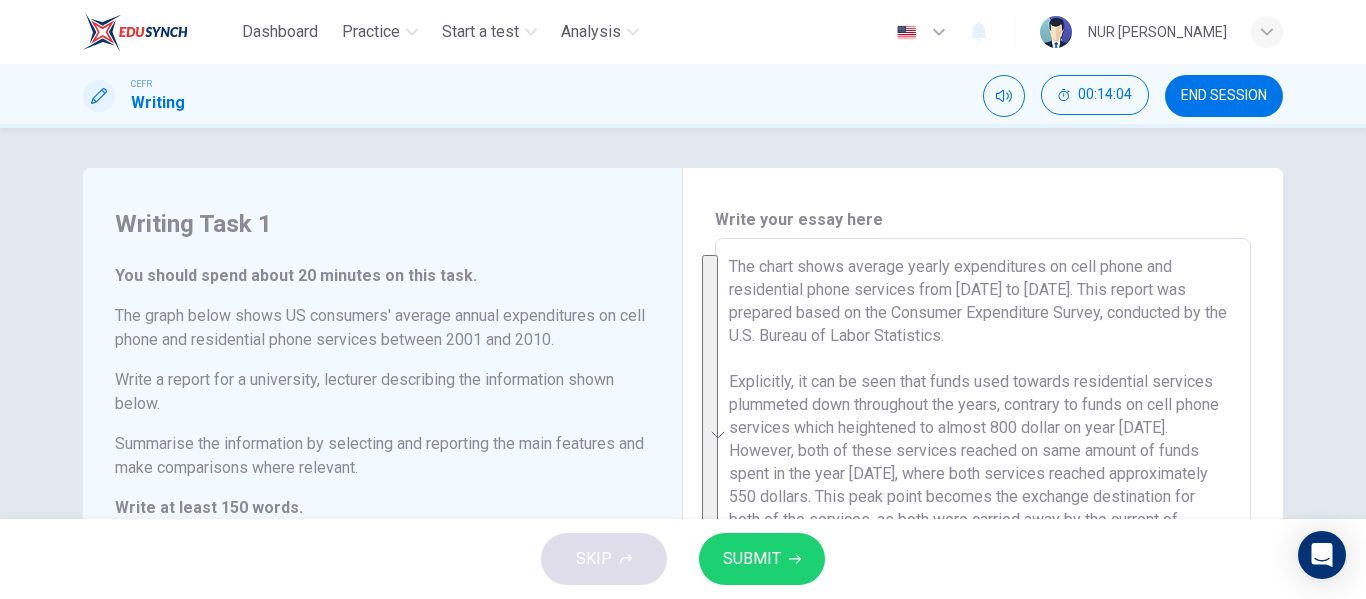 drag, startPoint x: 1017, startPoint y: 286, endPoint x: 727, endPoint y: 266, distance: 290.68884 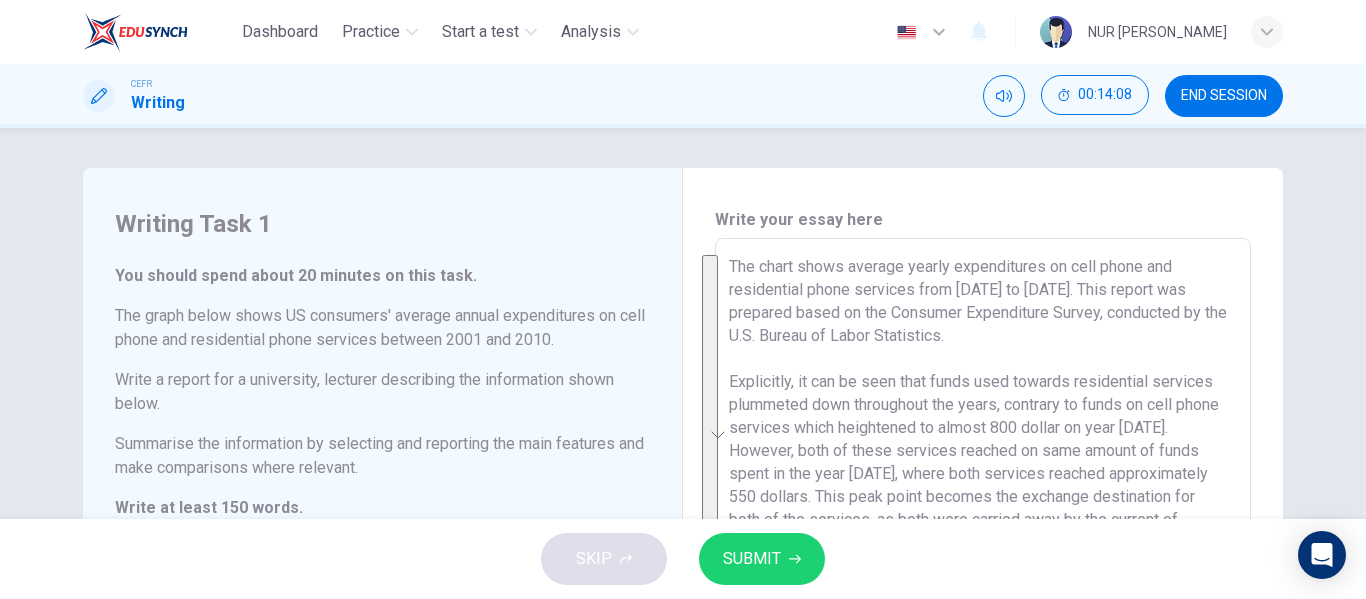 scroll, scrollTop: 105, scrollLeft: 0, axis: vertical 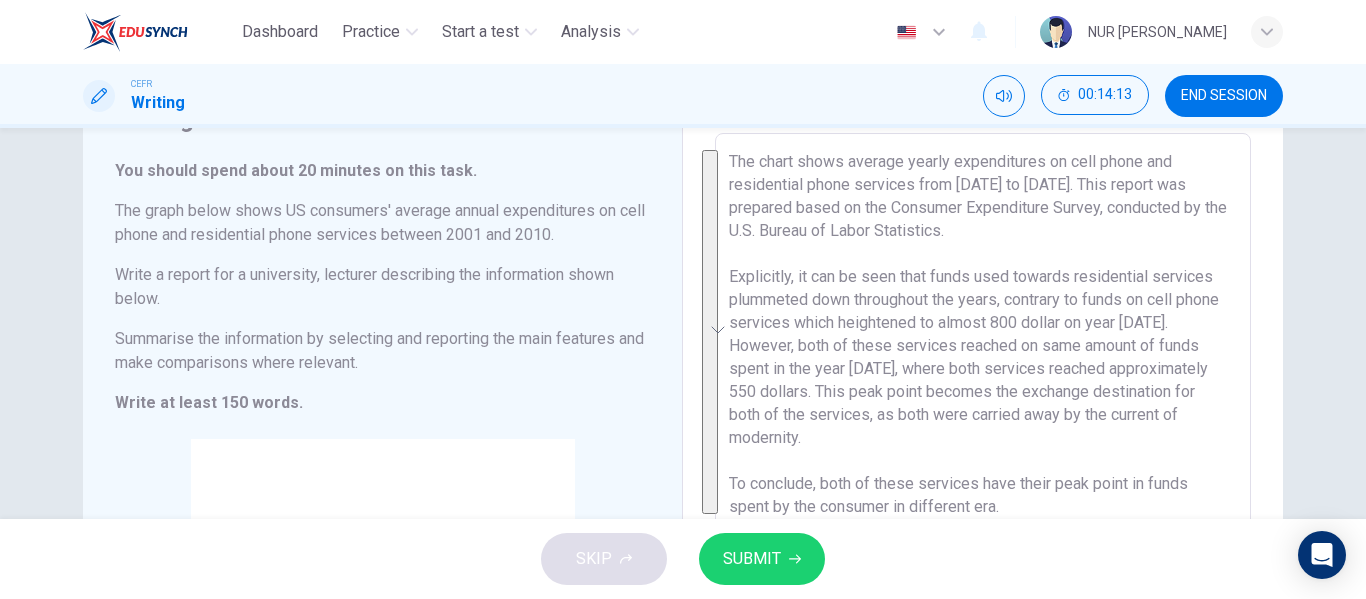 click on "The chart shows average yearly expenditures on cell phone and residential phone services from [DATE] to [DATE]. This report was prepared based on the Consumer Expenditure Survey, conducted by the U.S. Bureau of Labor Statistics.
Explicitly, it can be seen that funds used towards residential services plummeted down throughout the years, contrary to funds on cell phone services which heightened to almost 800 dollar on year [DATE]. However, both of these services reached on same amount of funds spent in the year [DATE], where both services reached approximately 550 dollars. This peak point becomes the exchange destination for both of the services, as both were carried away by the current of modernity.
To conclude, both of these services have their peak point in funds spent by the consumer in different era." at bounding box center (983, 461) 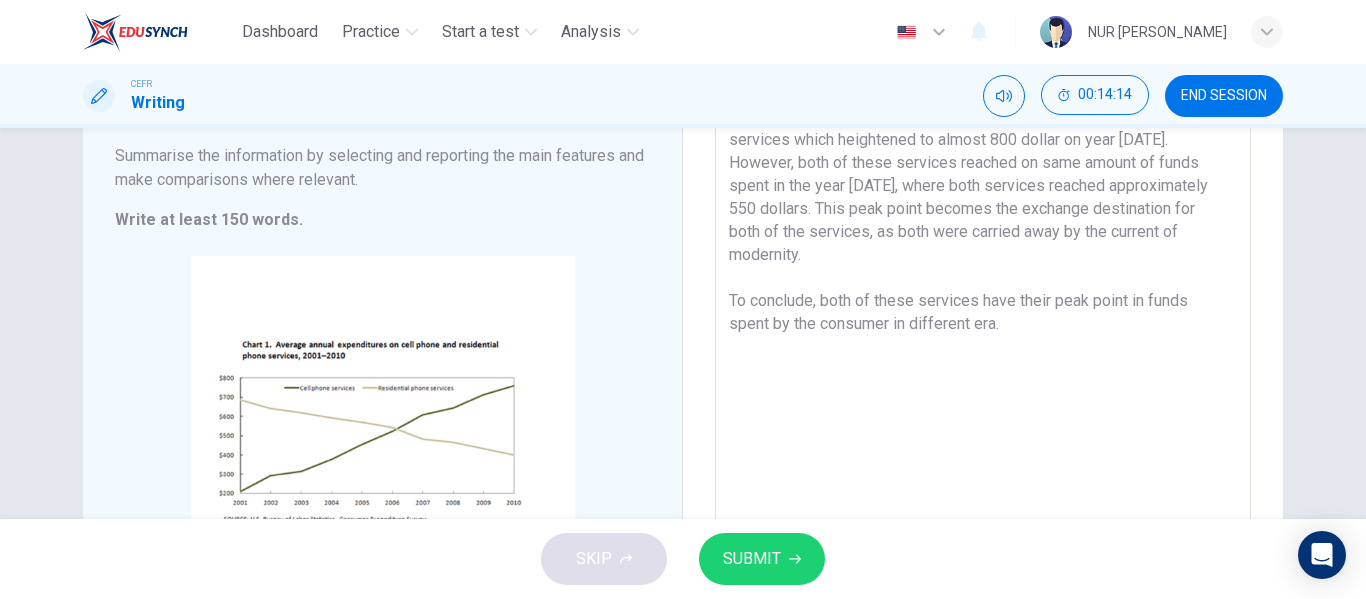 scroll, scrollTop: 292, scrollLeft: 0, axis: vertical 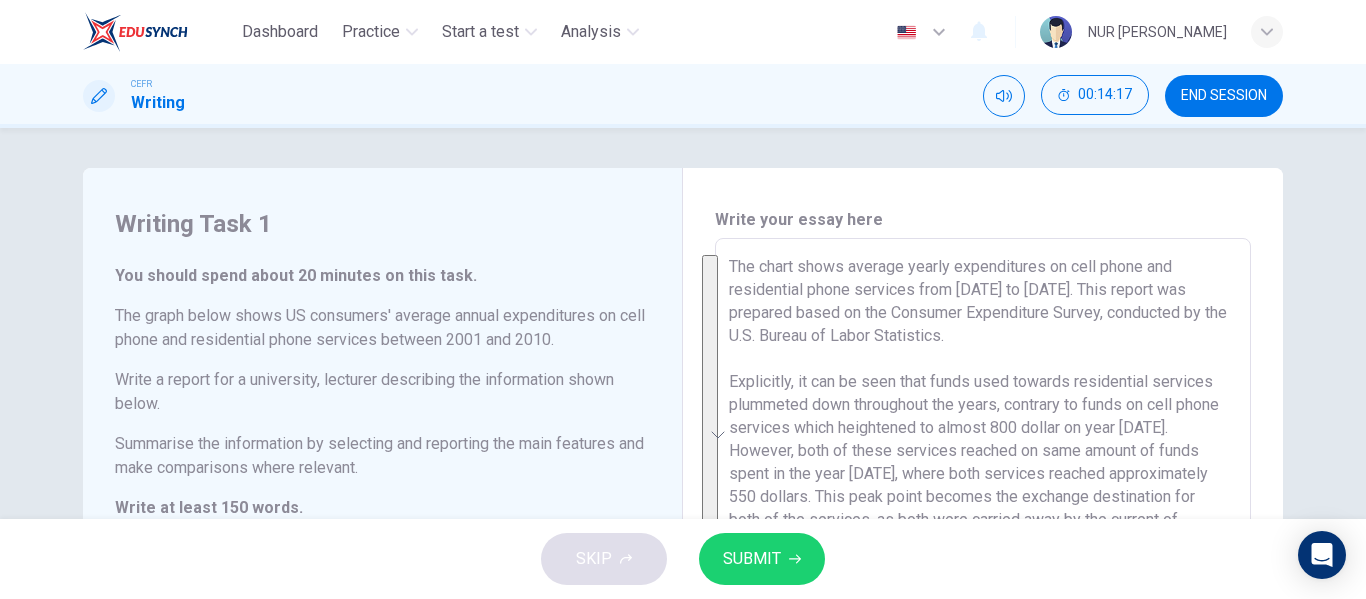 drag, startPoint x: 1030, startPoint y: 318, endPoint x: 719, endPoint y: 255, distance: 317.31686 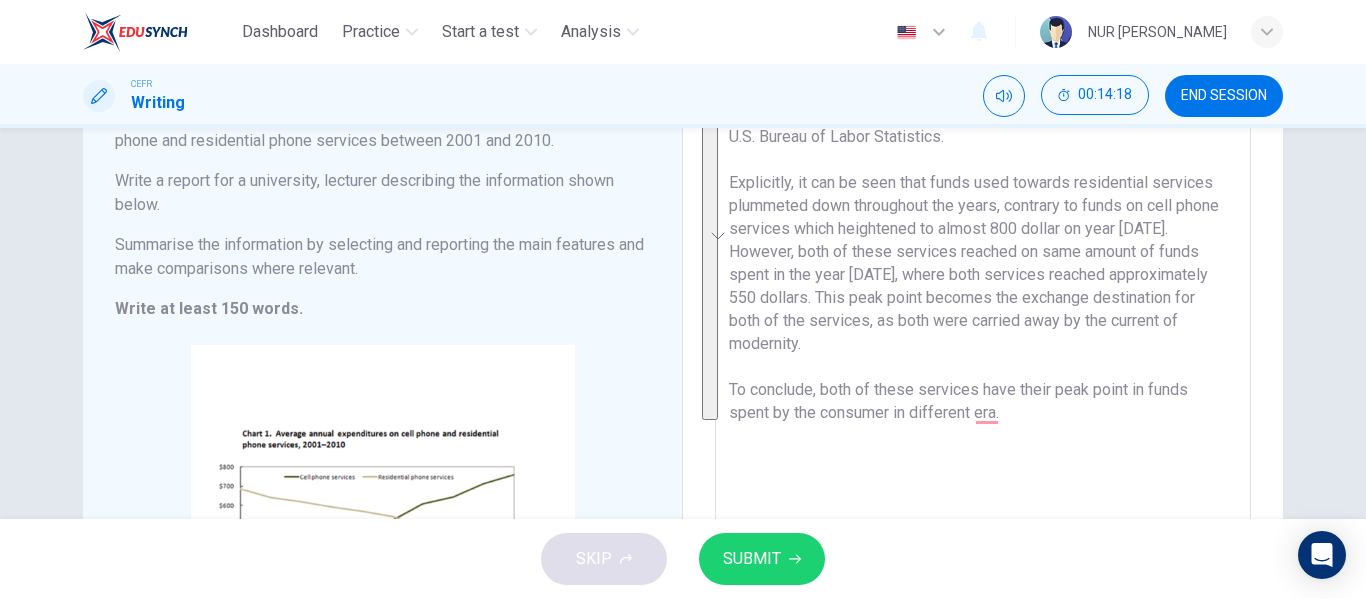 scroll, scrollTop: 198, scrollLeft: 0, axis: vertical 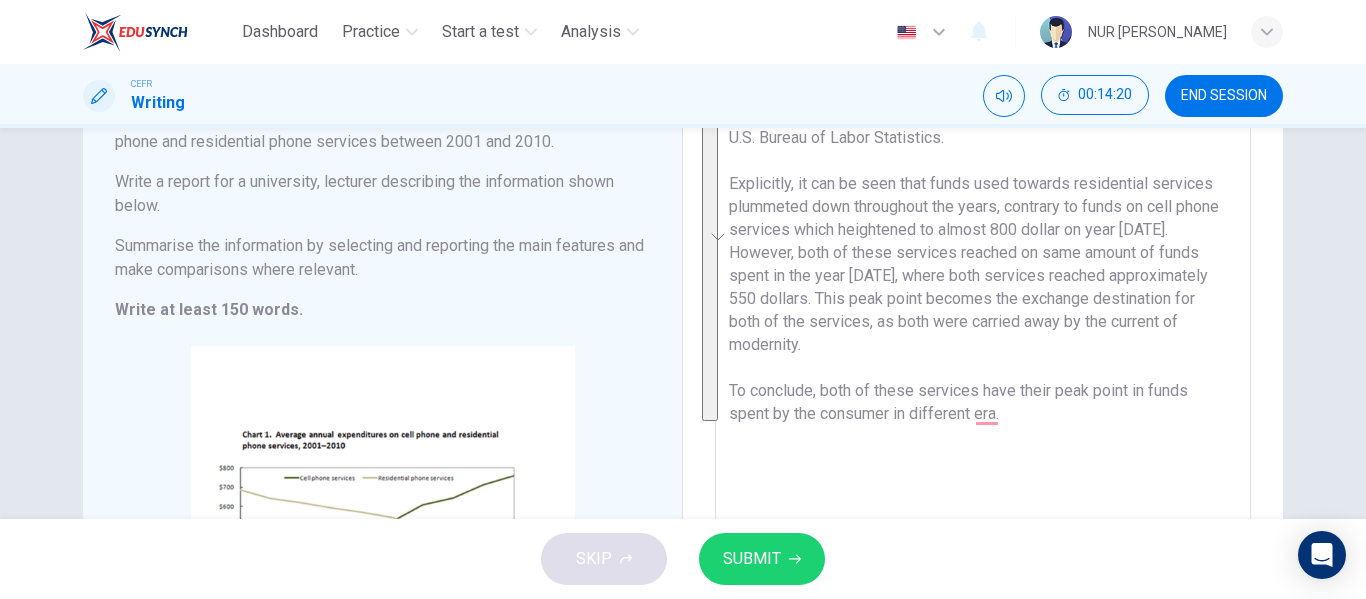 click on "The chart shows average yearly expenditures on cell phone and residential phone services from [DATE] to [DATE]. This report was prepared based on the Consumer Expenditure Survey, conducted by the U.S. Bureau of Labor Statistics.
Explicitly, it can be seen that funds used towards residential services plummeted down throughout the years, contrary to funds on cell phone services which heightened to almost 800 dollar on year [DATE]. However, both of these services reached on same amount of funds spent in the year [DATE], where both services reached approximately 550 dollars. This peak point becomes the exchange destination for both of the services, as both were carried away by the current of modernity.
To conclude, both of these services have their peak point in funds spent by the consumer in different era." at bounding box center (983, 368) 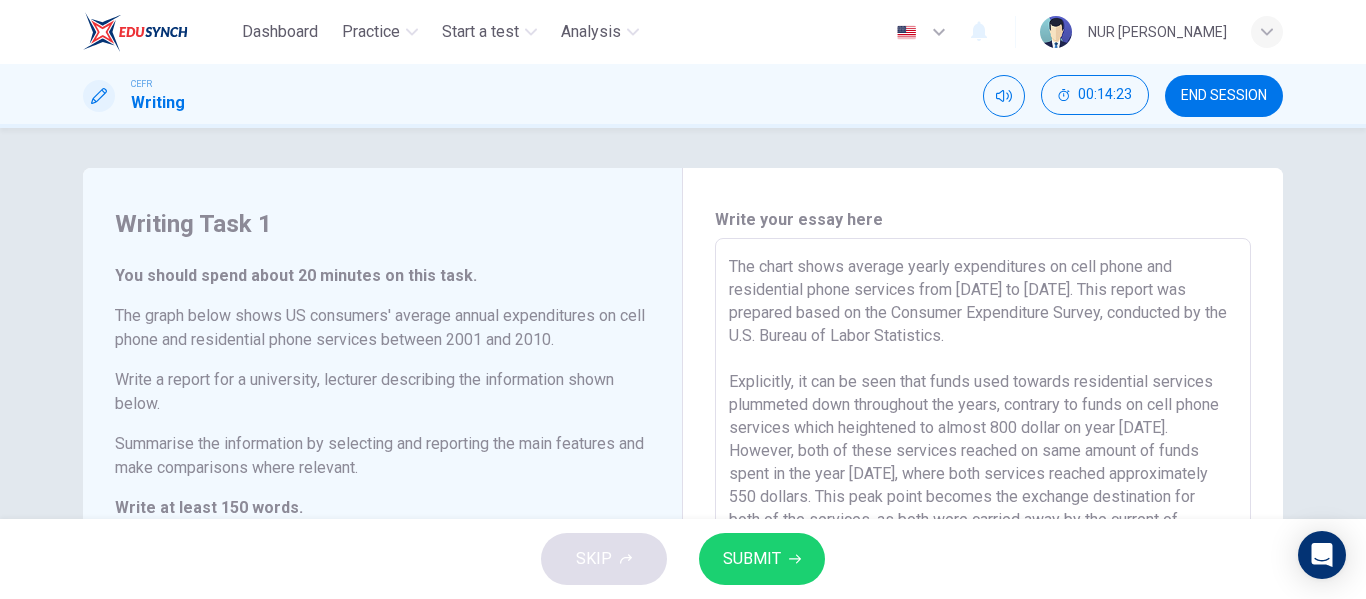 scroll, scrollTop: 0, scrollLeft: 0, axis: both 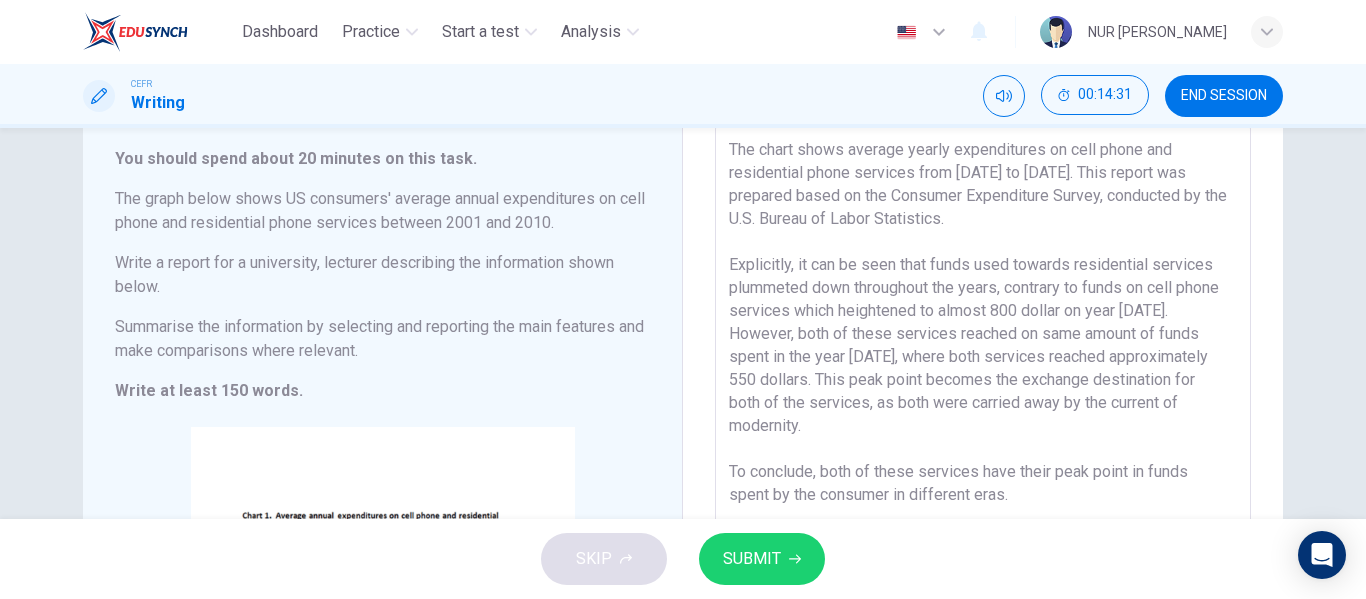 type on "The chart shows average yearly expenditures on cell phone and residential phone services from [DATE] to [DATE]. This report was prepared based on the Consumer Expenditure Survey, conducted by the U.S. Bureau of Labor Statistics.
Explicitly, it can be seen that funds used towards residential services plummeted down throughout the years, contrary to funds on cell phone services which heightened to almost 800 dollar on year [DATE]. However, both of these services reached on same amount of funds spent in the year [DATE], where both services reached approximately 550 dollars. This peak point becomes the exchange destination for both of the services, as both were carried away by the current of modernity.
To conclude, both of these services have their peak point in funds spent by the consumer in different eras." 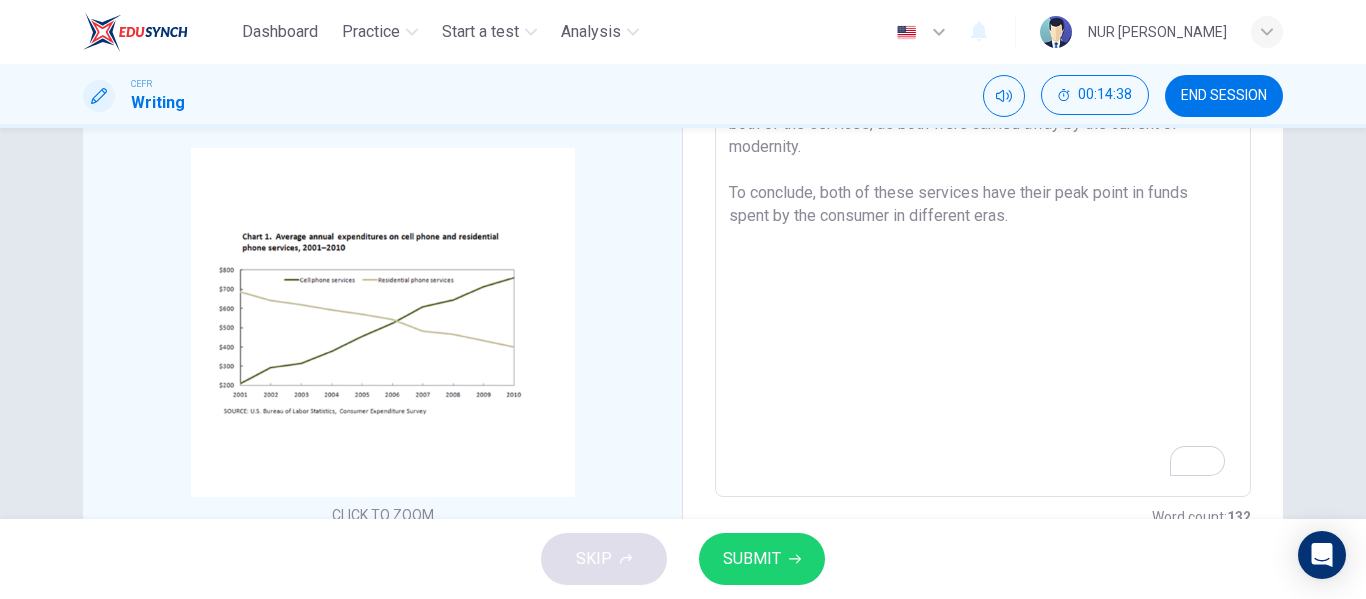 scroll, scrollTop: 398, scrollLeft: 0, axis: vertical 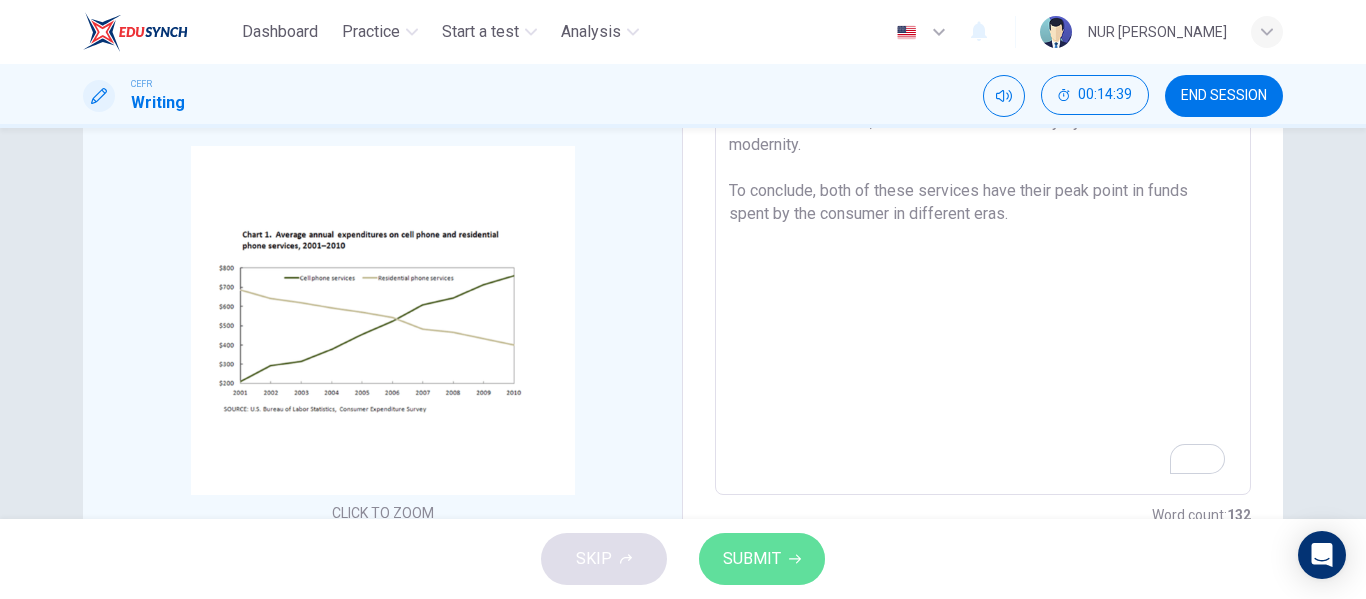 click on "SUBMIT" at bounding box center (752, 559) 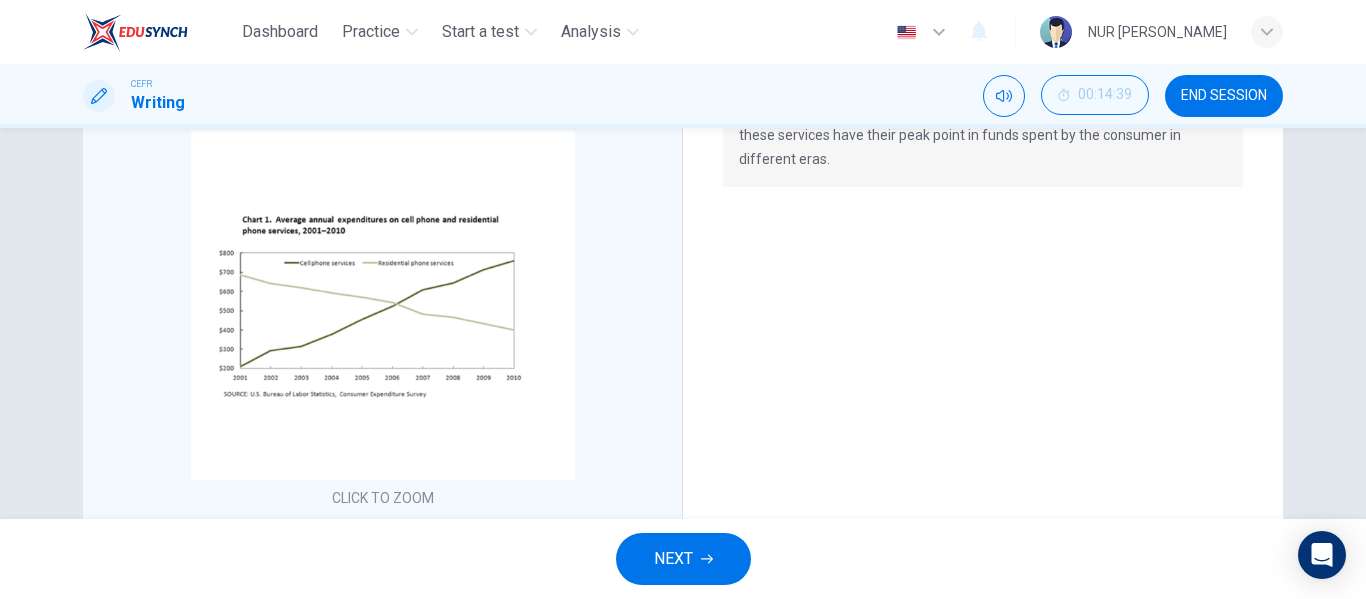 scroll, scrollTop: 486, scrollLeft: 0, axis: vertical 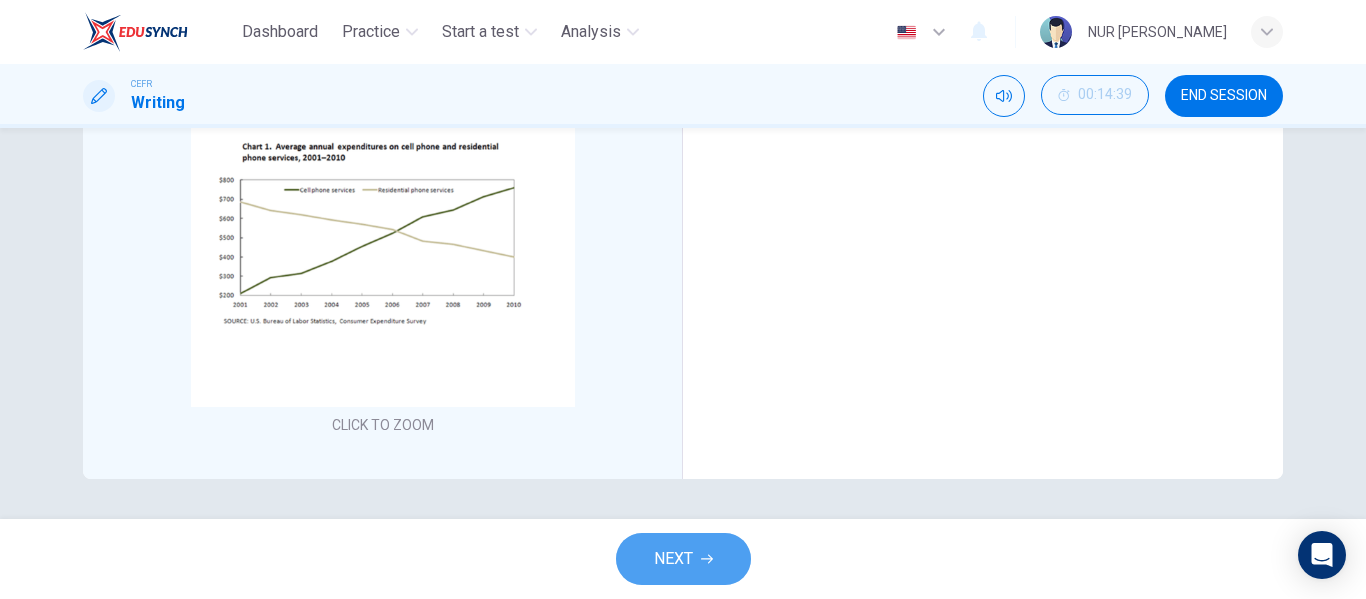 click on "NEXT" at bounding box center [683, 559] 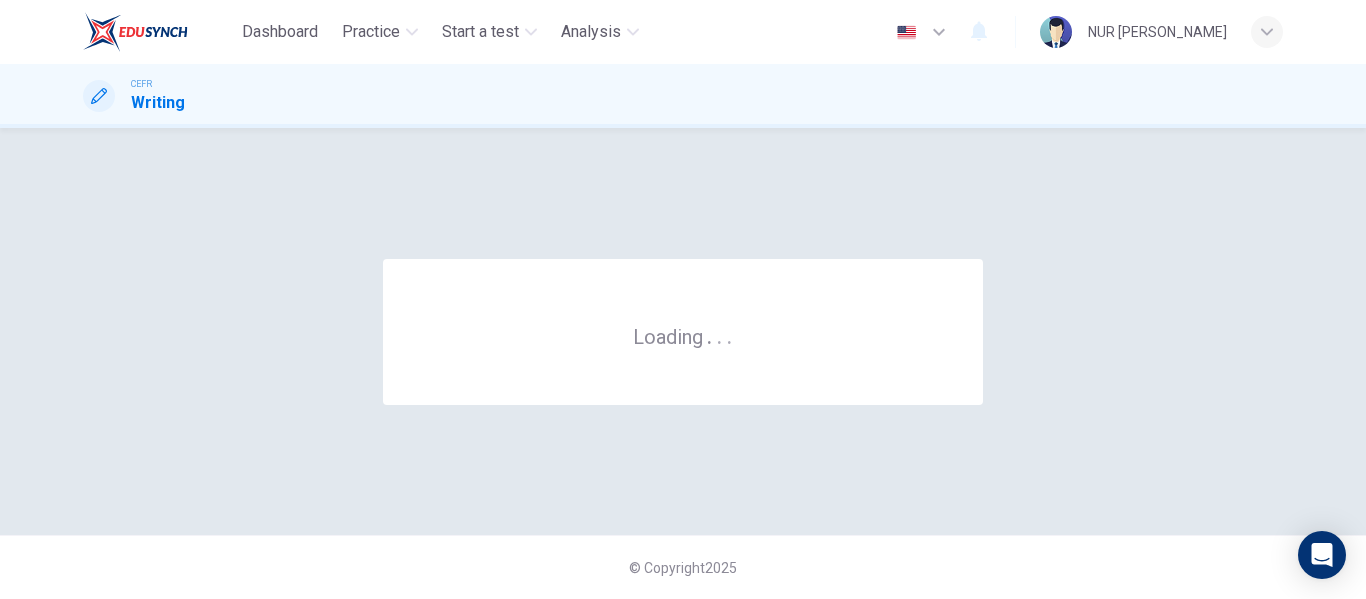 scroll, scrollTop: 0, scrollLeft: 0, axis: both 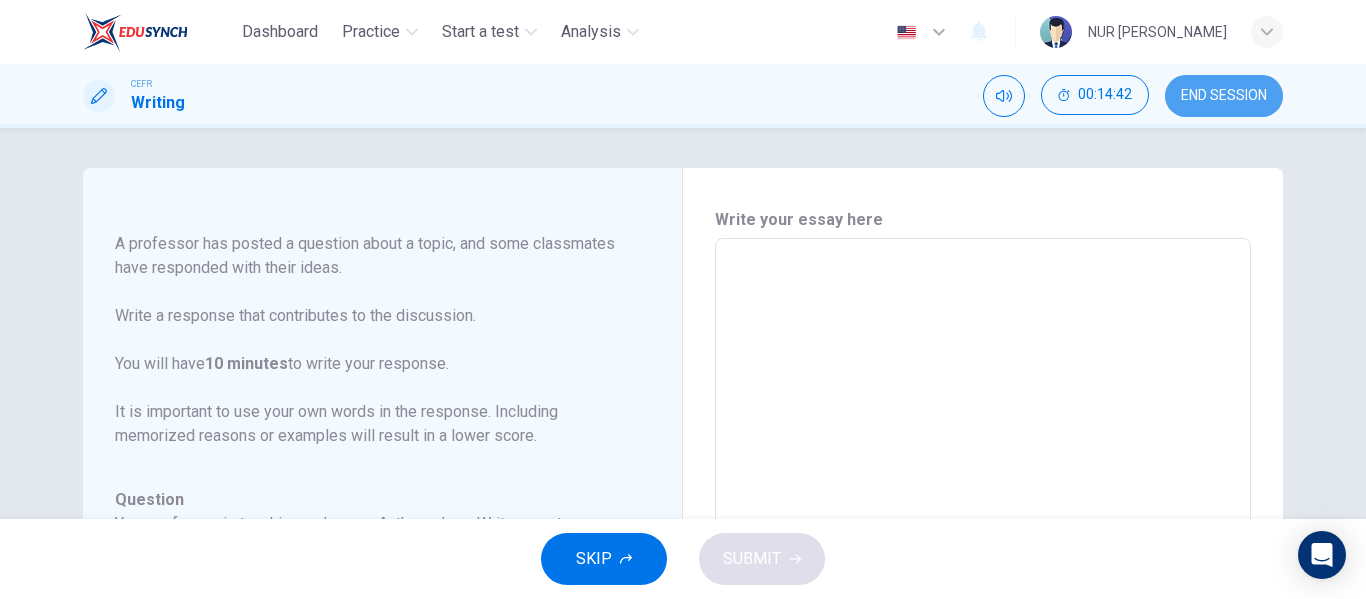 click on "END SESSION" at bounding box center [1224, 96] 